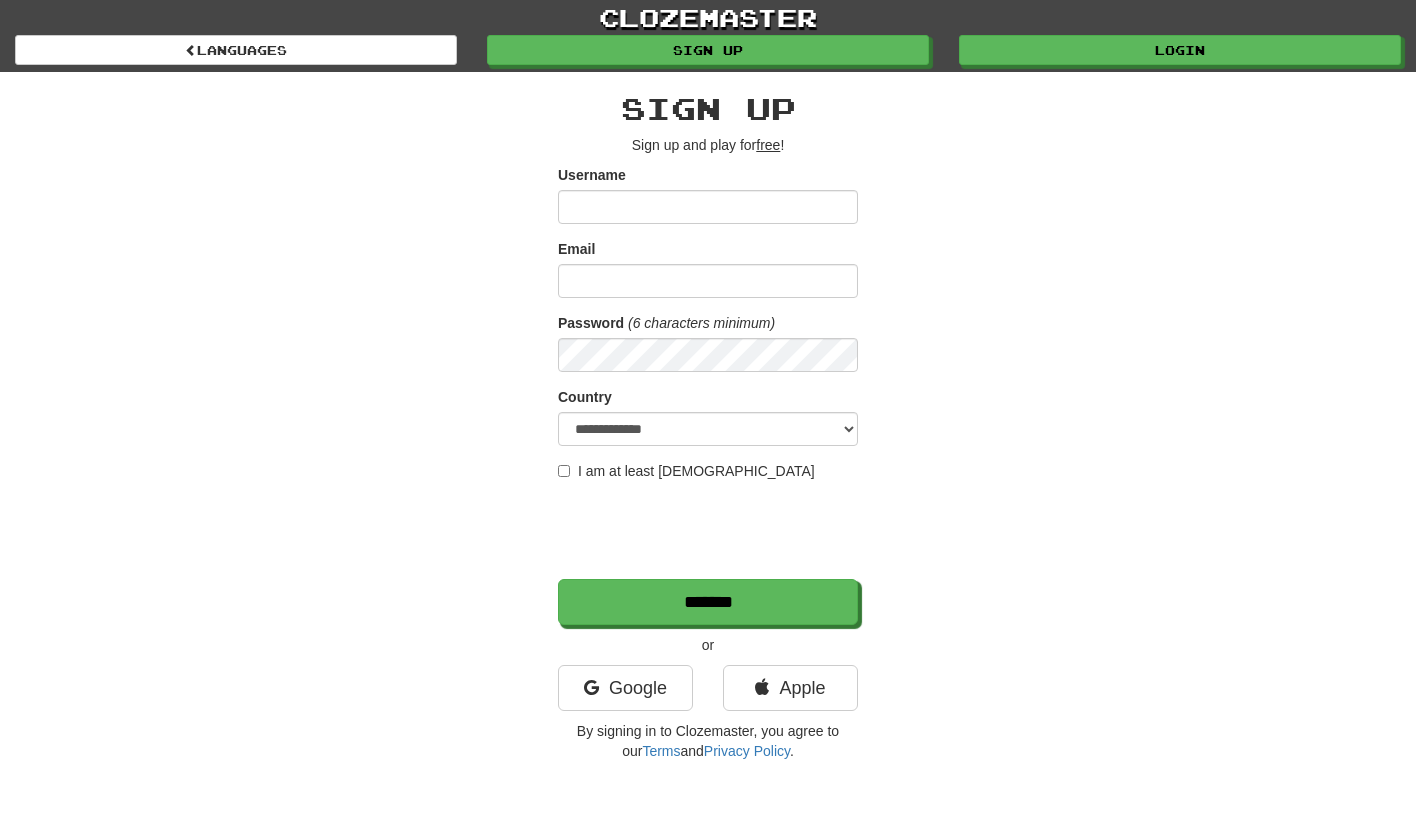scroll, scrollTop: 0, scrollLeft: 0, axis: both 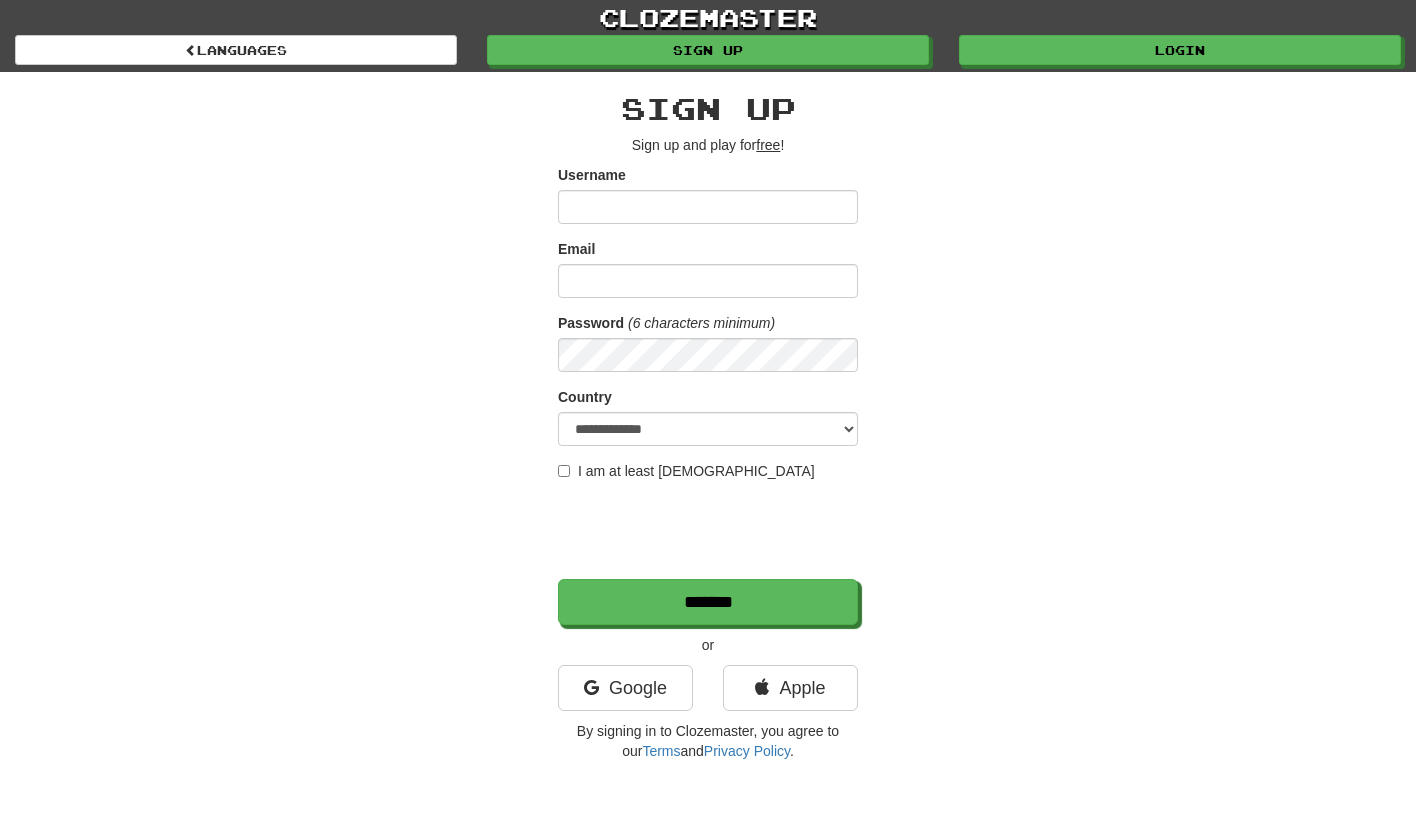 click on "Username" at bounding box center (708, 207) 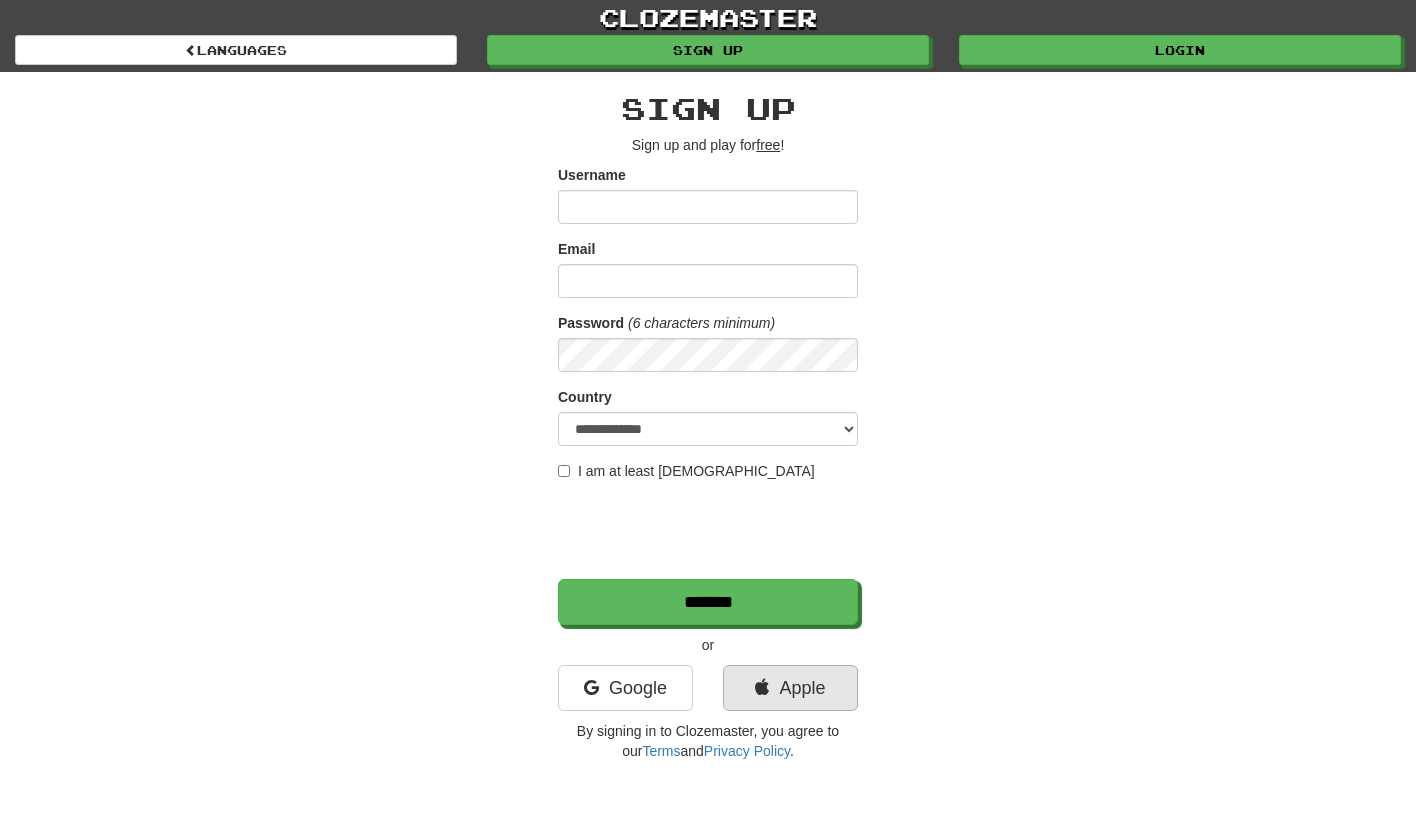 click on "Apple" at bounding box center (790, 688) 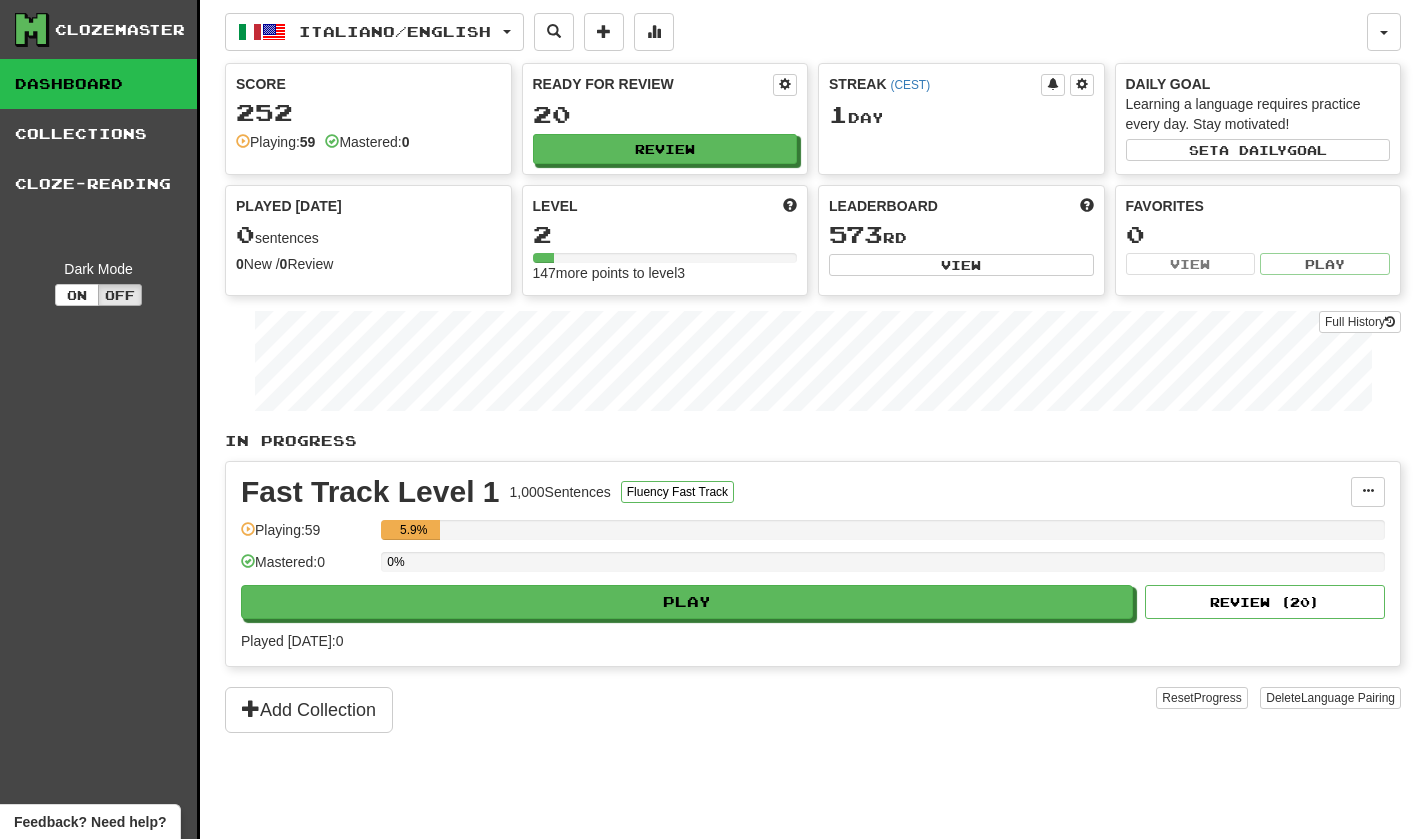 scroll, scrollTop: 0, scrollLeft: 0, axis: both 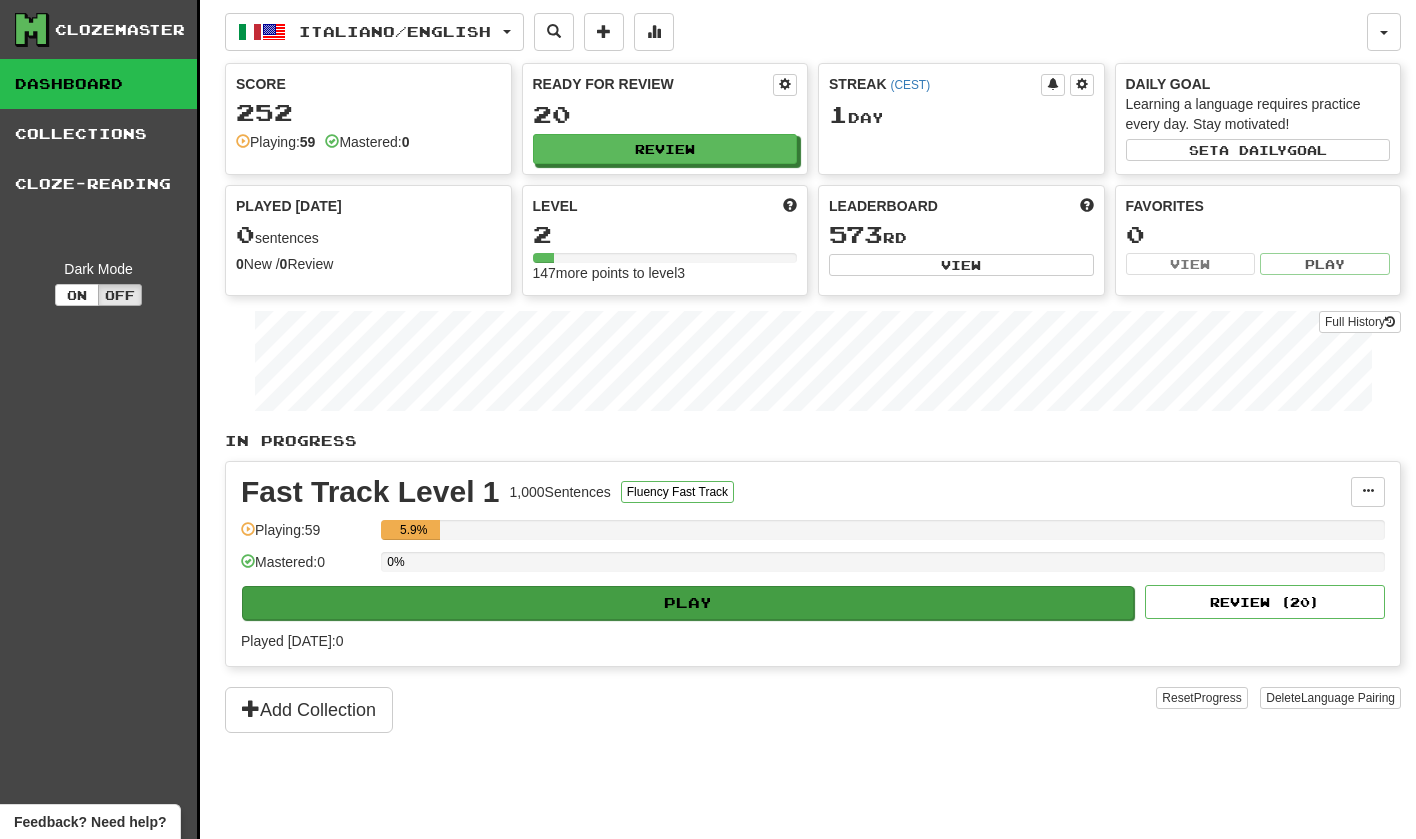 click on "Play" at bounding box center (688, 603) 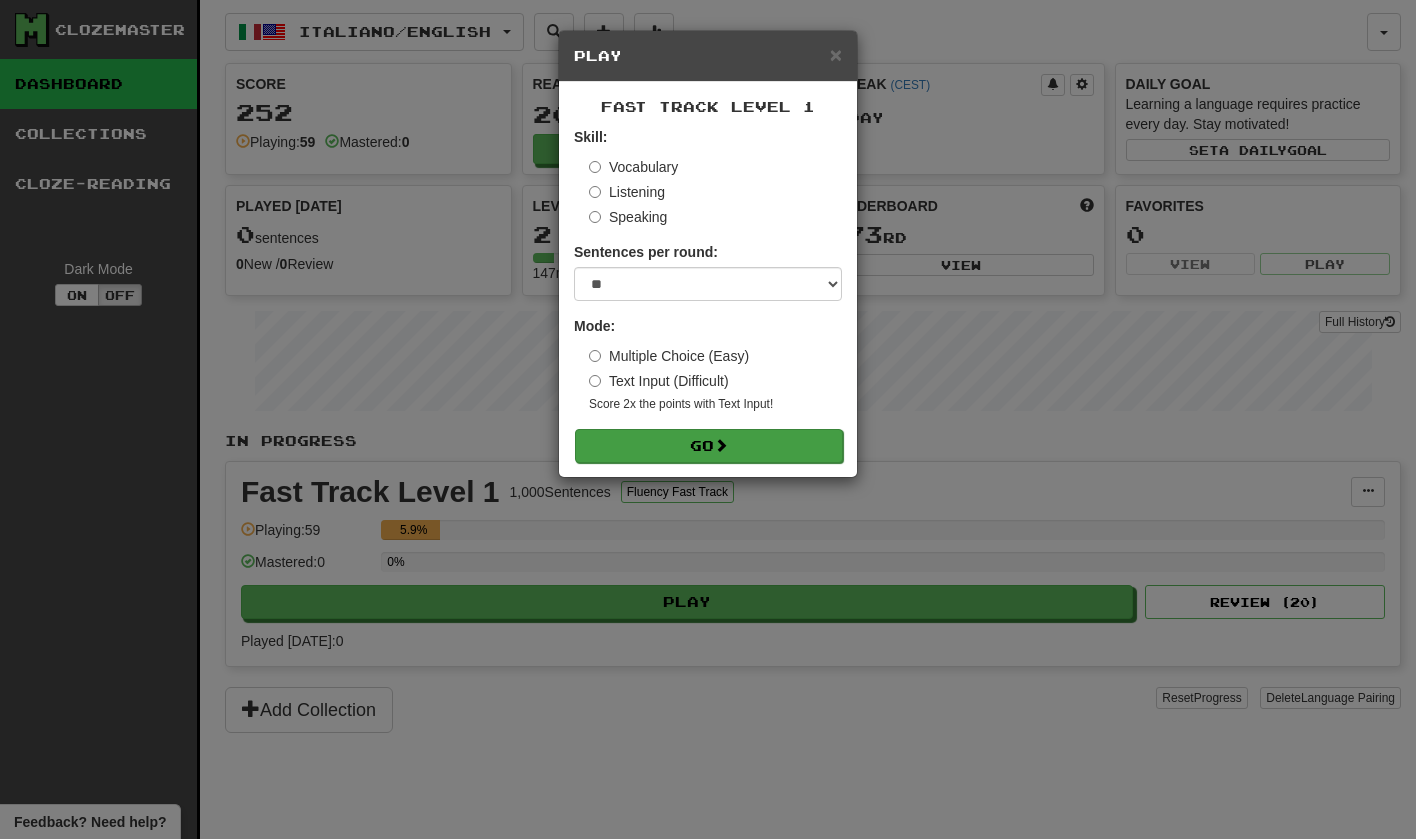 click on "Go" at bounding box center [709, 446] 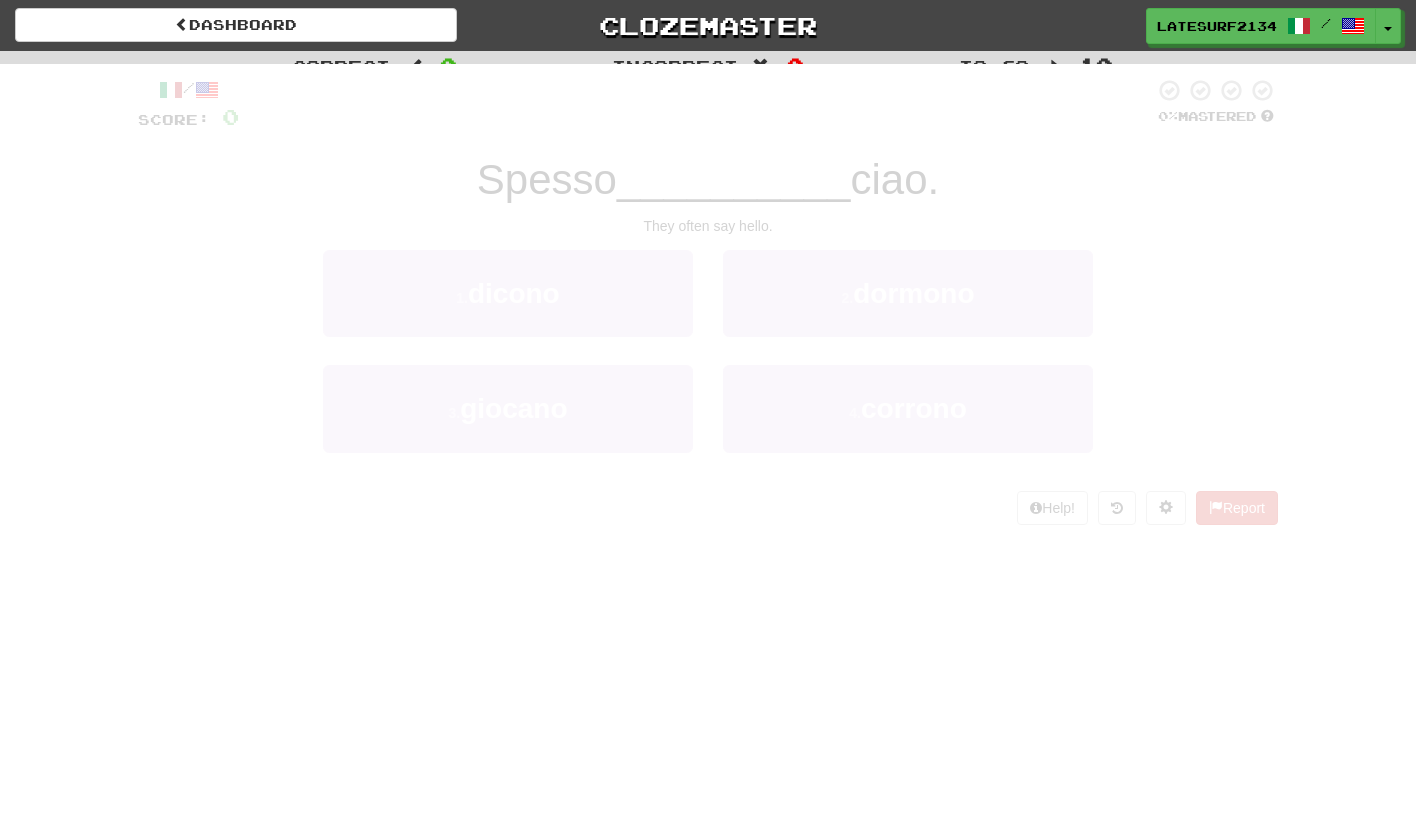 scroll, scrollTop: 0, scrollLeft: 0, axis: both 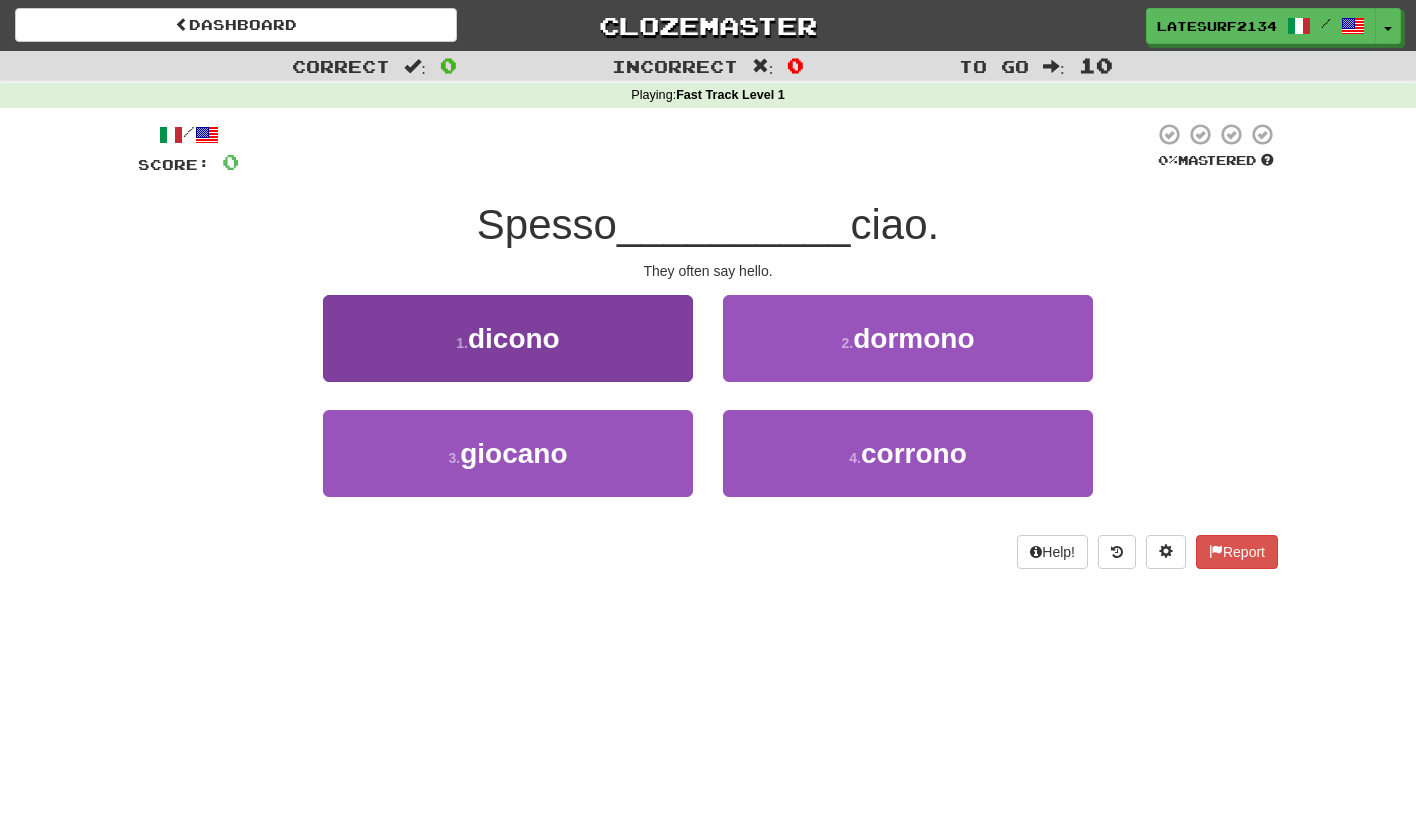 click on "dicono" at bounding box center (514, 338) 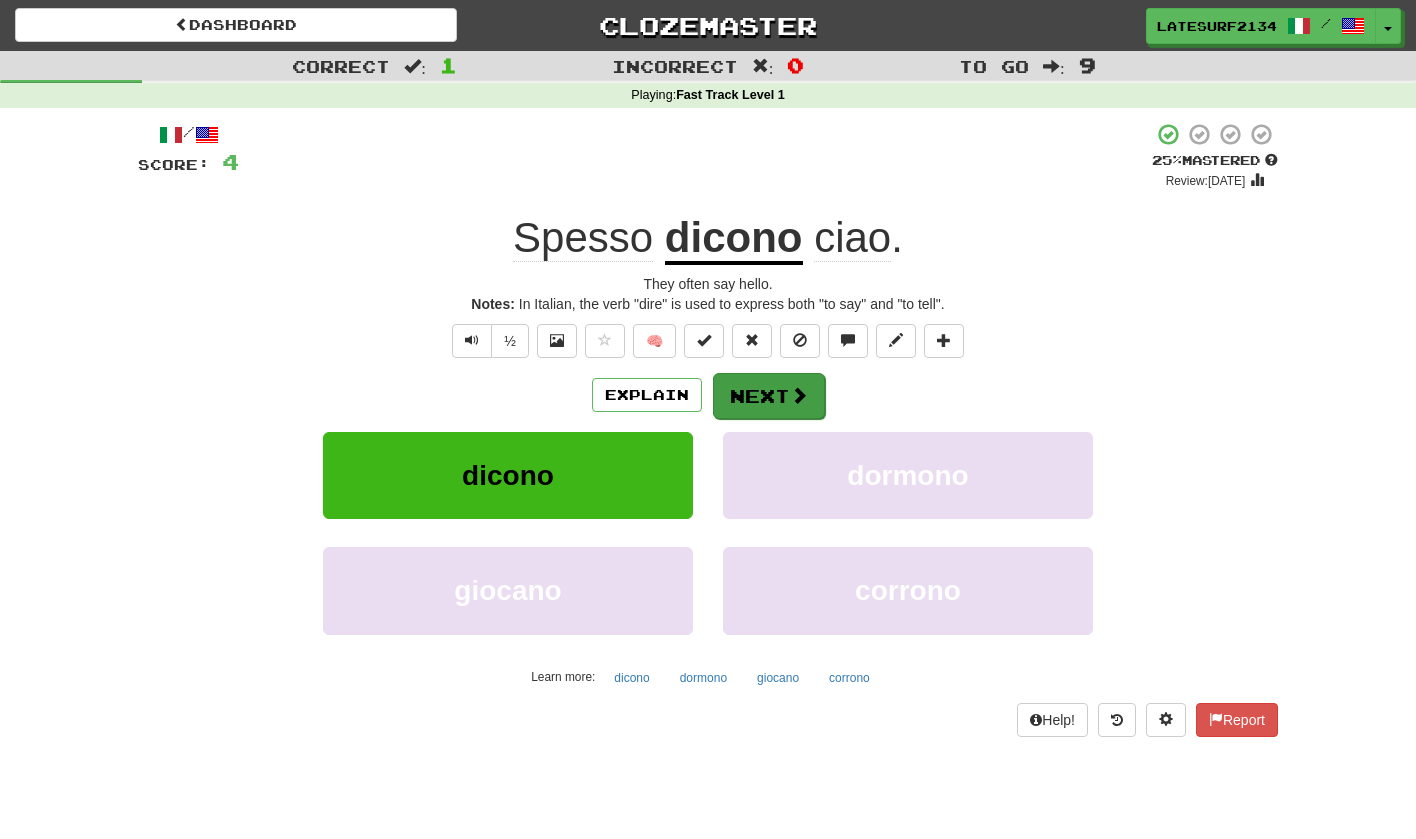 click on "Next" at bounding box center [769, 396] 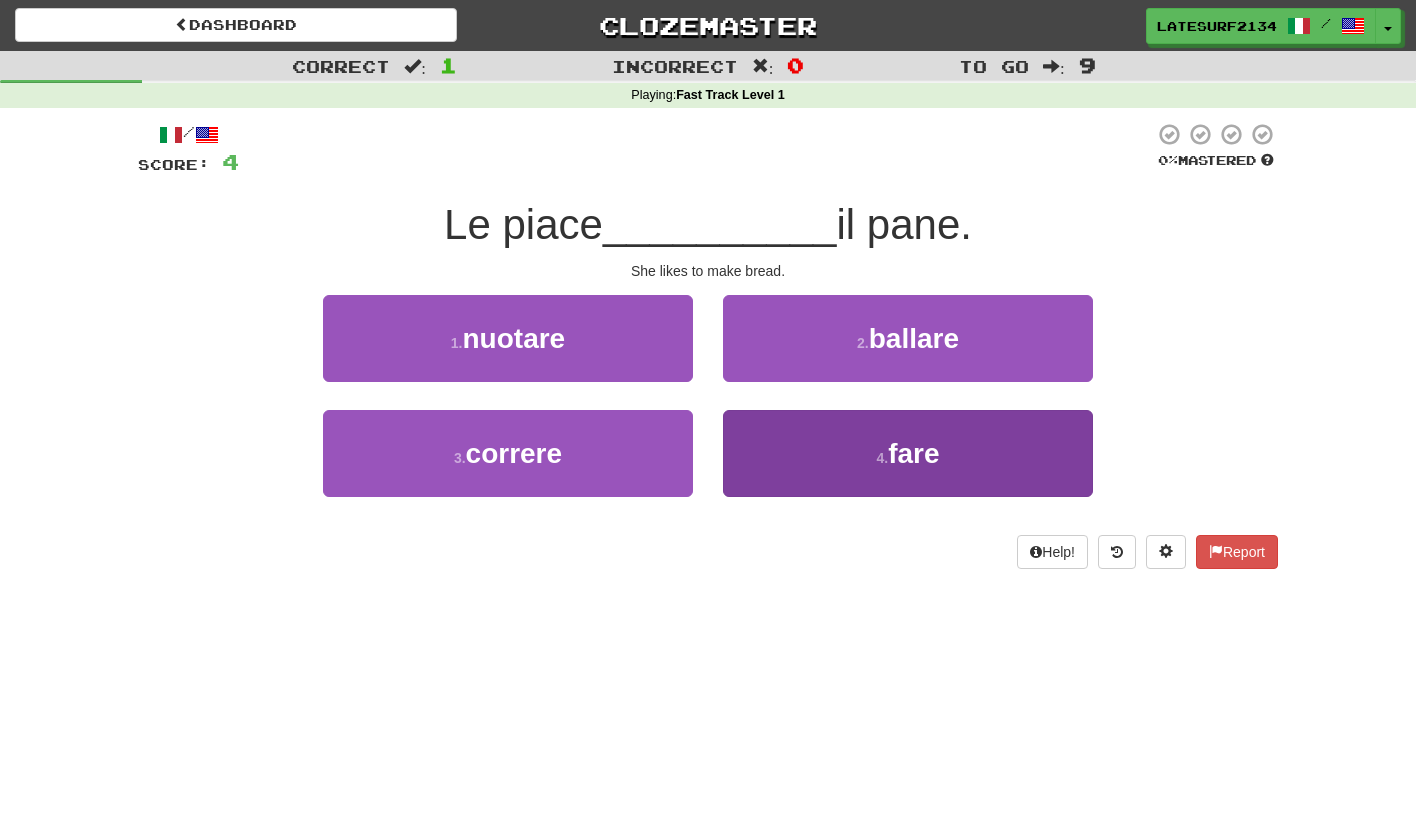click on "4 .  fare" at bounding box center [908, 453] 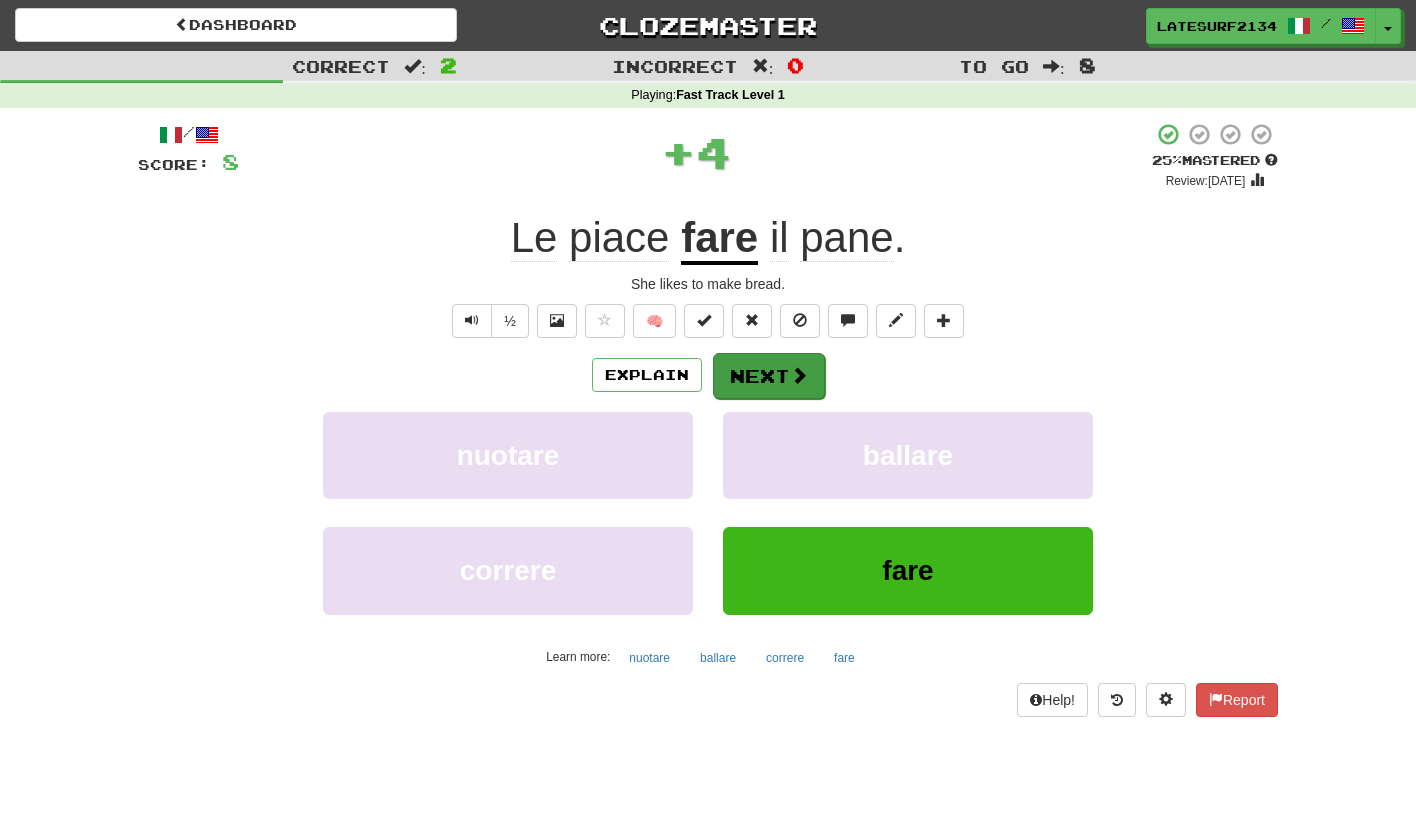 click on "Next" at bounding box center (769, 376) 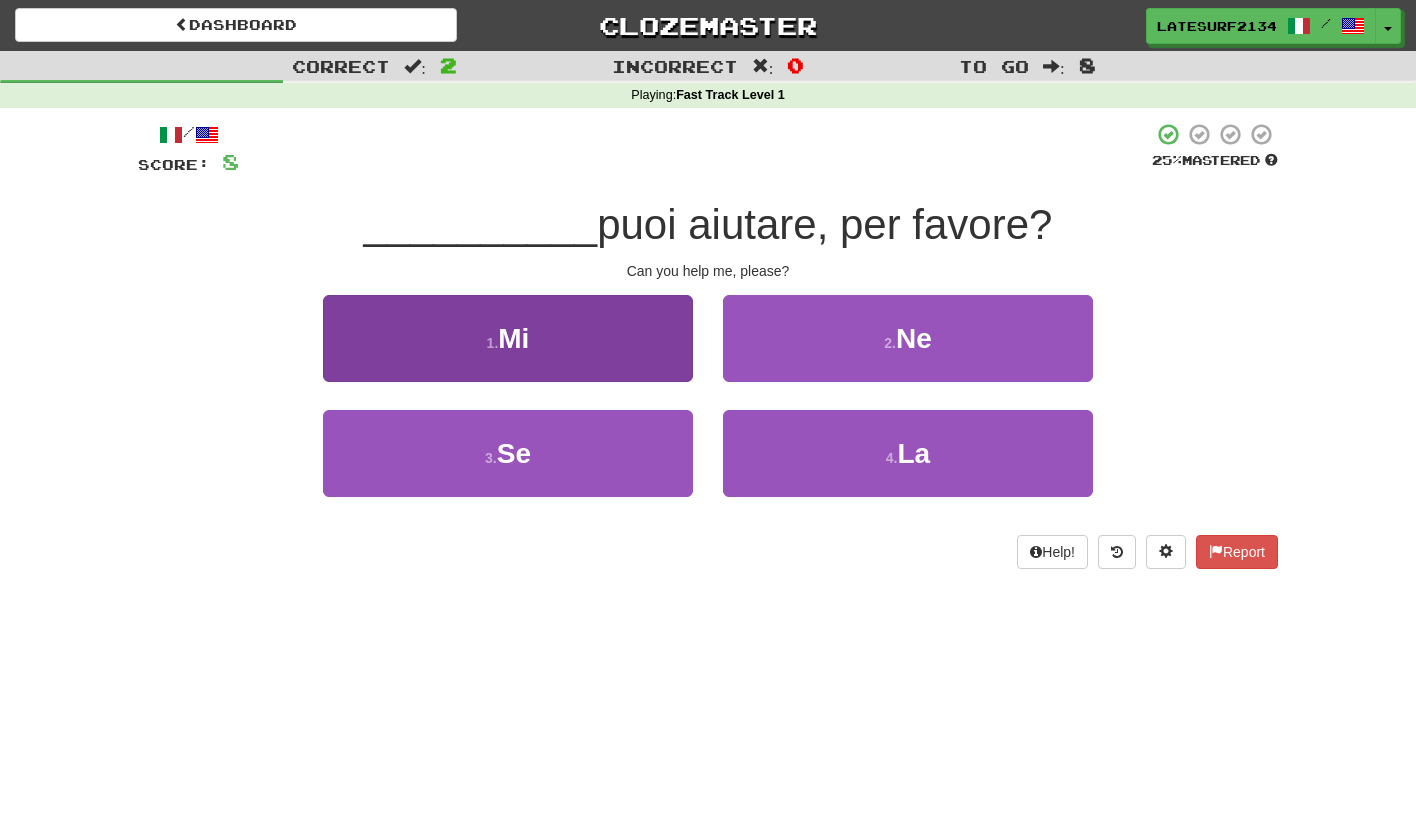 click on "Mi" at bounding box center [513, 338] 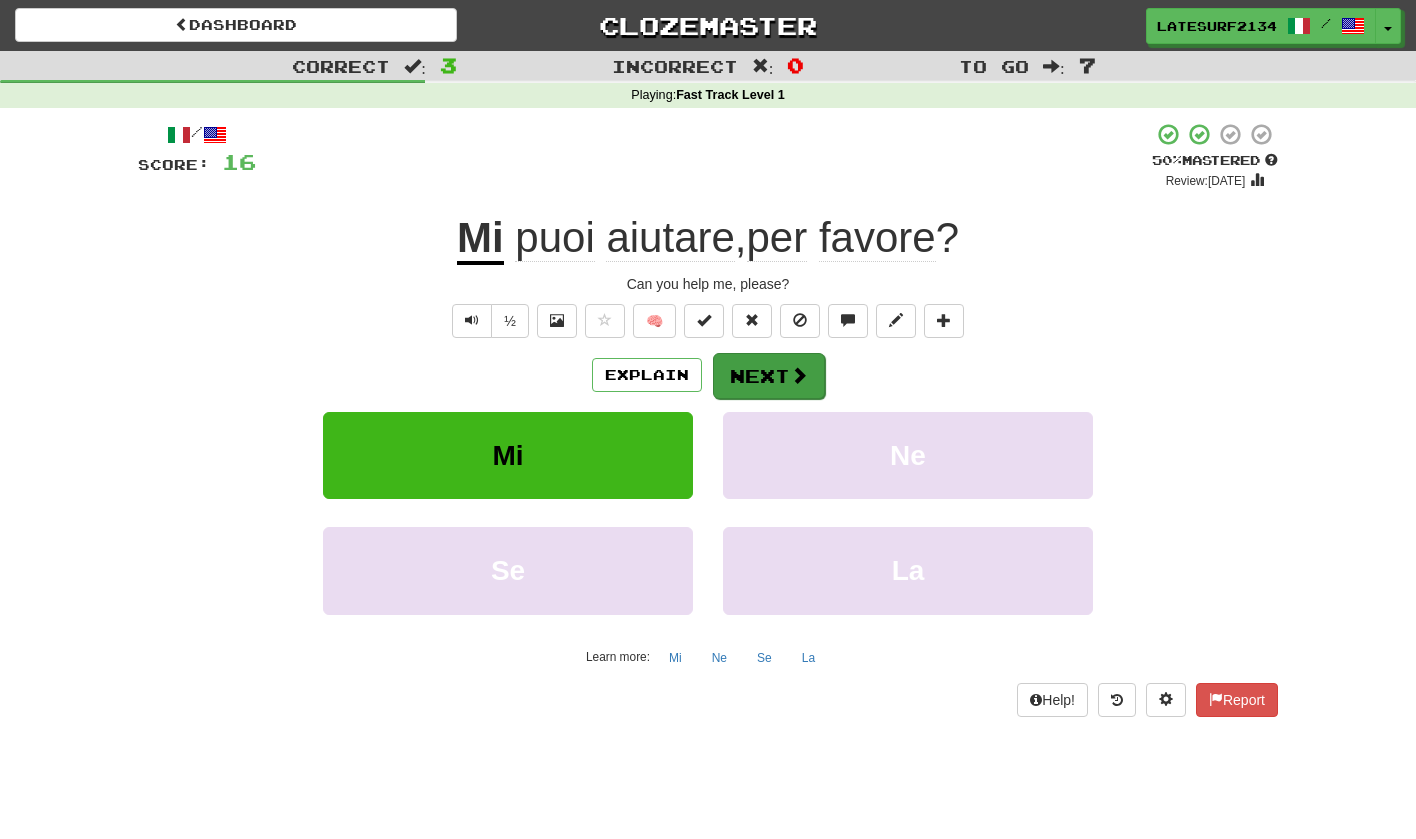 click on "Next" at bounding box center [769, 376] 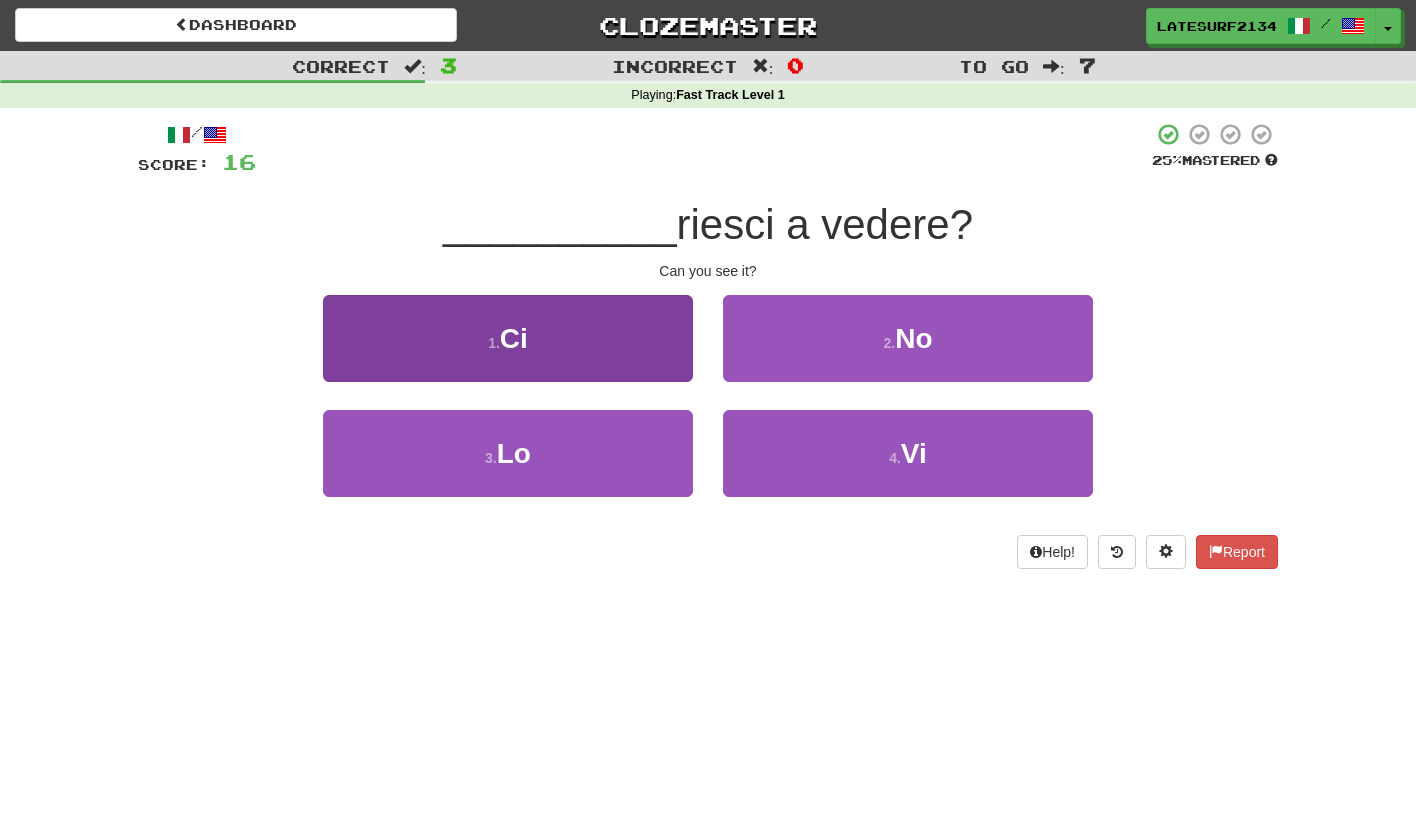 click on "1 .  Ci" at bounding box center (508, 338) 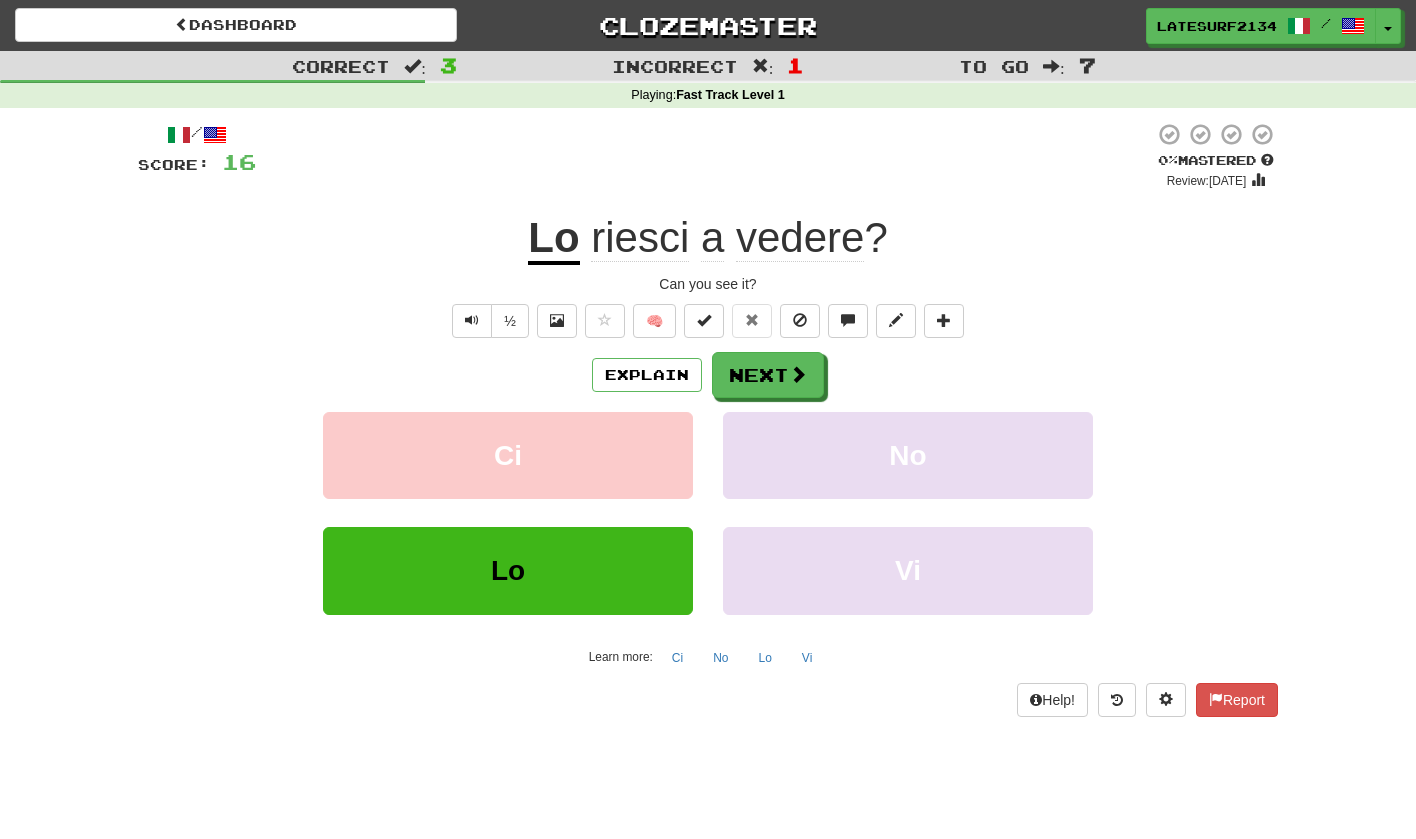 click on "riesci" at bounding box center (640, 238) 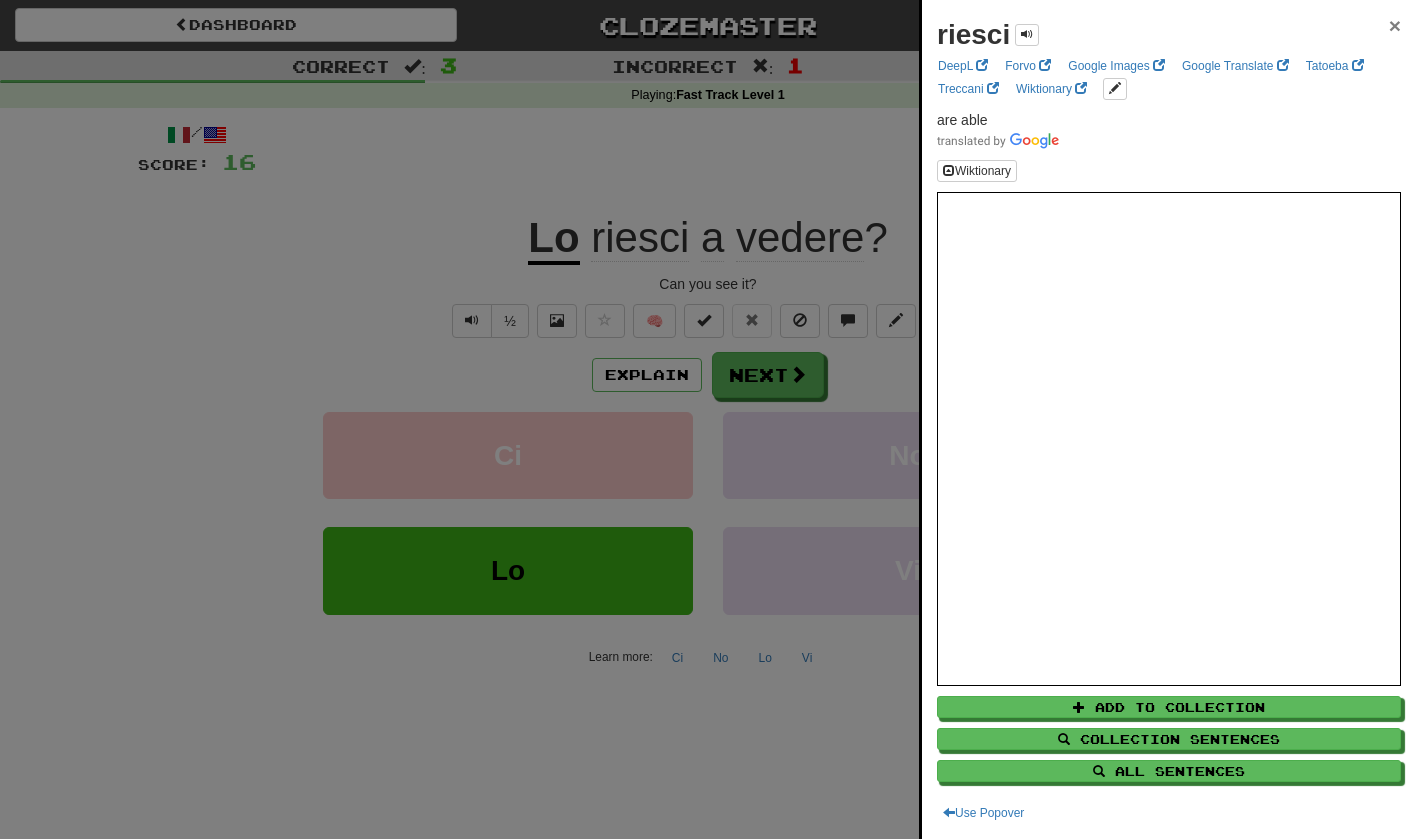 click on "×" at bounding box center [1395, 25] 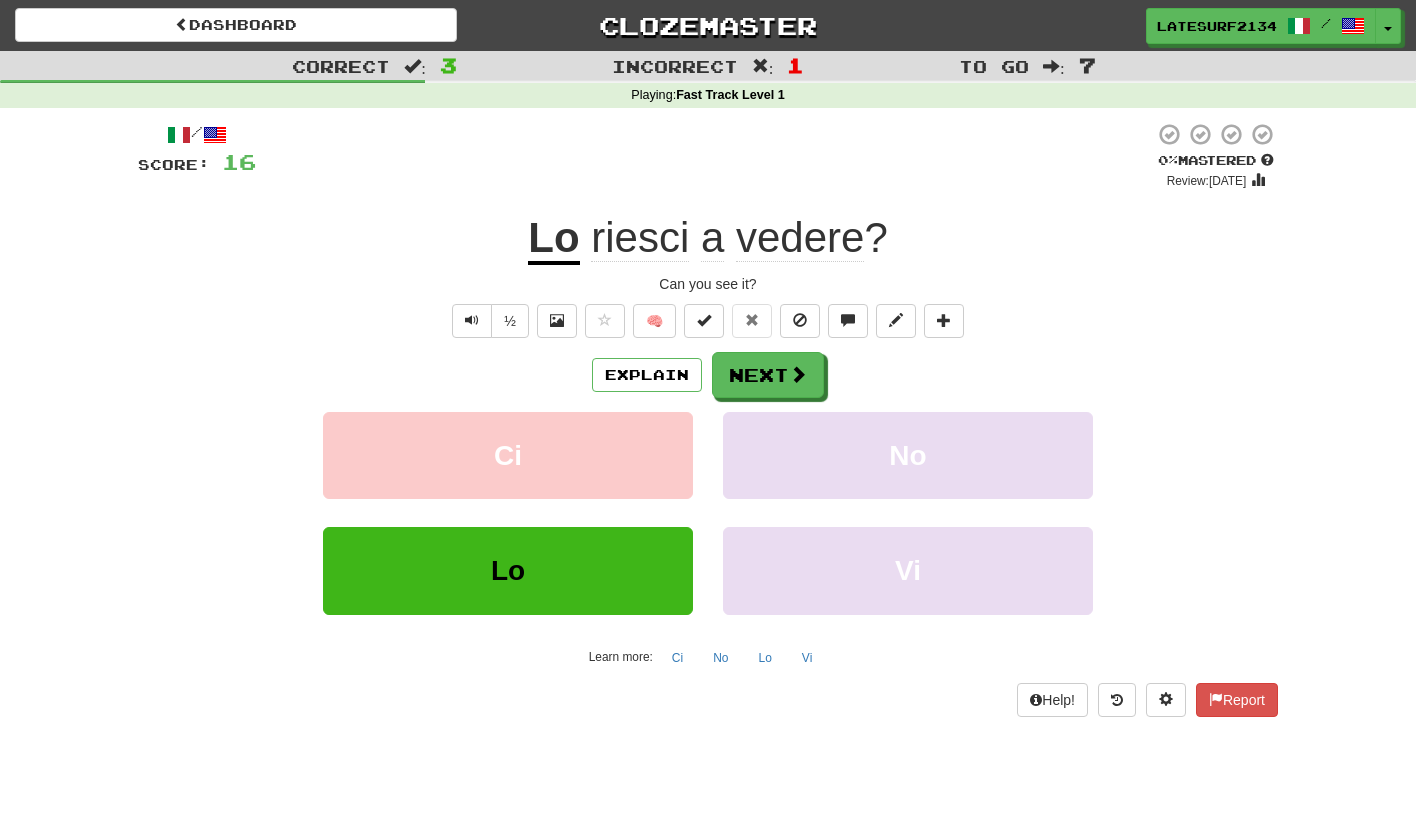 click on "vedere" at bounding box center (800, 238) 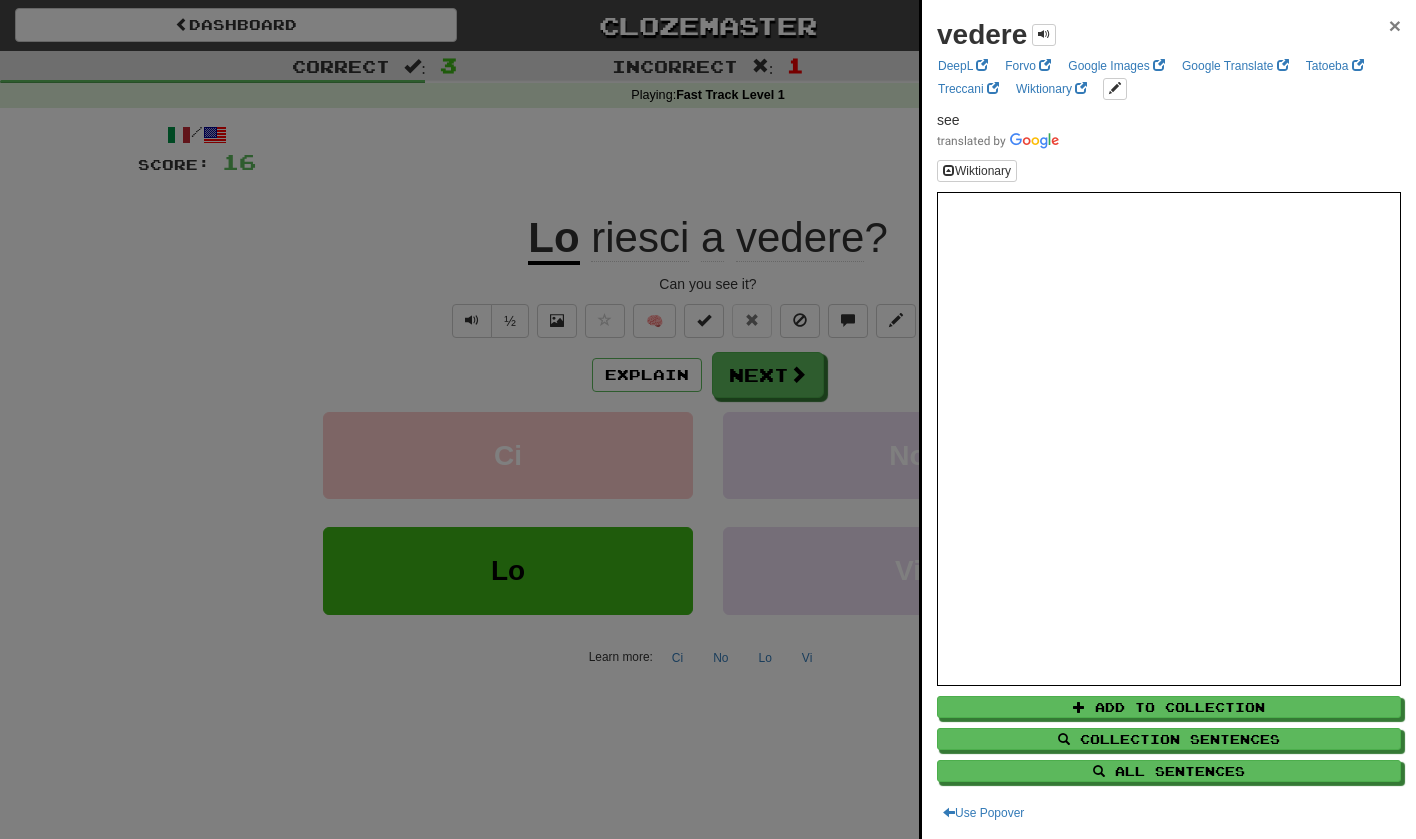 click on "×" at bounding box center [1395, 25] 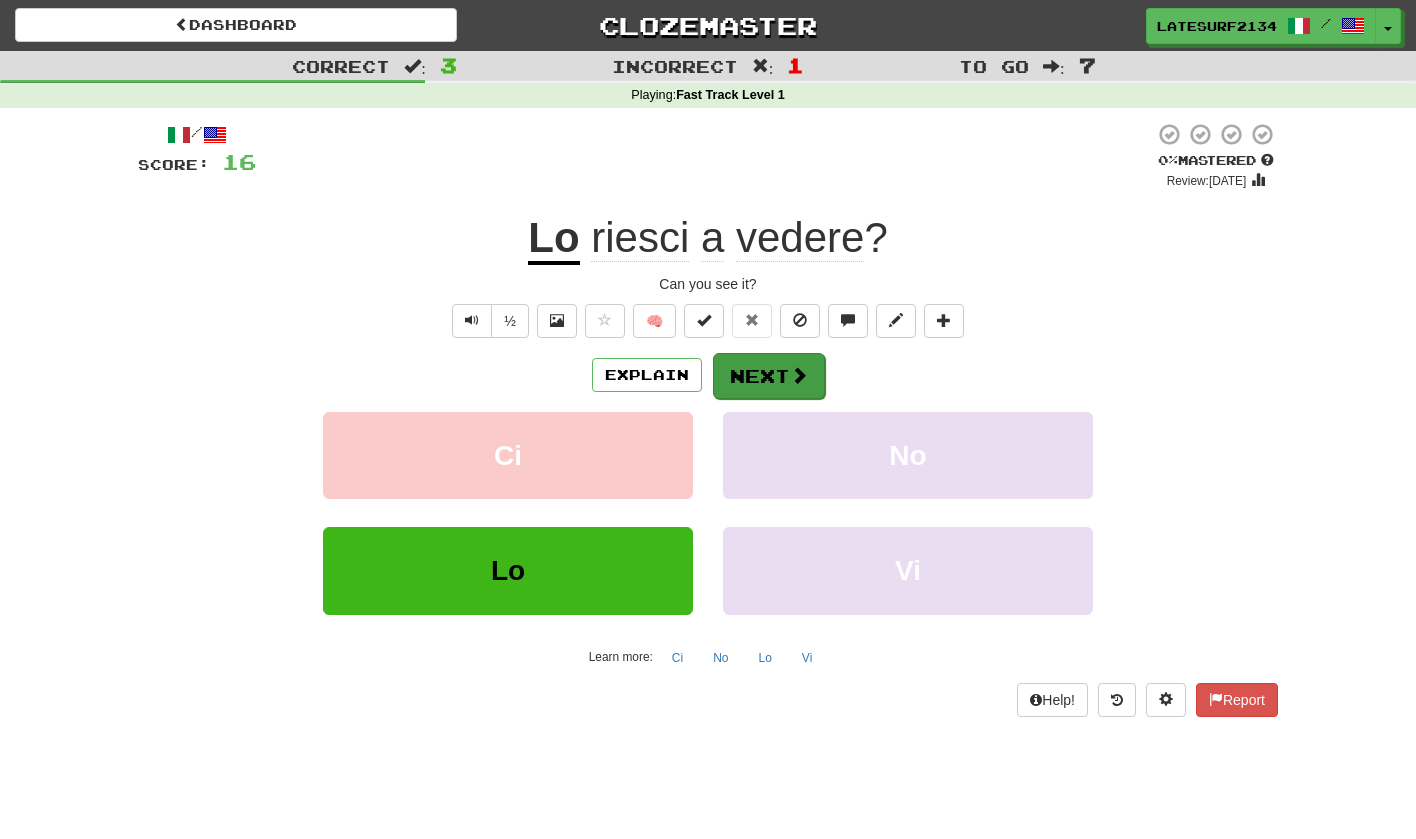 click on "Next" at bounding box center [769, 376] 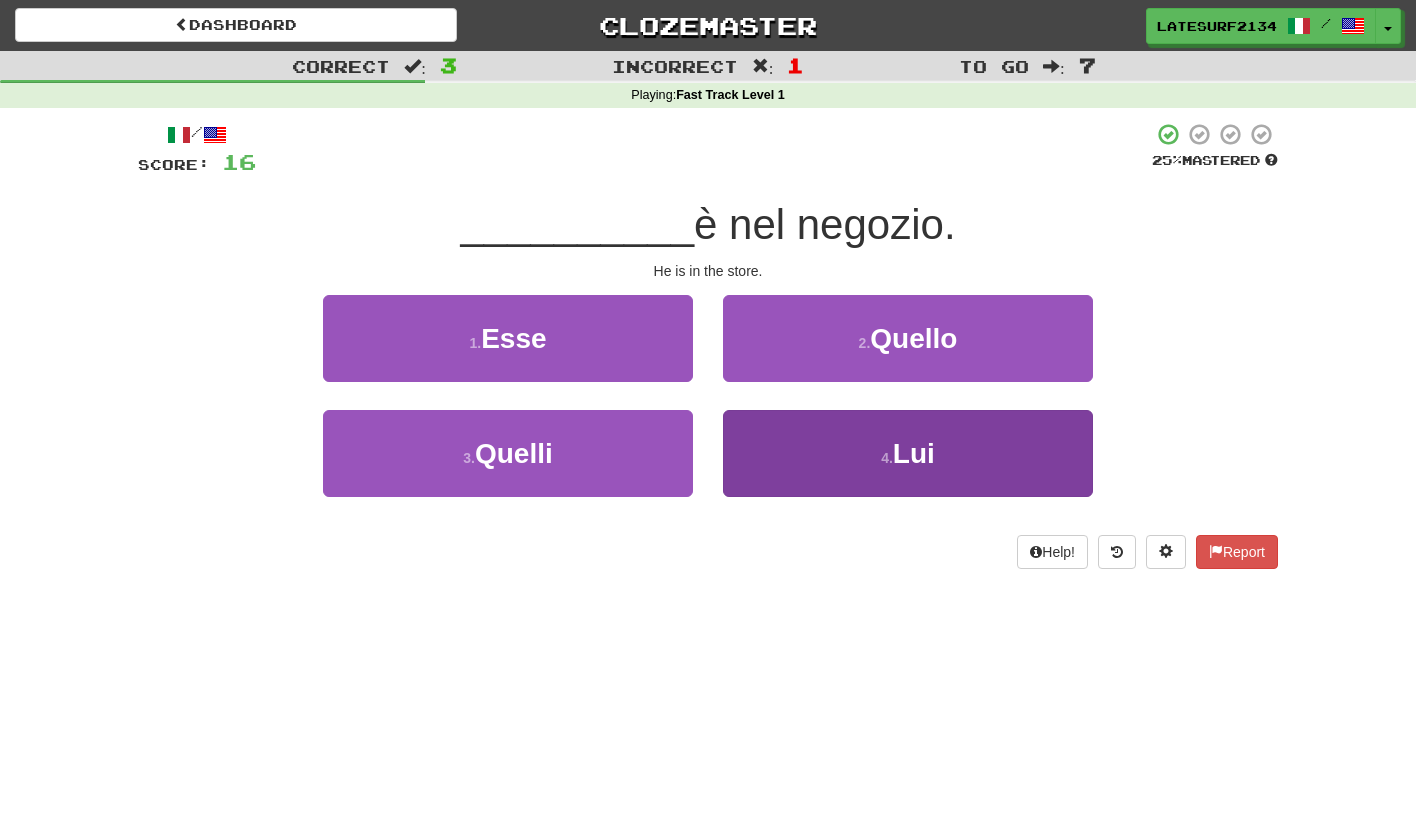 click on "Lui" at bounding box center (914, 453) 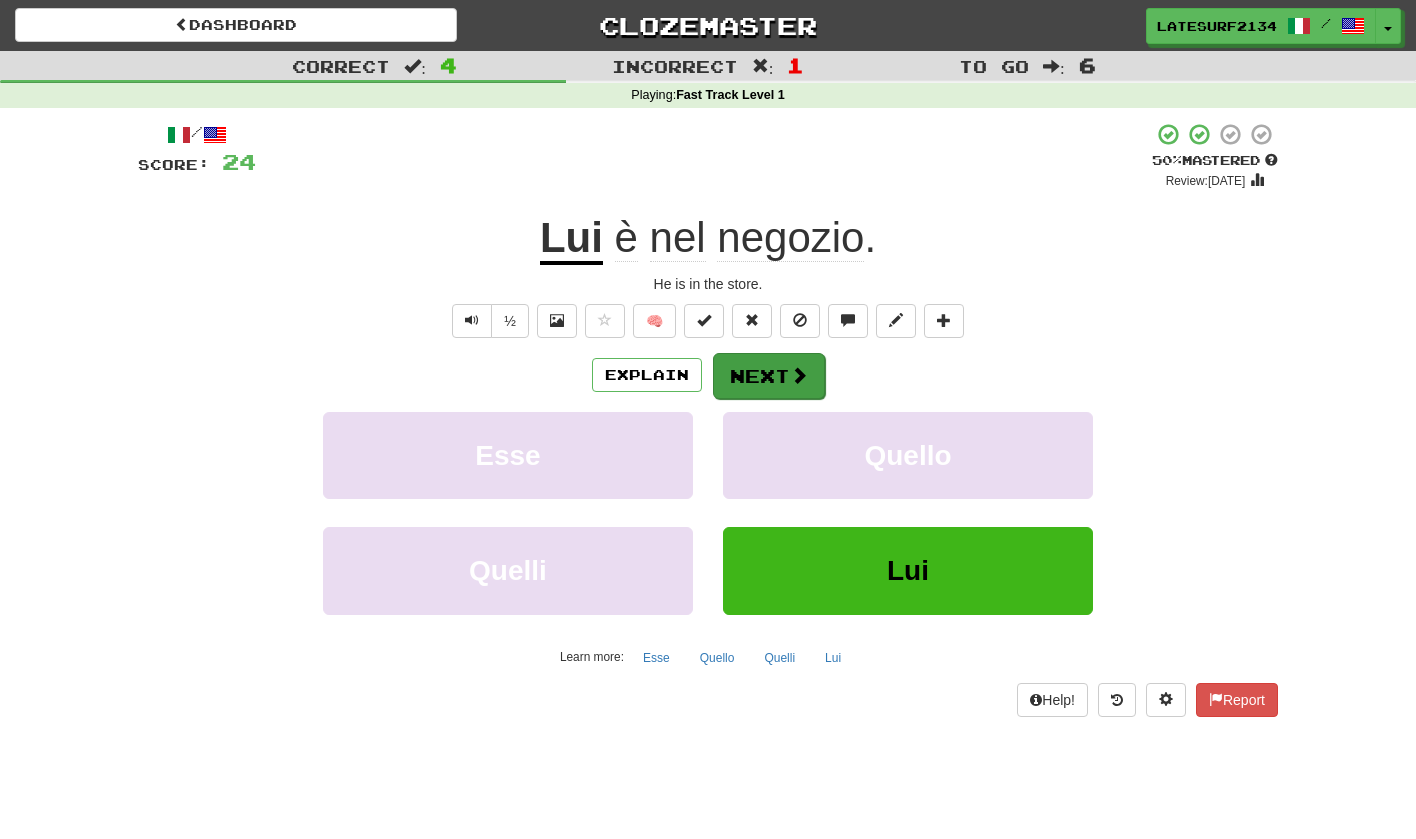 click on "Next" at bounding box center (769, 376) 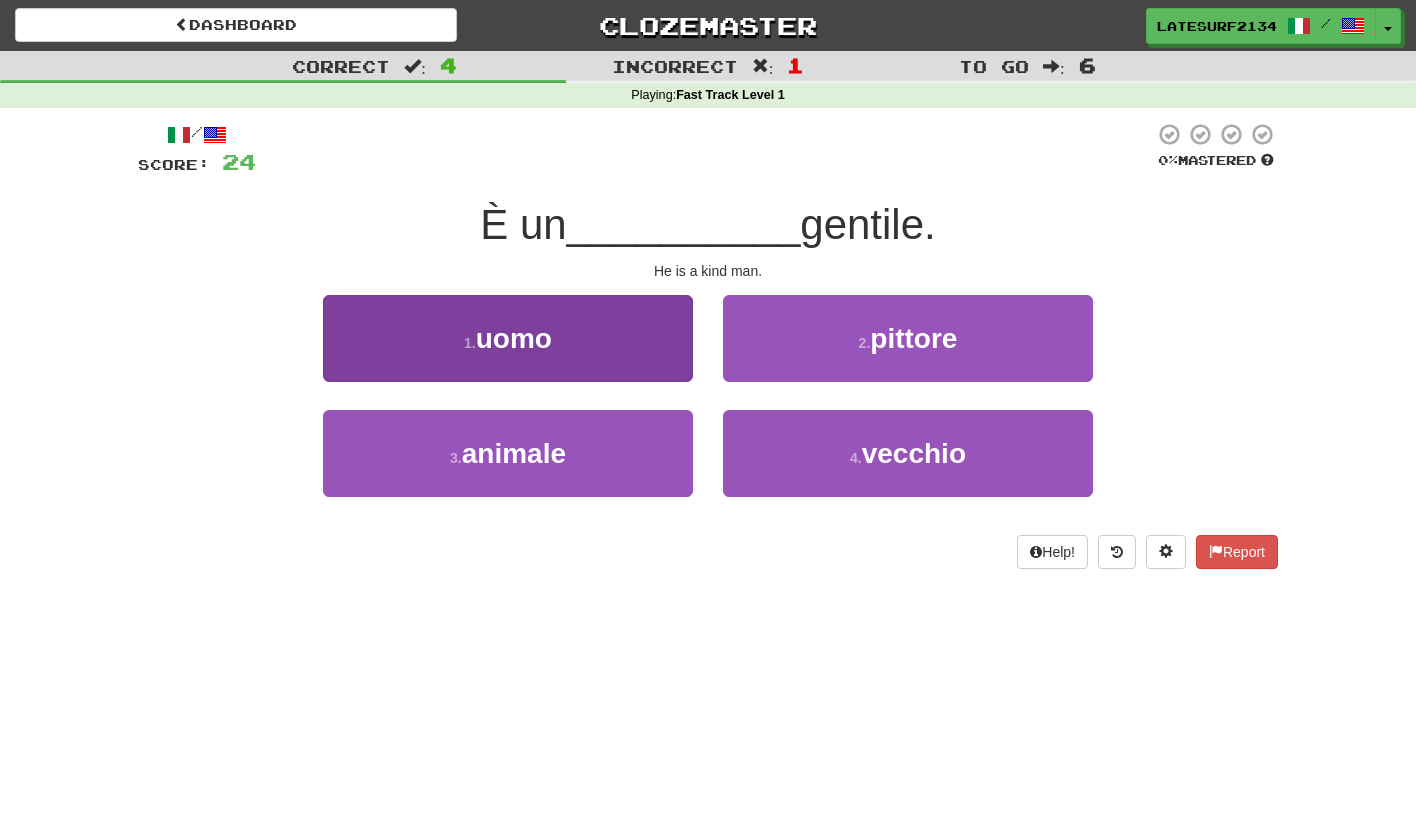 click on "1 .  uomo" at bounding box center (508, 338) 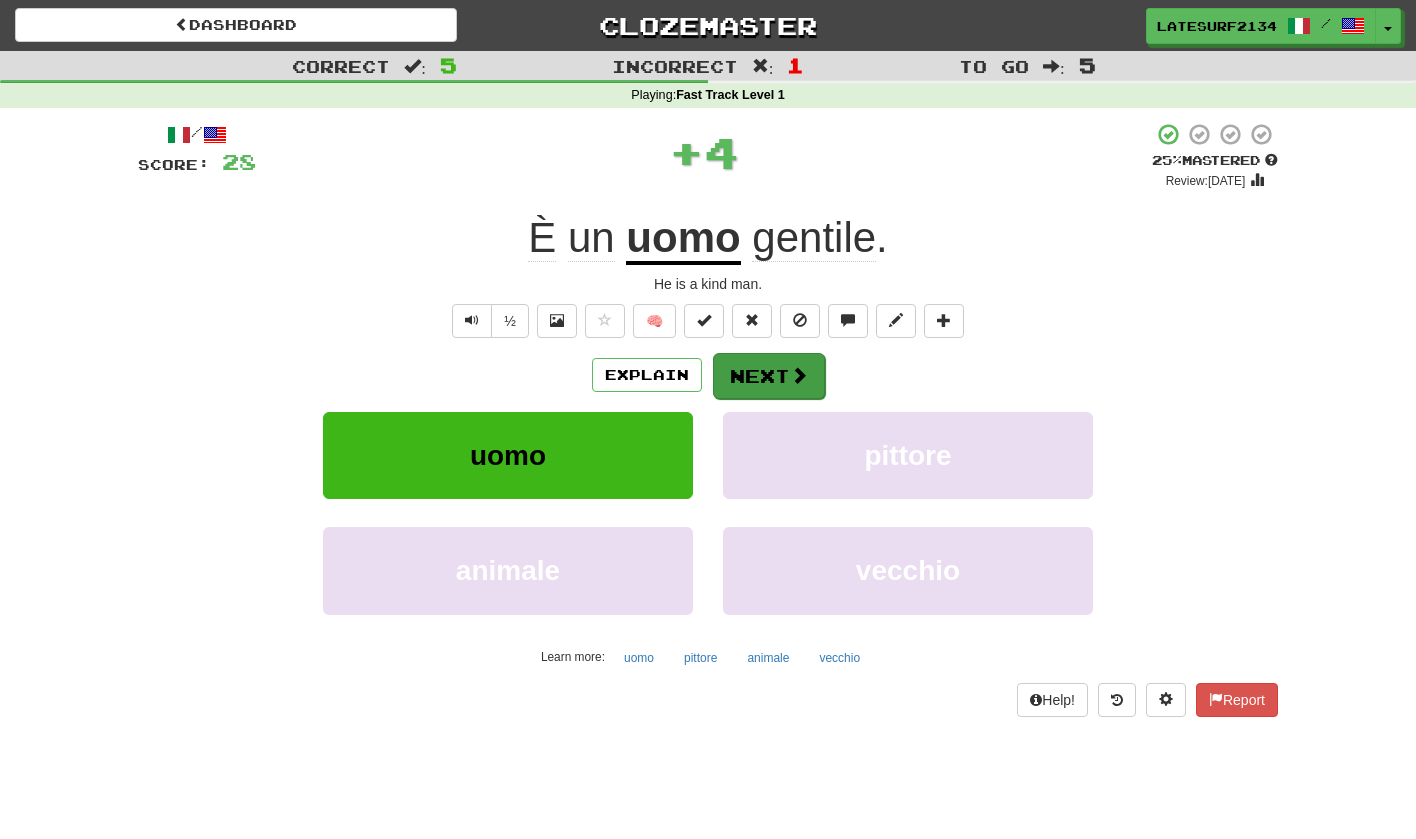click on "Next" at bounding box center [769, 376] 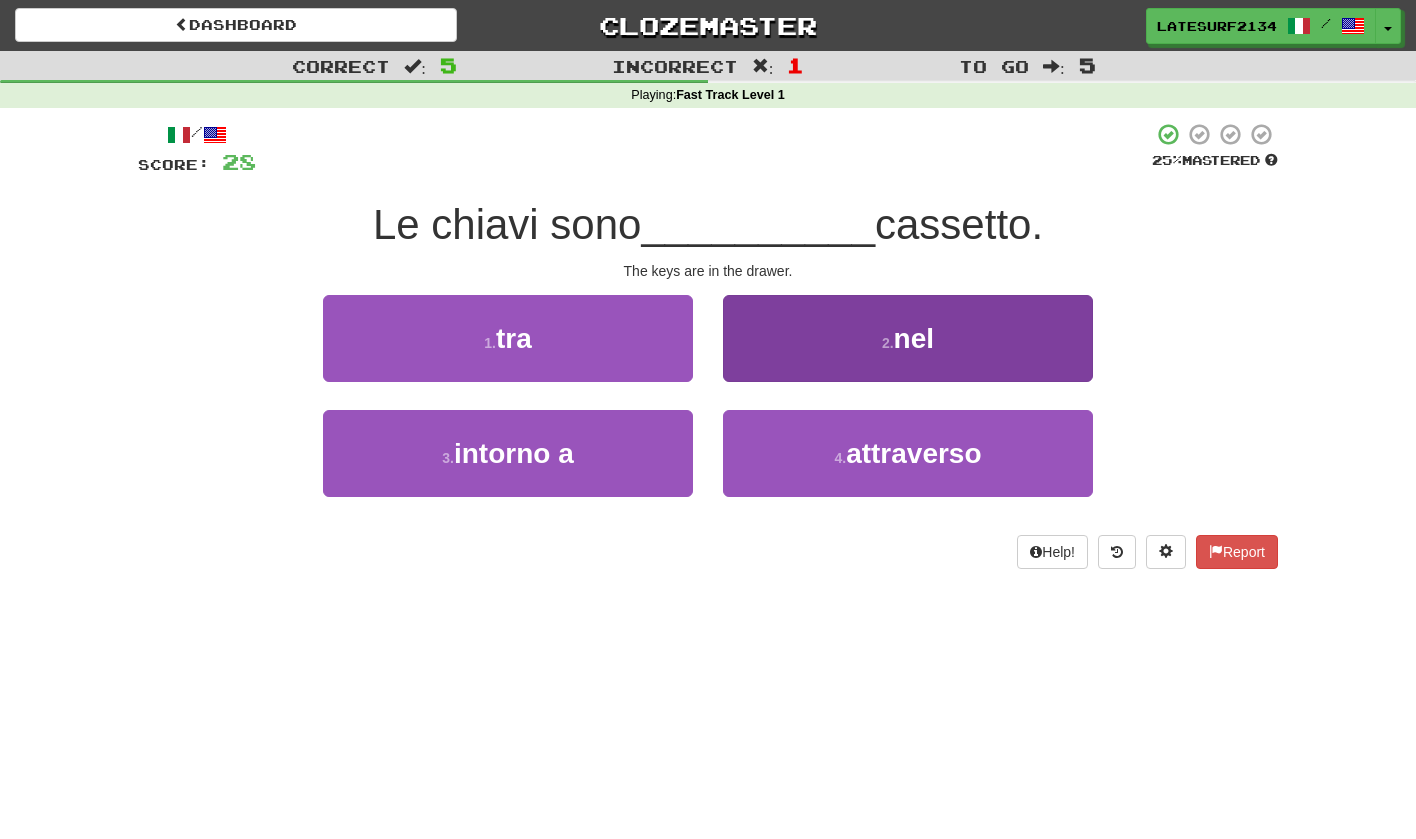click on "2 .  nel" at bounding box center [908, 338] 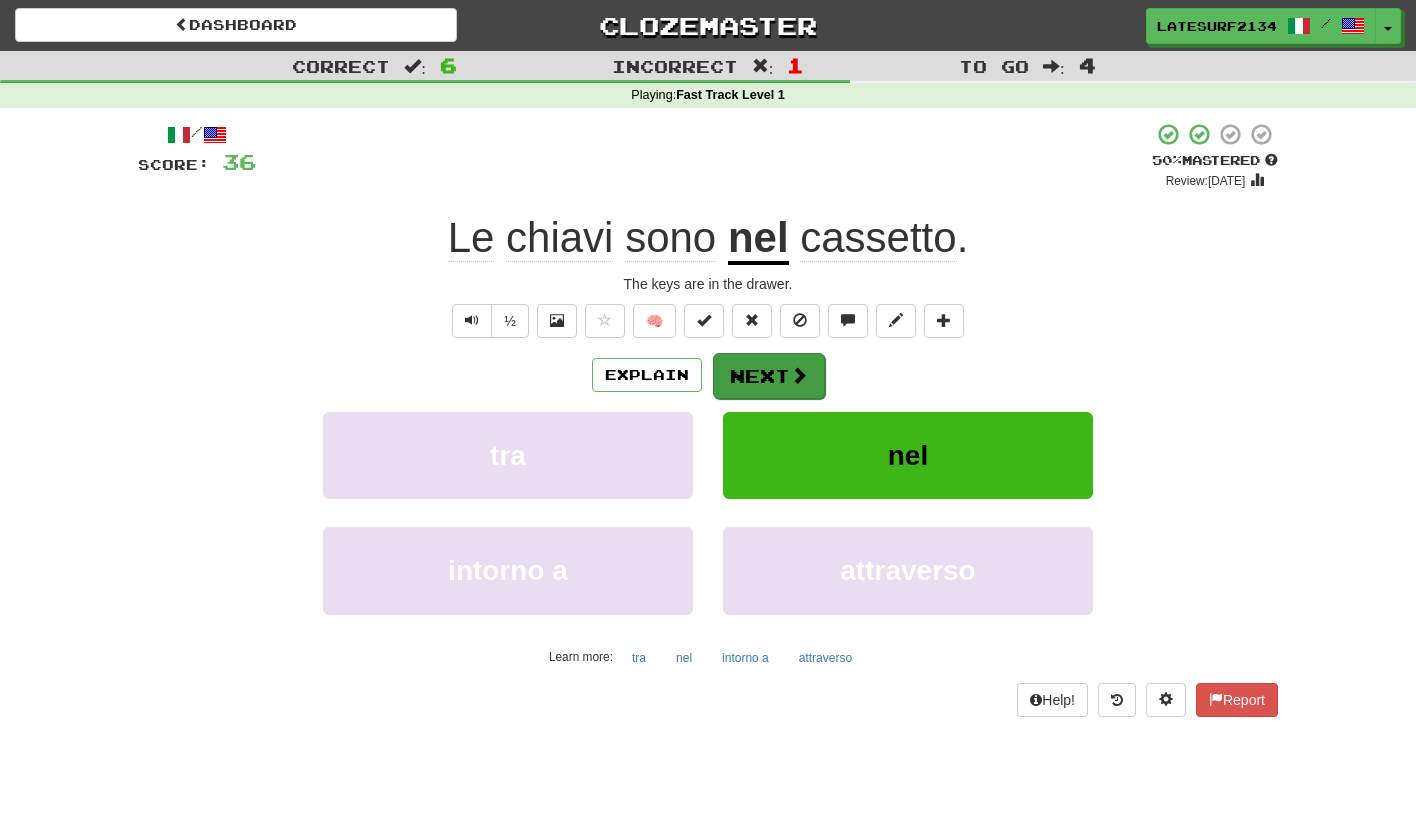 click on "Next" at bounding box center (769, 376) 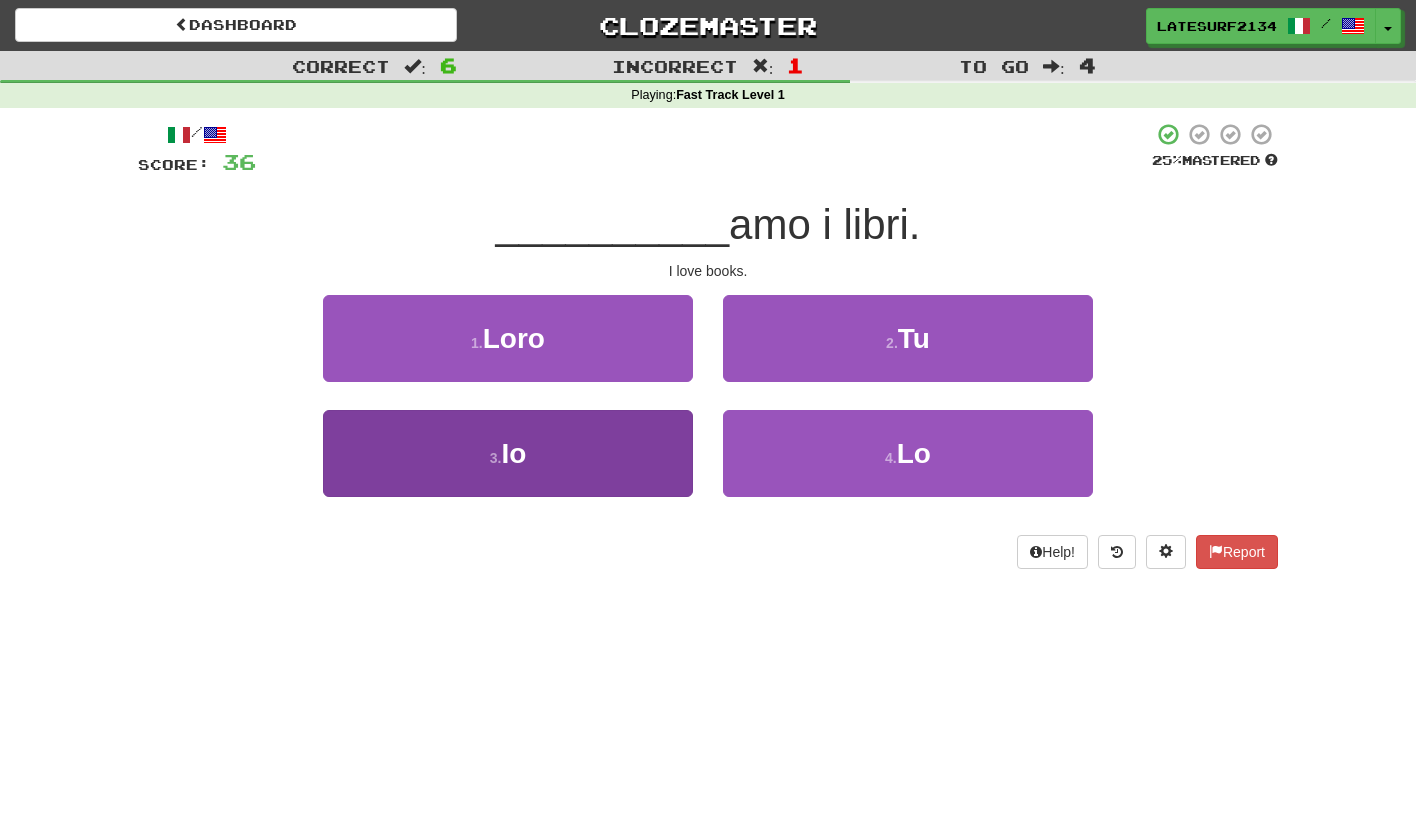 click on "3 .  Io" at bounding box center [508, 453] 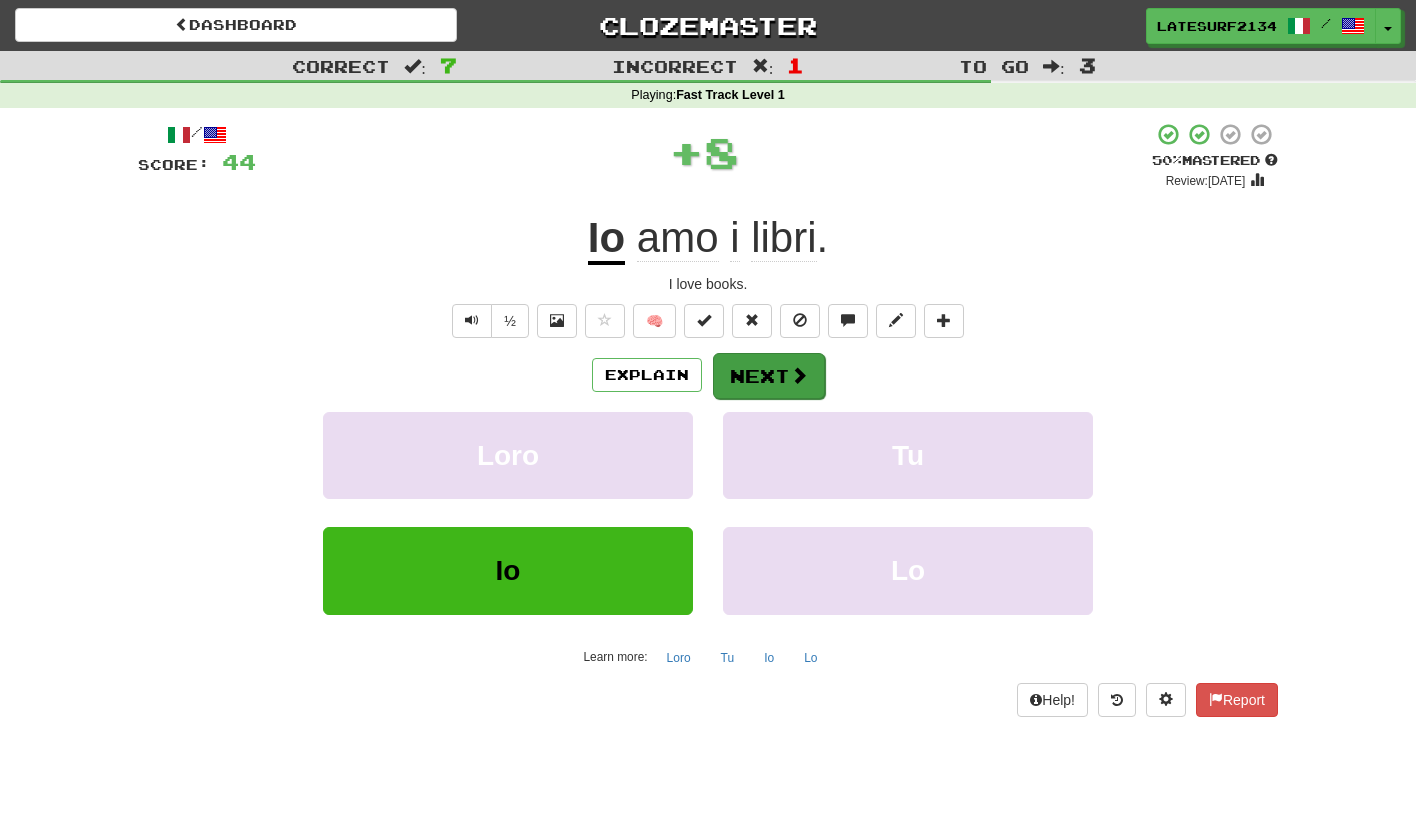 click at bounding box center (799, 375) 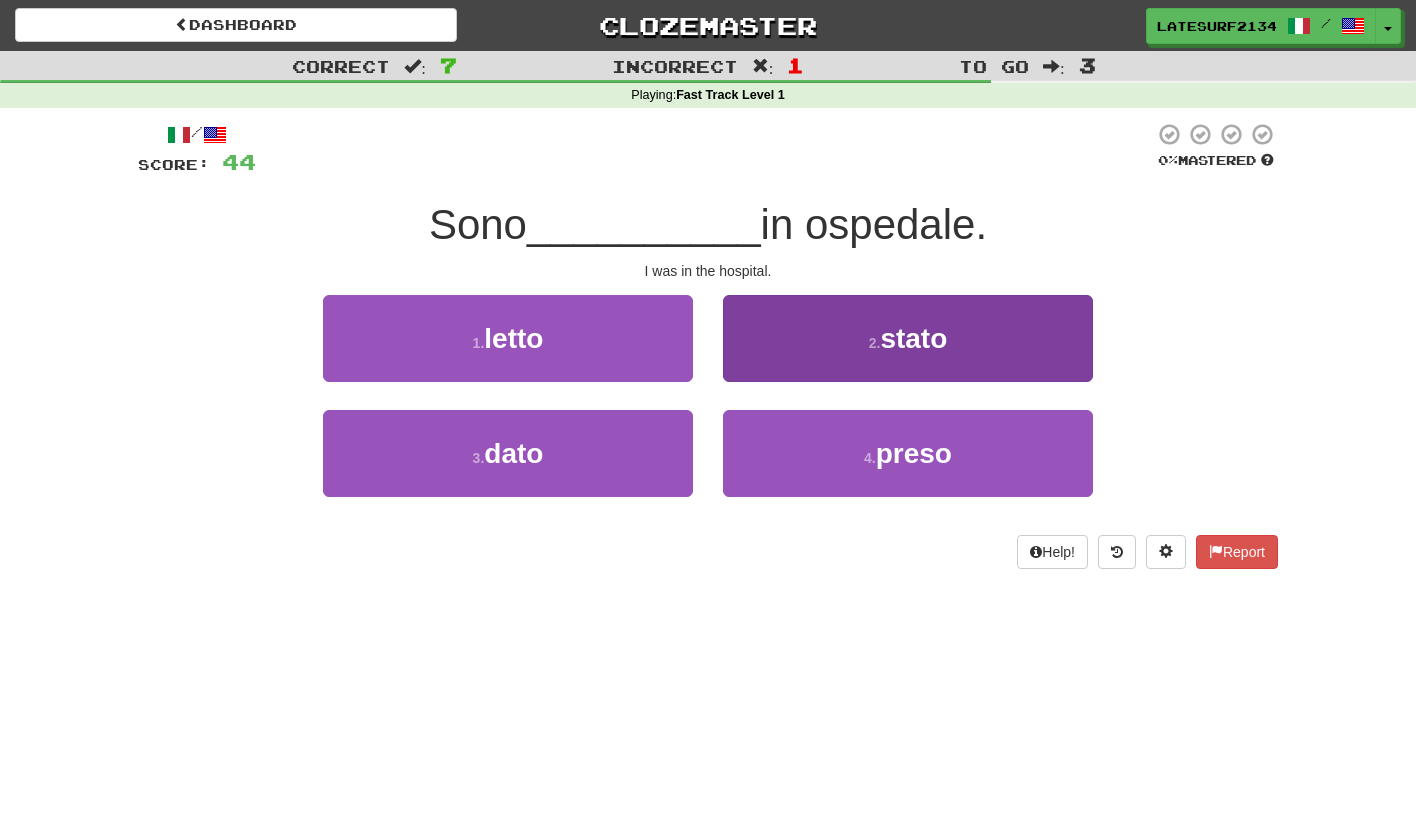 click on "2 .  stato" at bounding box center [908, 338] 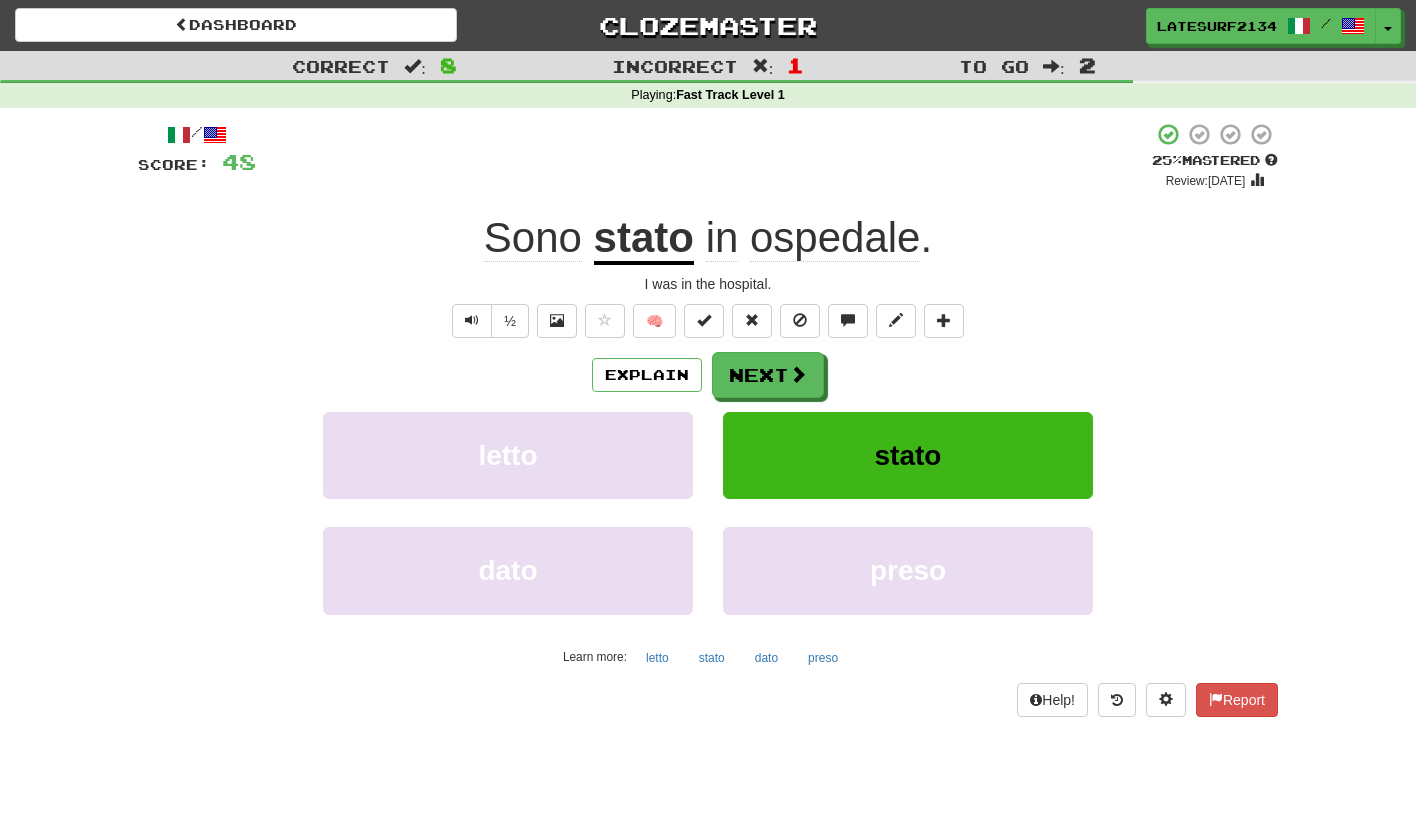 click on "stato" at bounding box center [644, 239] 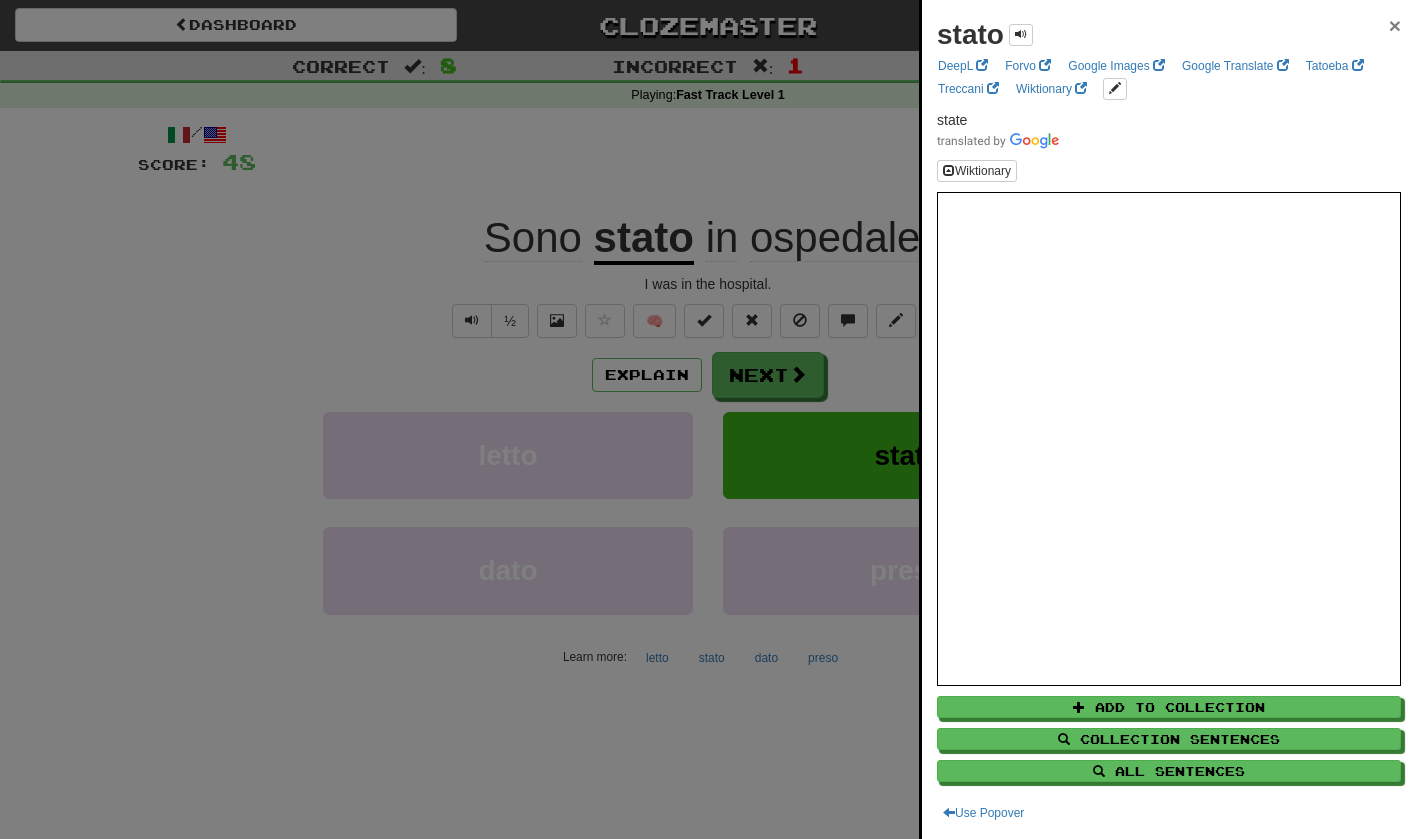 click on "×" at bounding box center (1395, 25) 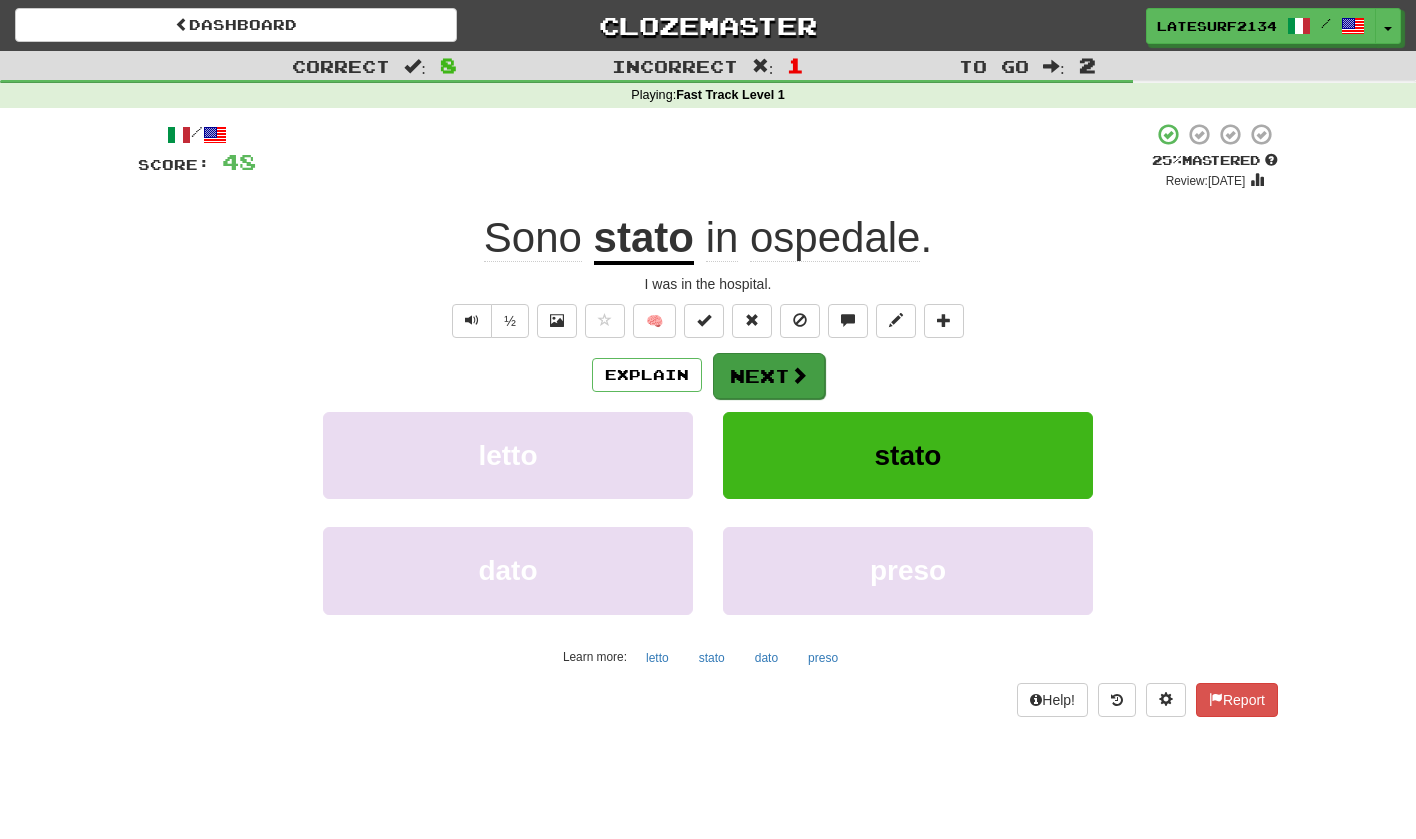 click at bounding box center [799, 375] 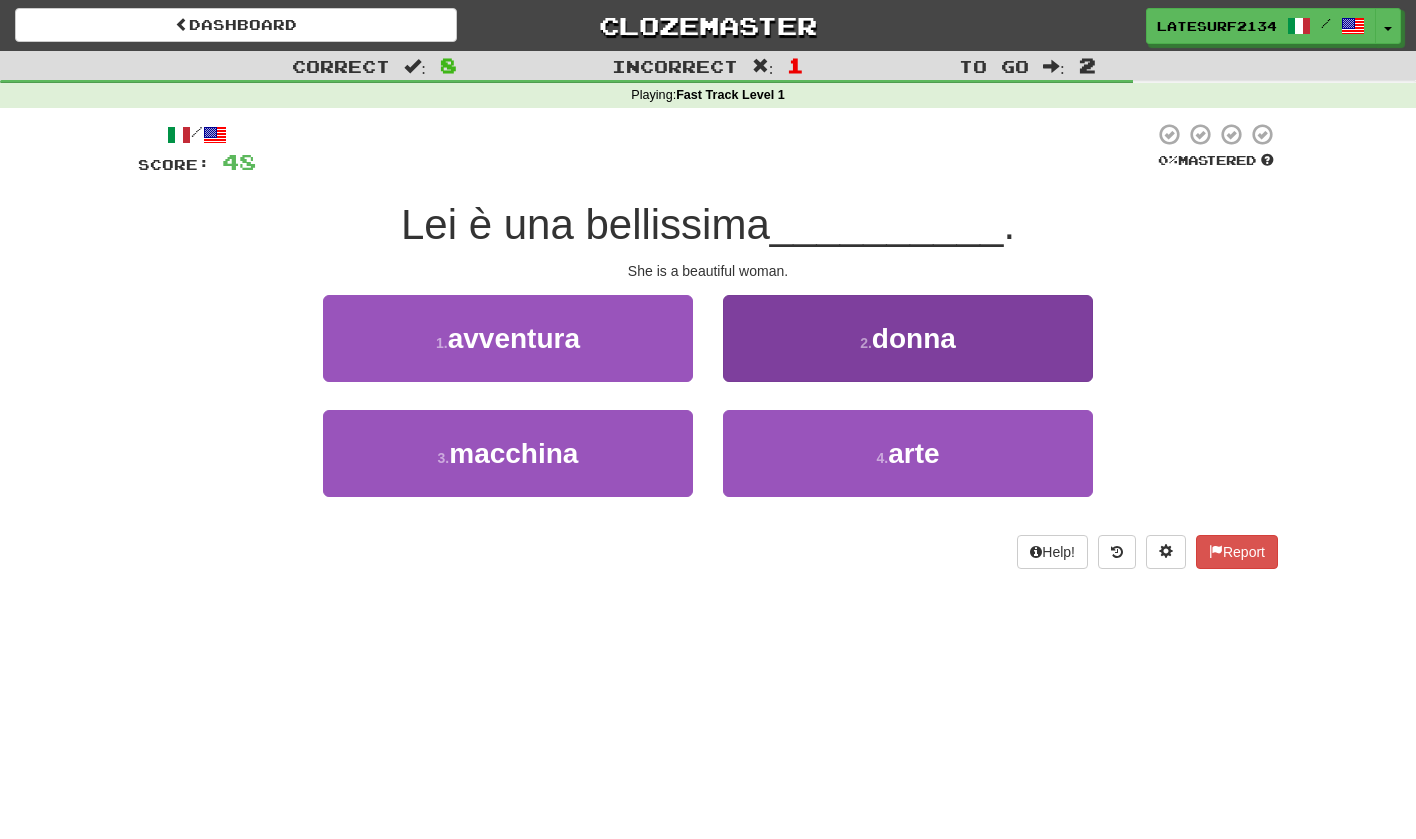 click on "donna" at bounding box center (914, 338) 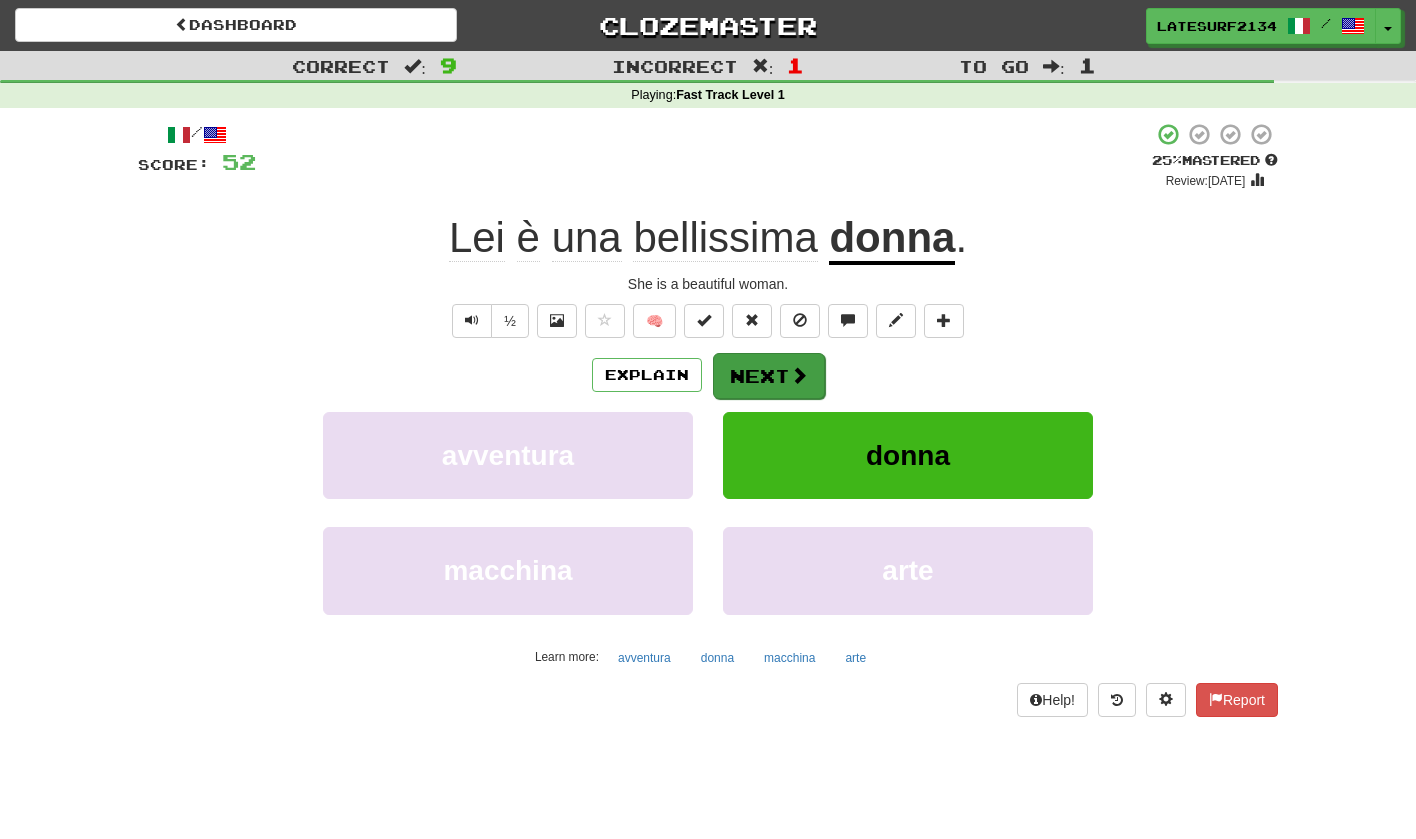 click on "Next" at bounding box center [769, 376] 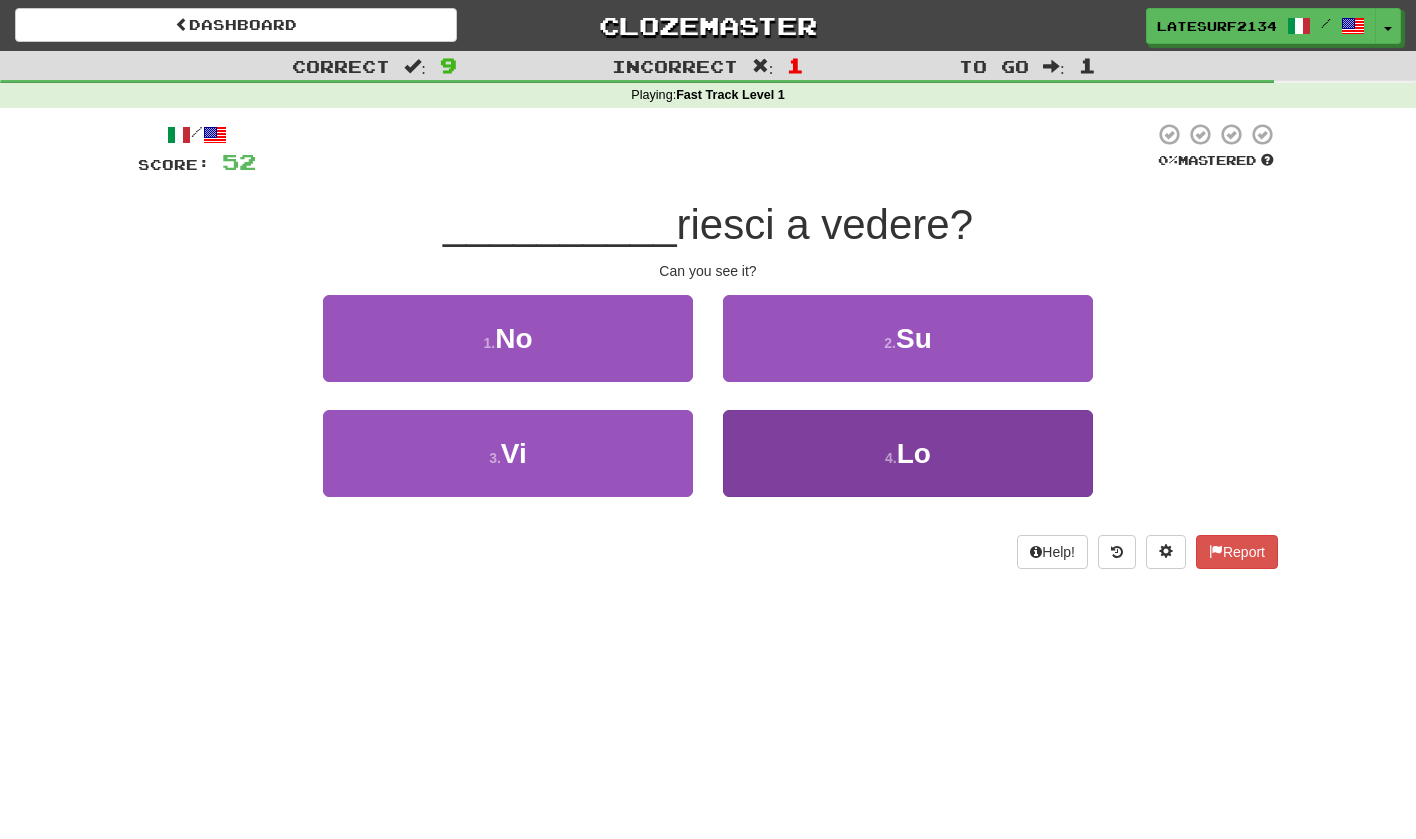 click on "Lo" at bounding box center [914, 453] 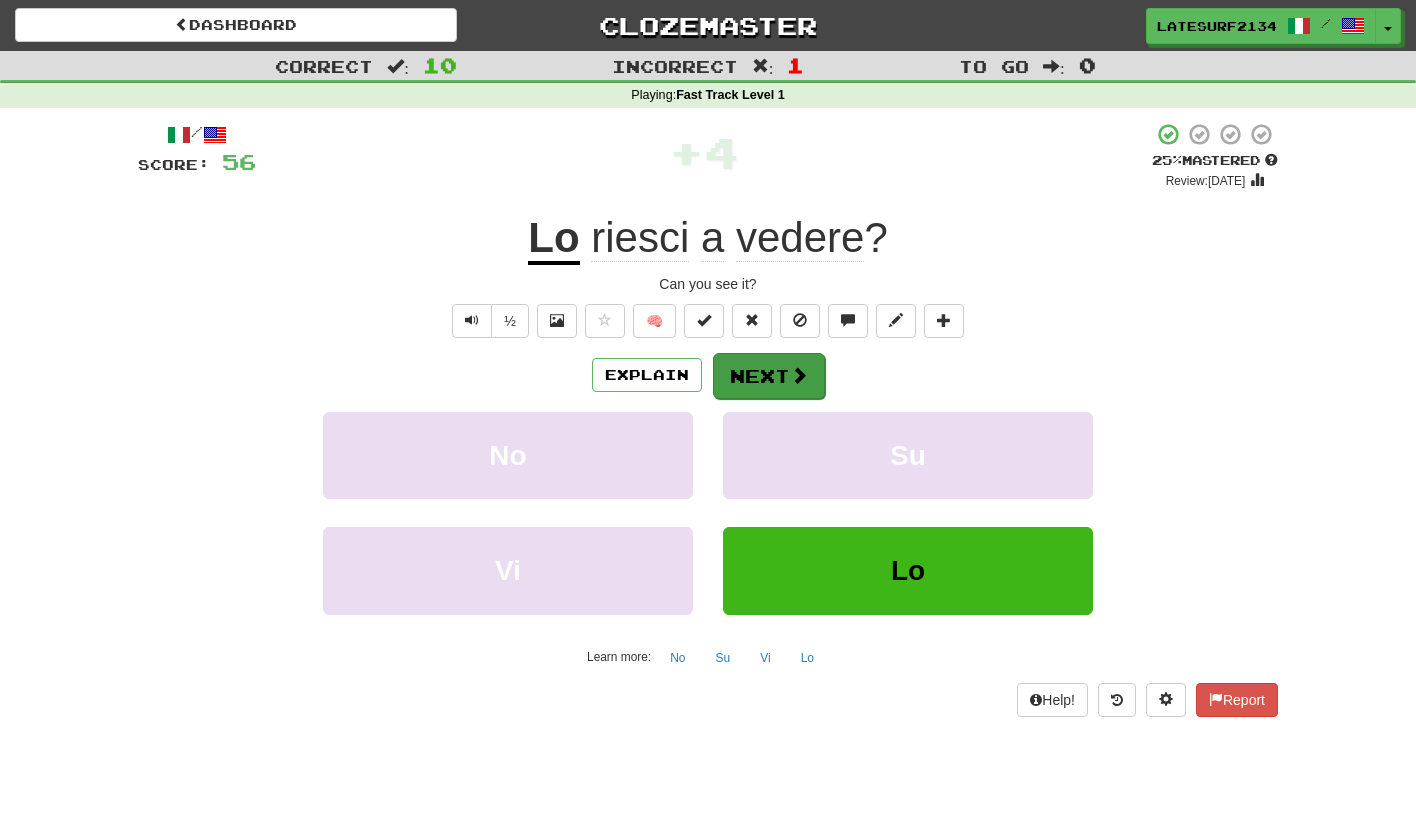 click at bounding box center (799, 375) 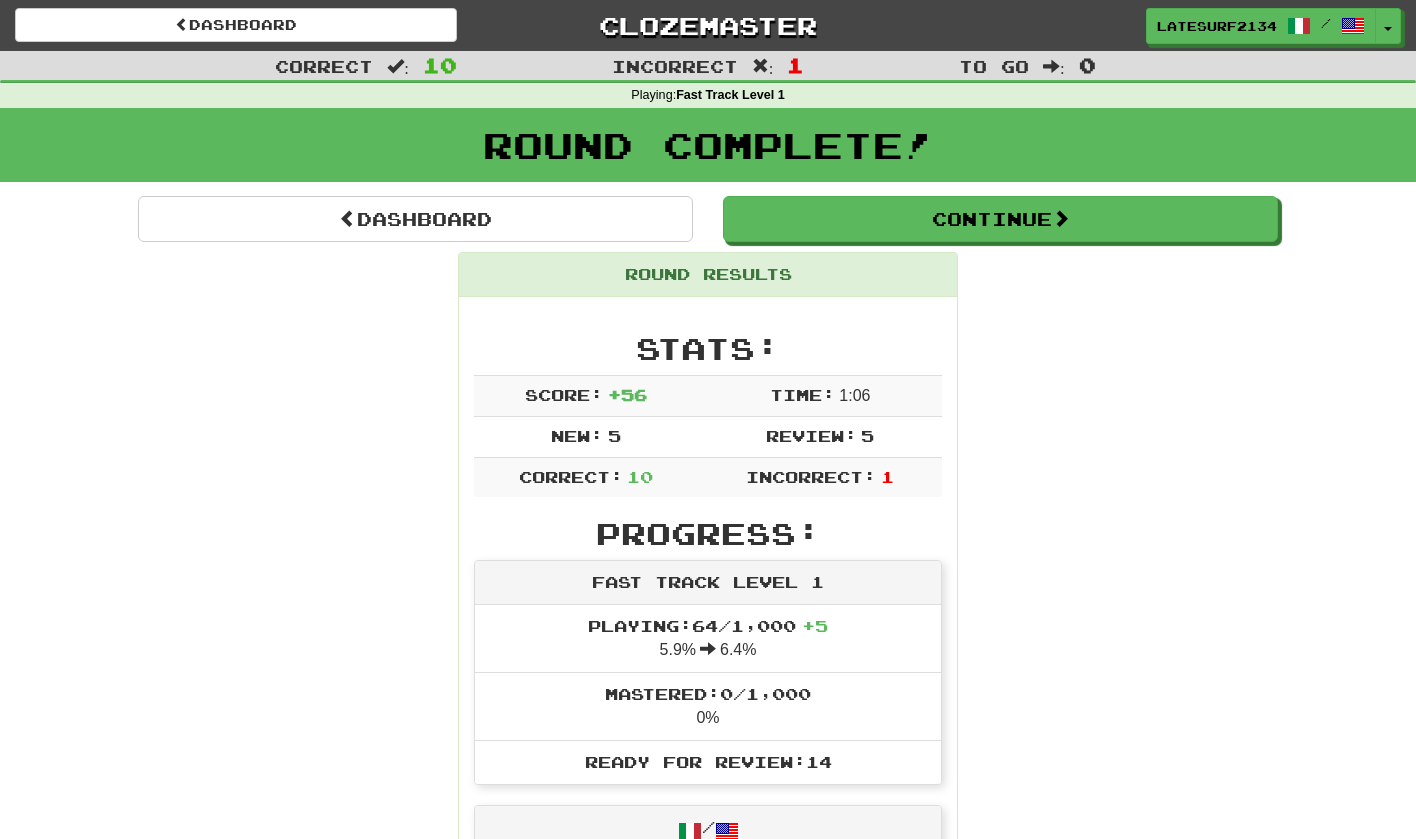 scroll, scrollTop: 0, scrollLeft: 0, axis: both 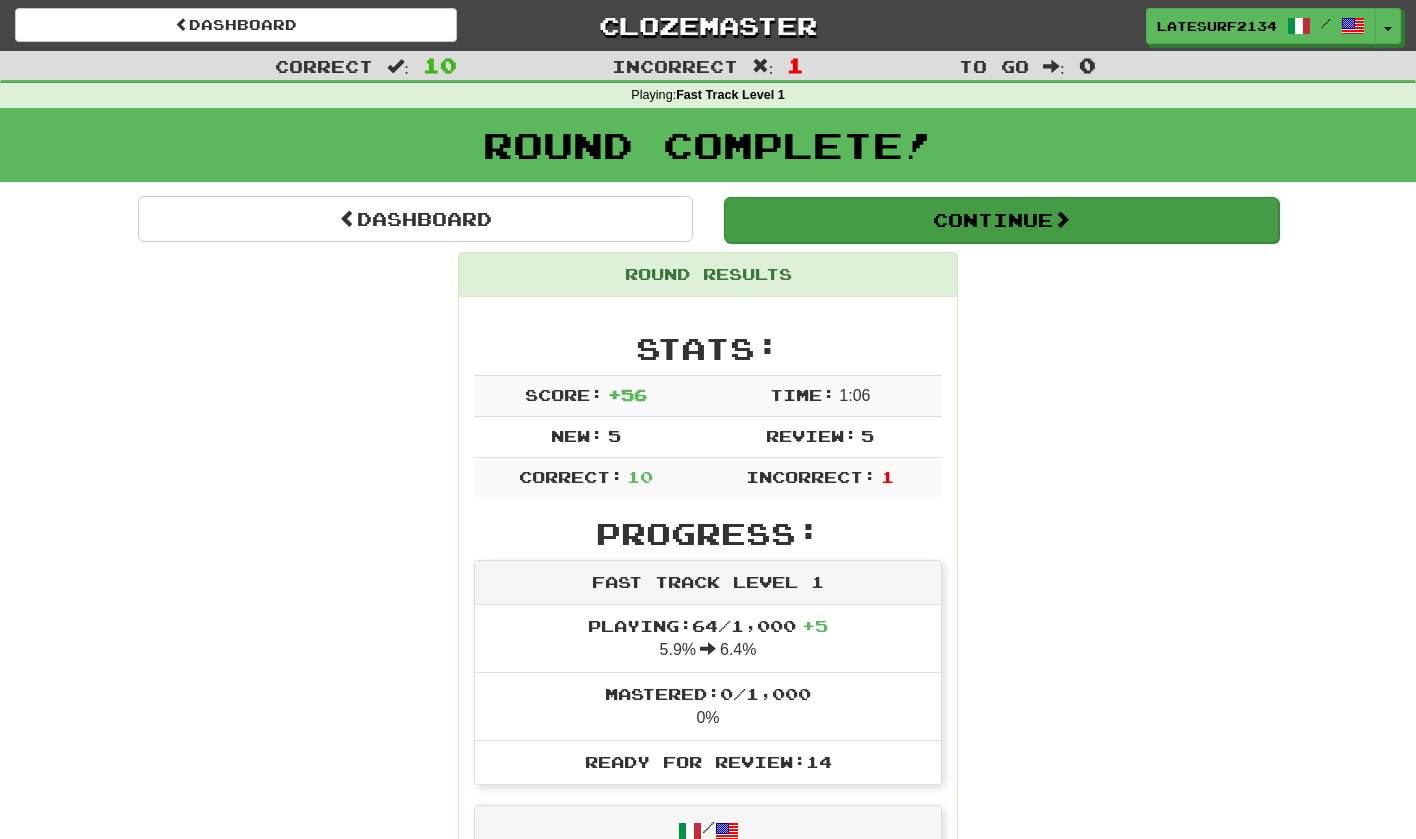 click on "Continue" at bounding box center (1001, 220) 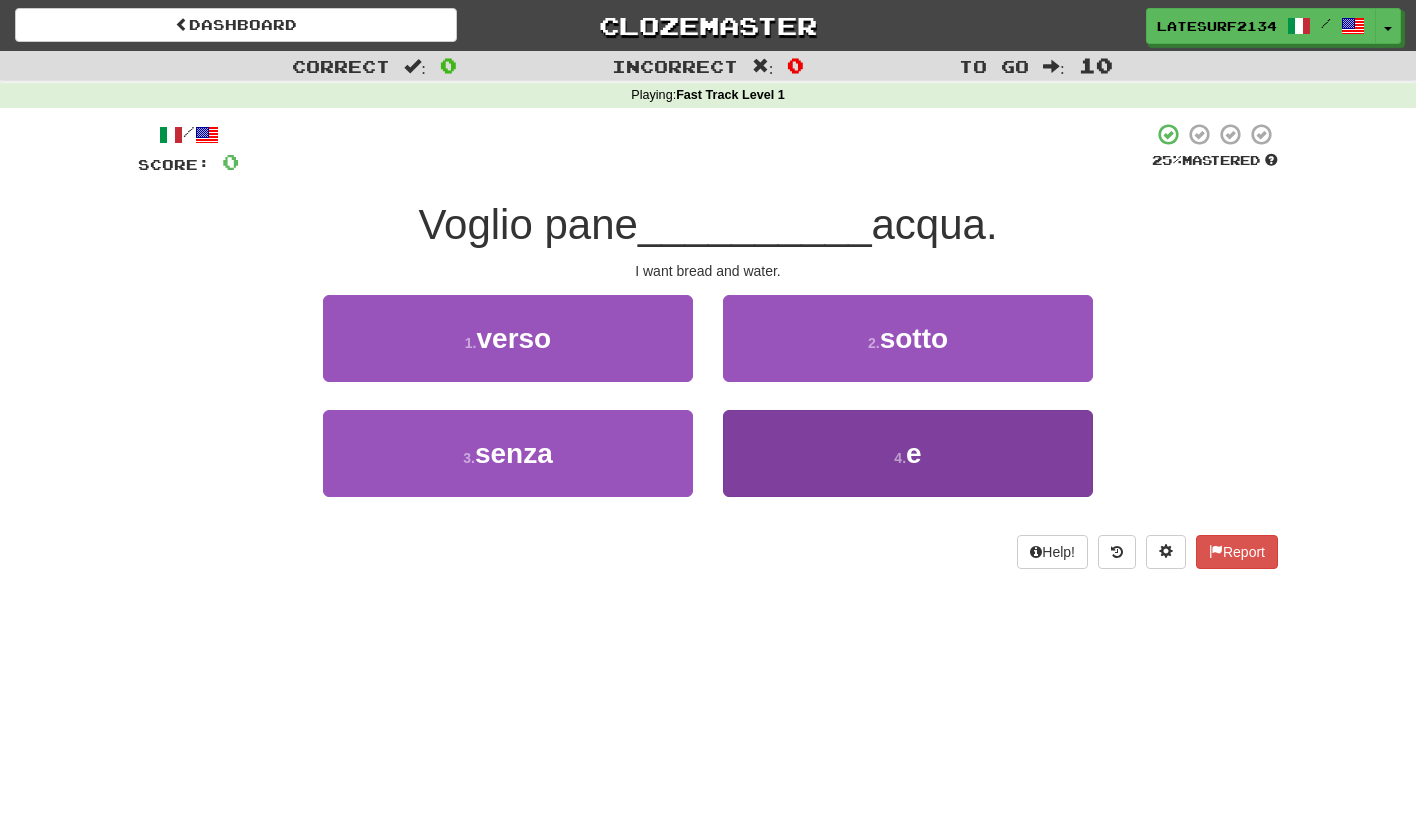 click on "e" at bounding box center (914, 453) 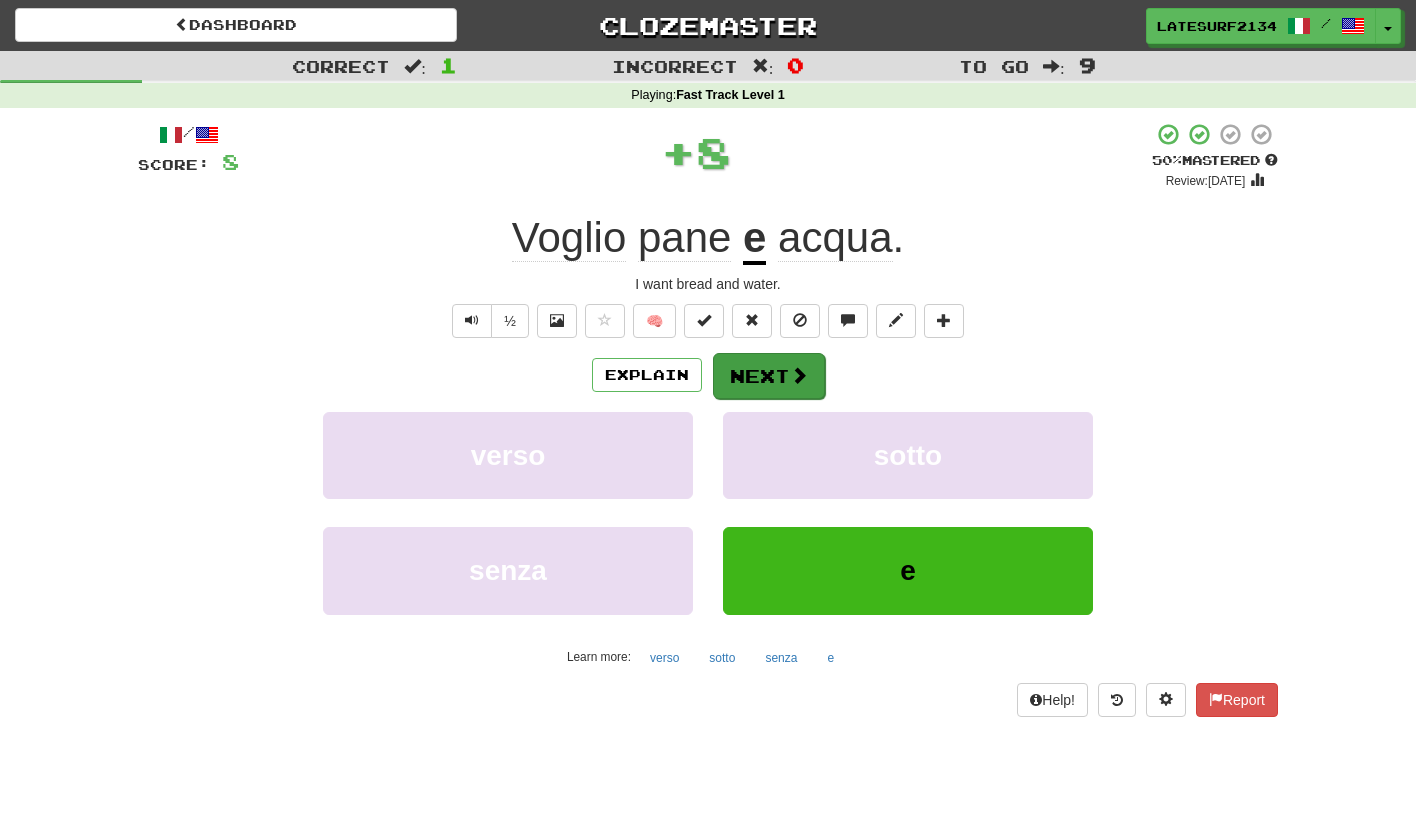 click at bounding box center (799, 375) 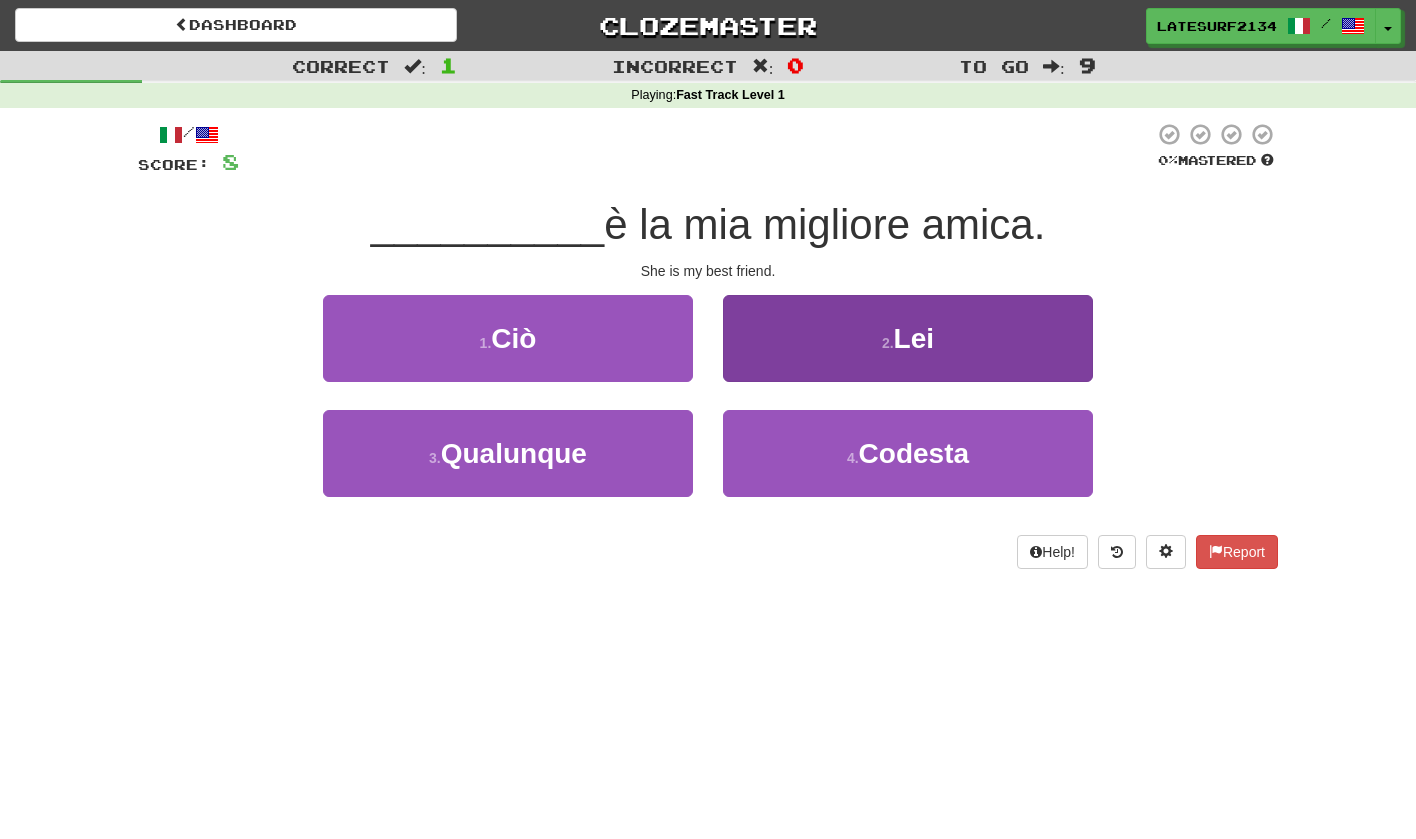 click on "Lei" at bounding box center [914, 338] 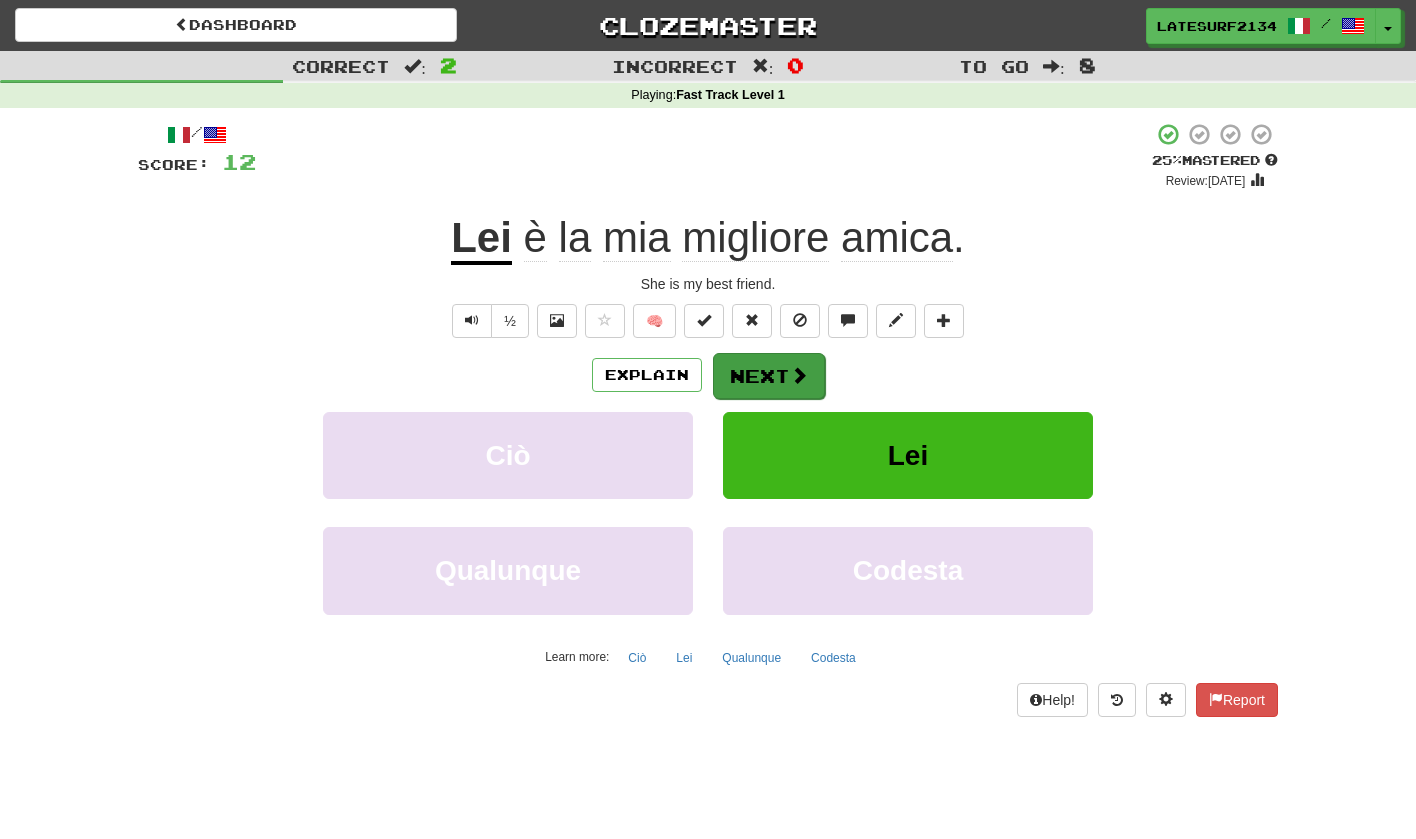 click on "Next" at bounding box center (769, 376) 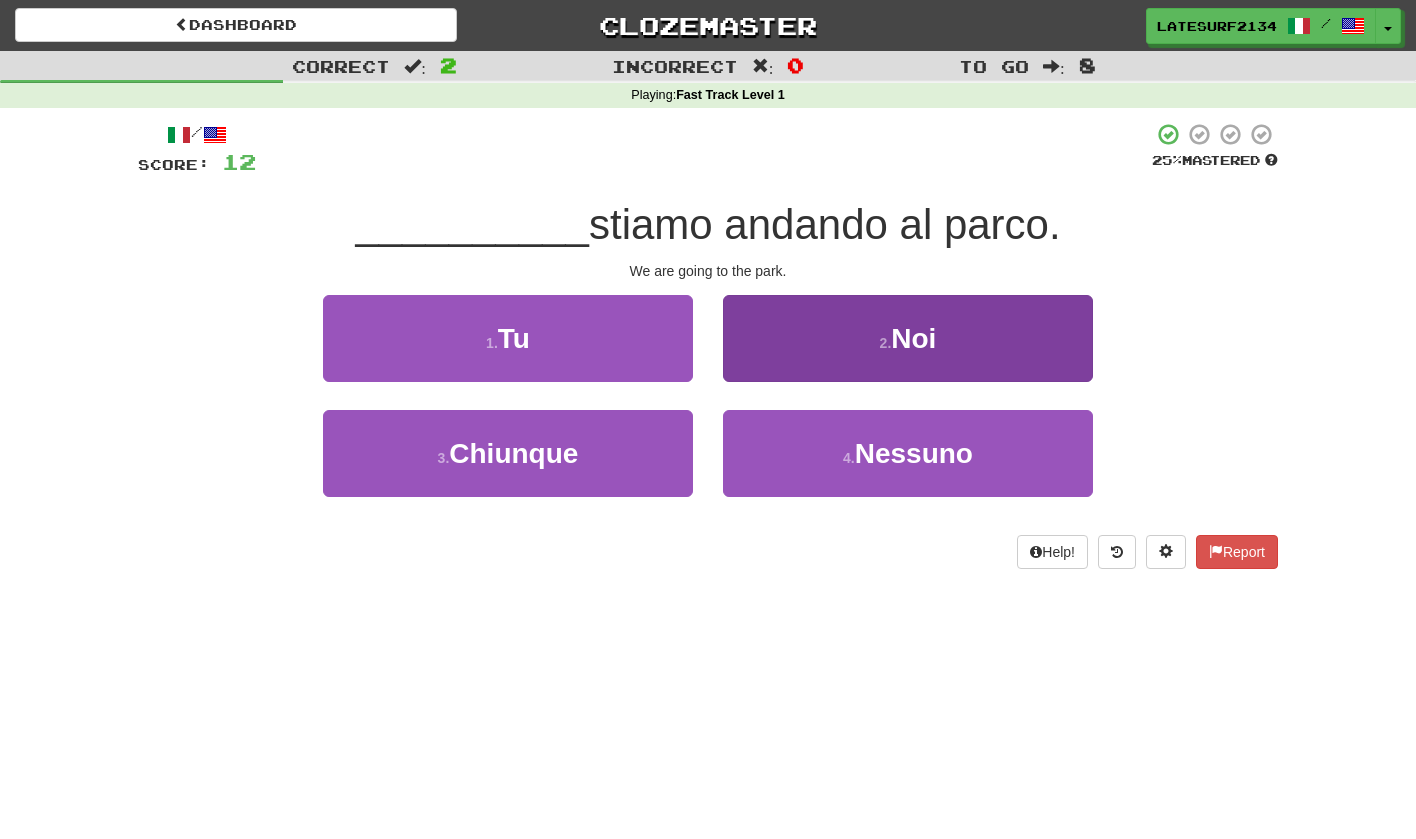 click on "2 .  [GEOGRAPHIC_DATA]" at bounding box center [908, 338] 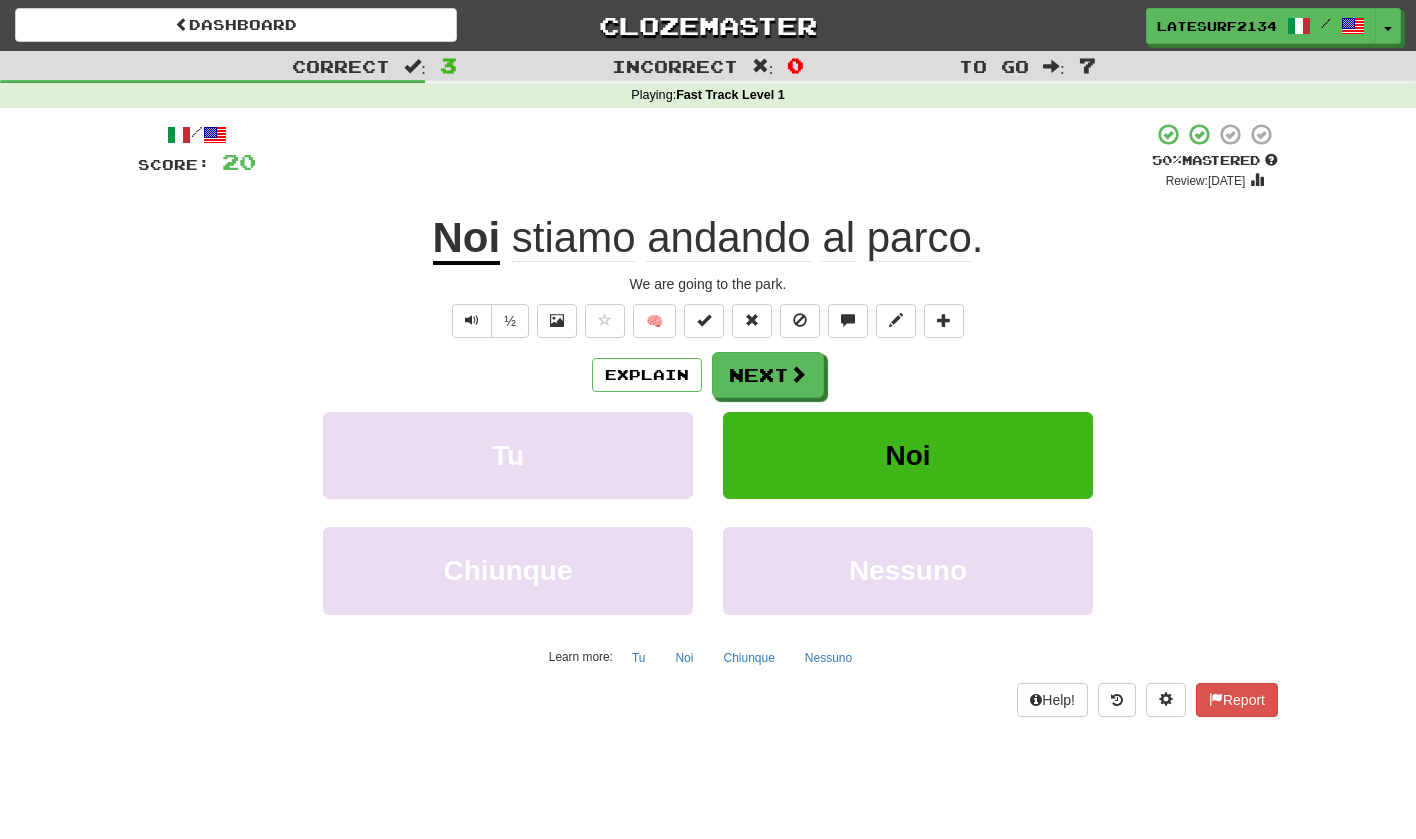 click on "stiamo" at bounding box center (574, 238) 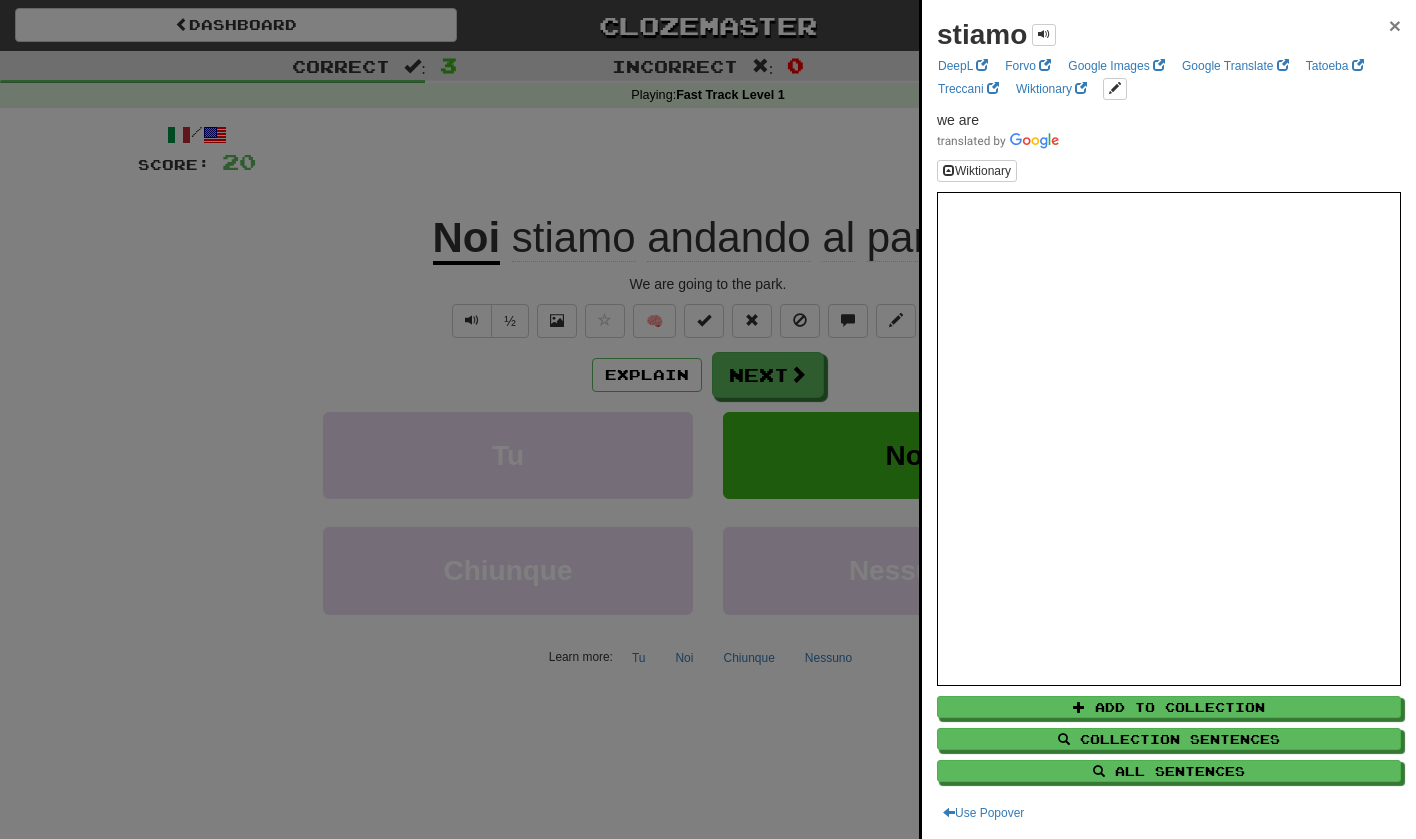 click on "×" at bounding box center (1395, 25) 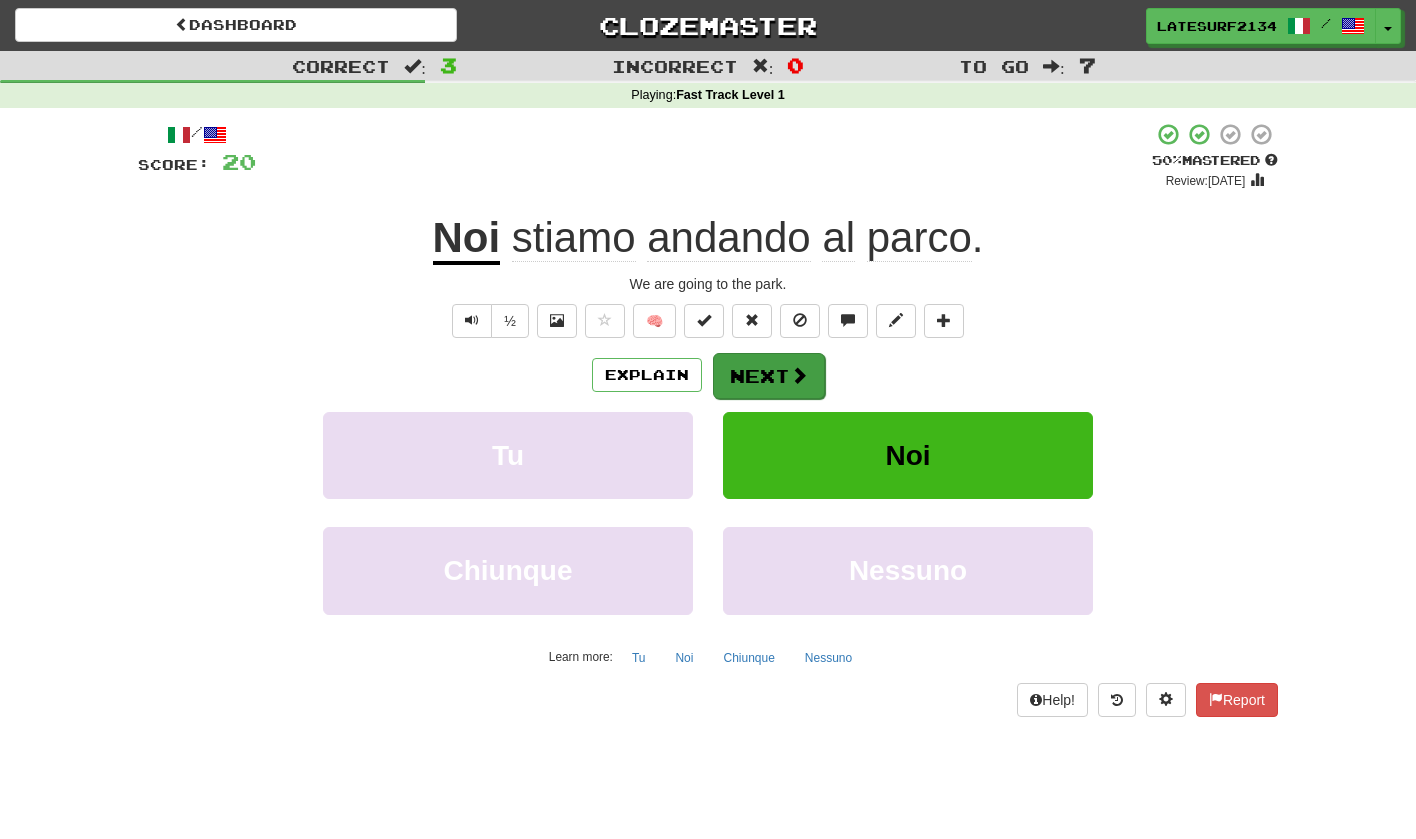click on "Next" at bounding box center (769, 376) 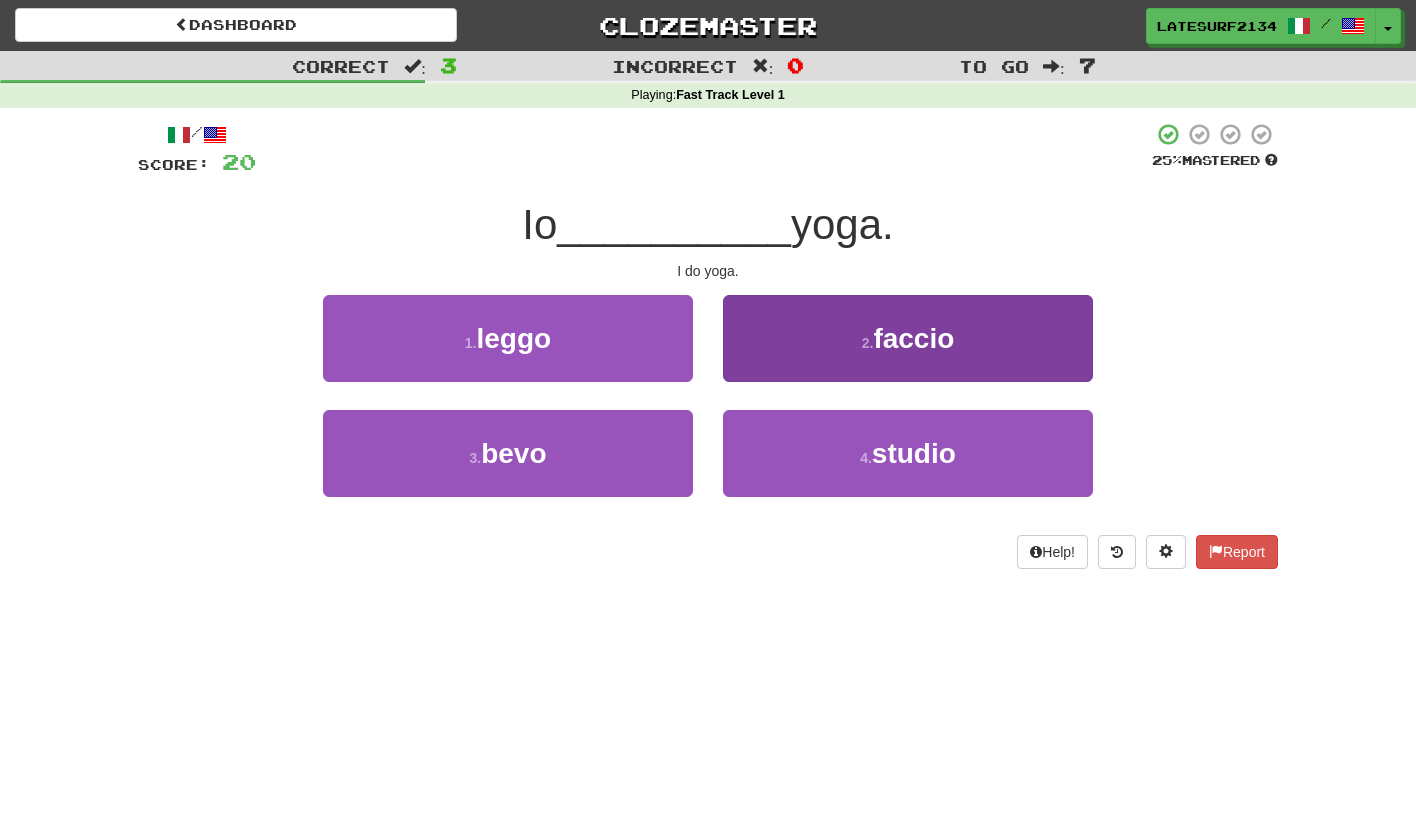 click on "faccio" at bounding box center (913, 338) 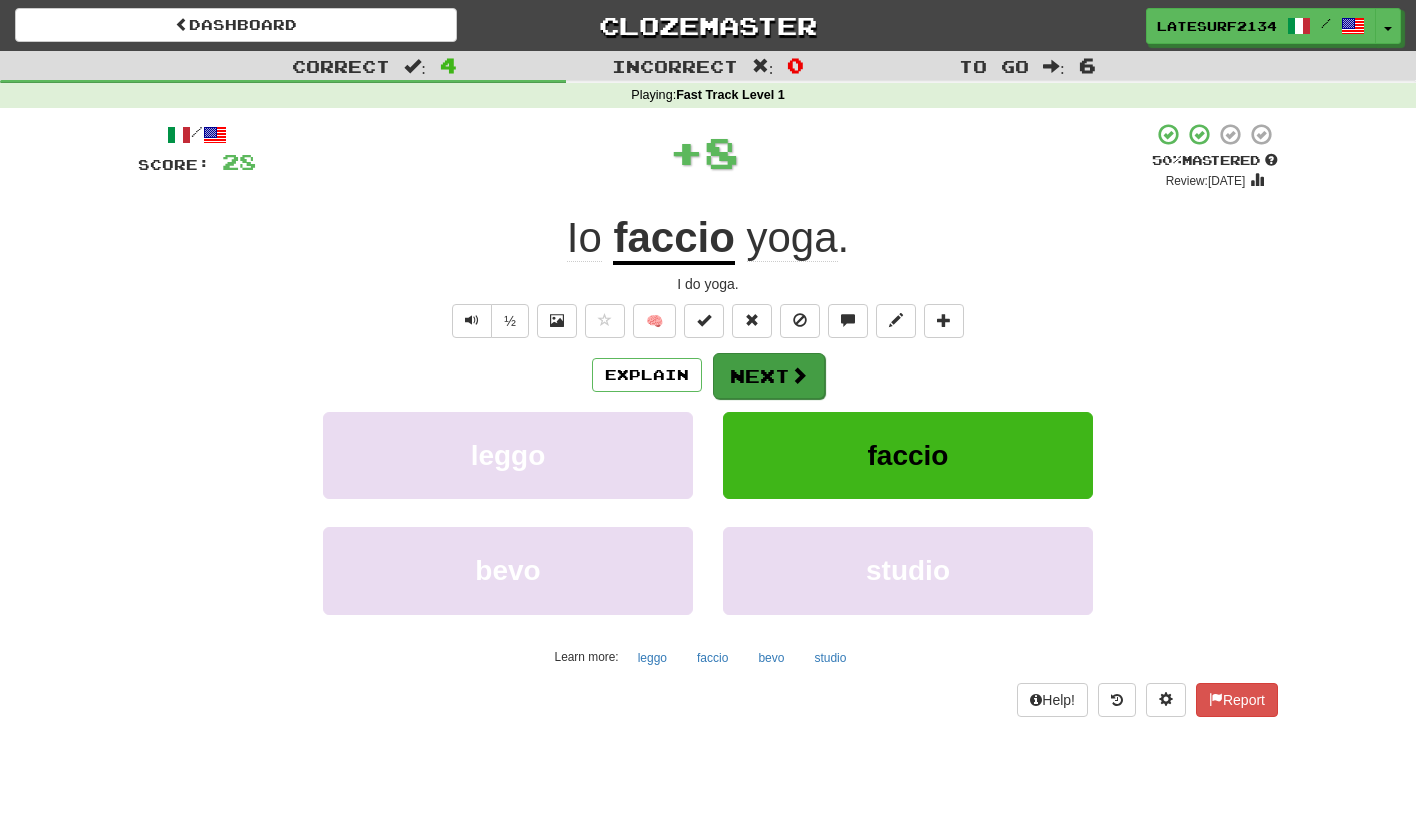 click at bounding box center (799, 375) 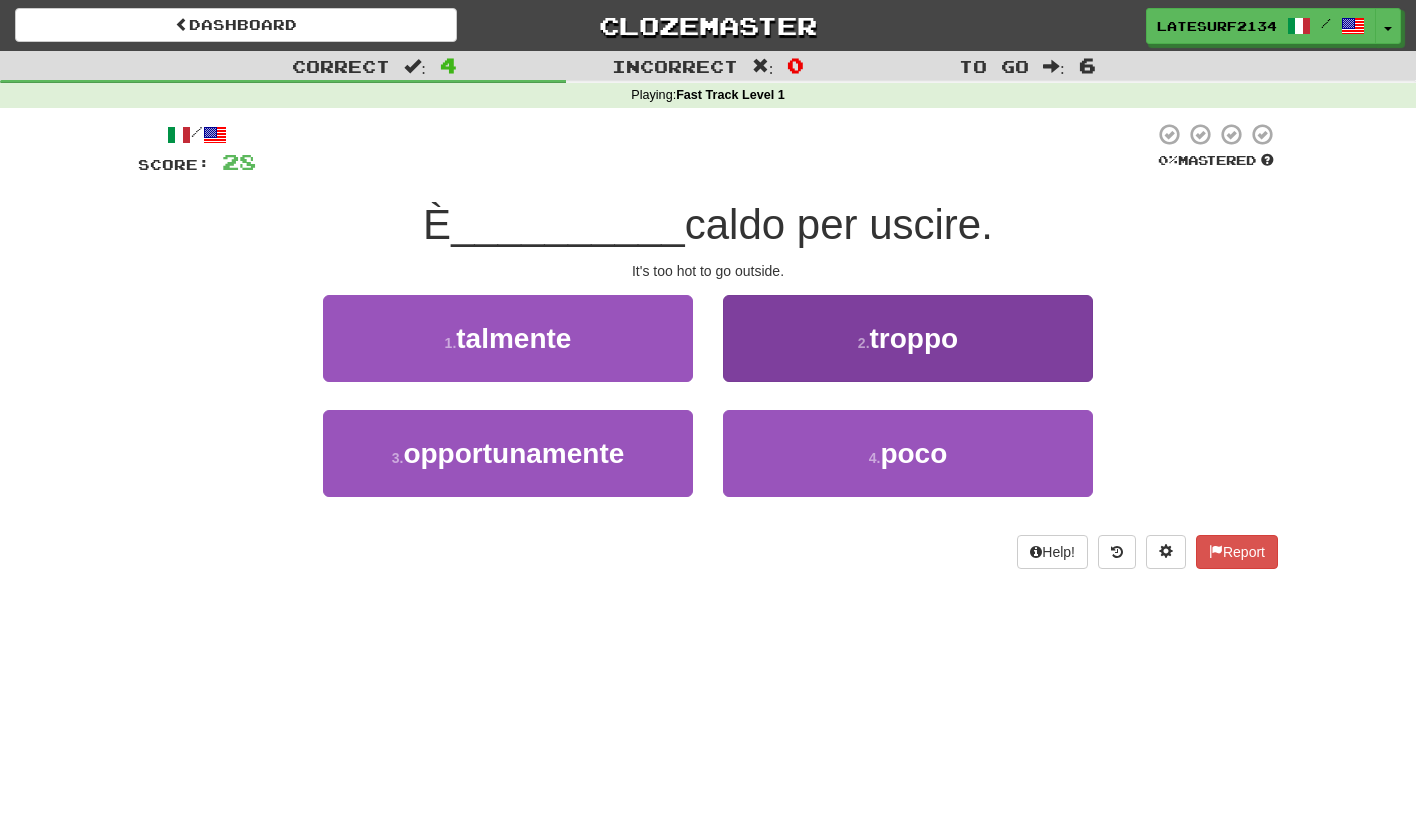 click on "troppo" at bounding box center [914, 338] 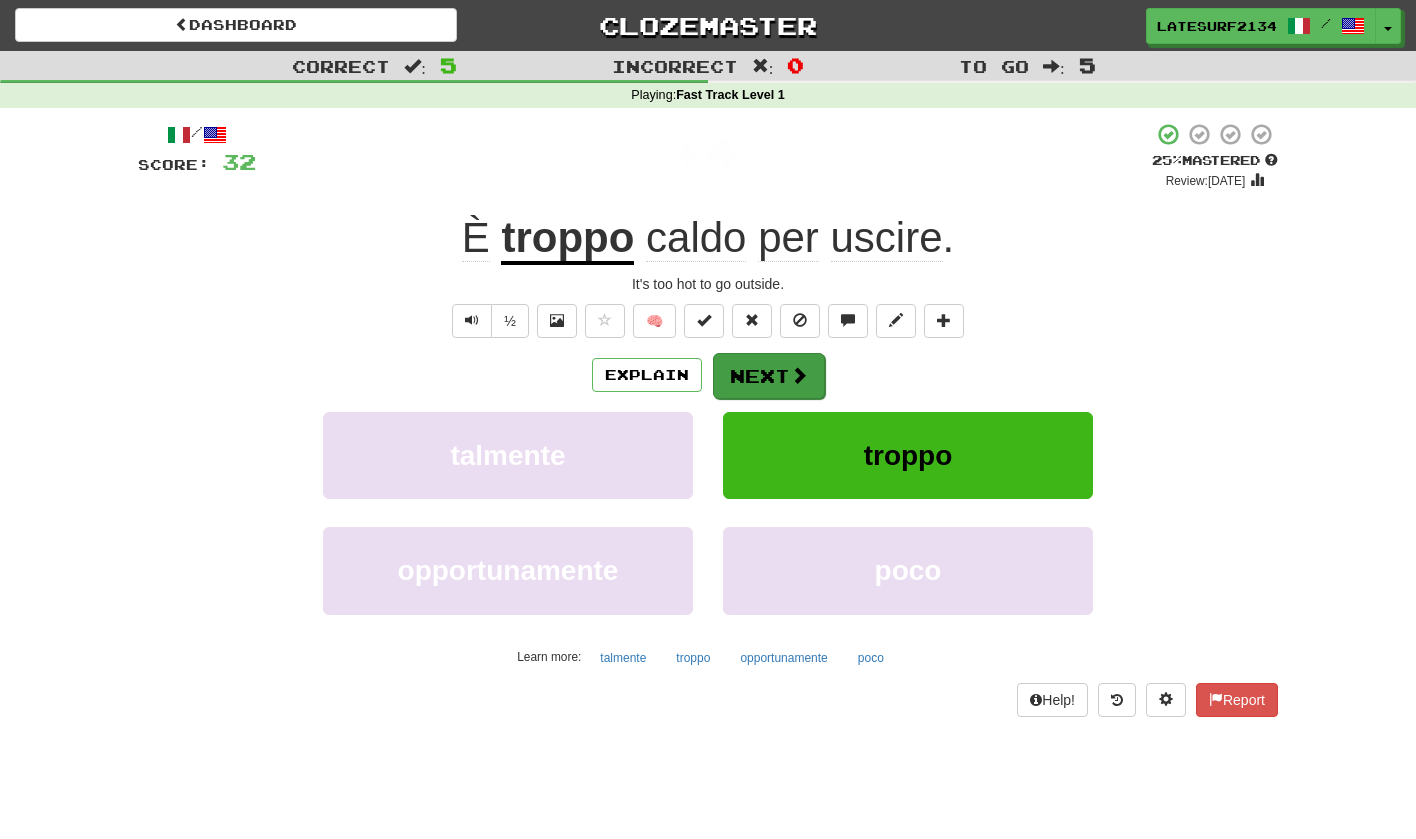 click at bounding box center (799, 375) 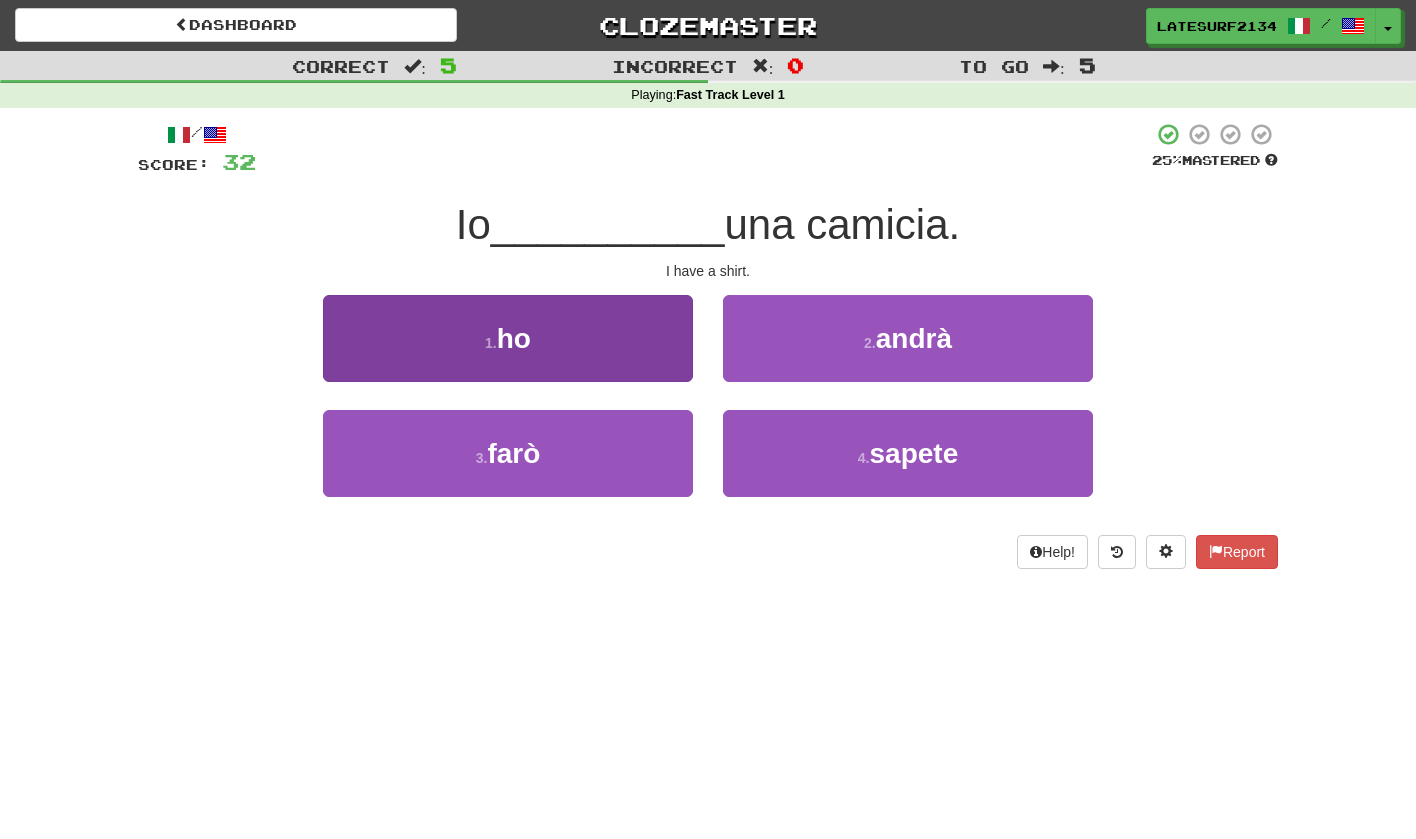 click on "1 .  ho" at bounding box center (508, 338) 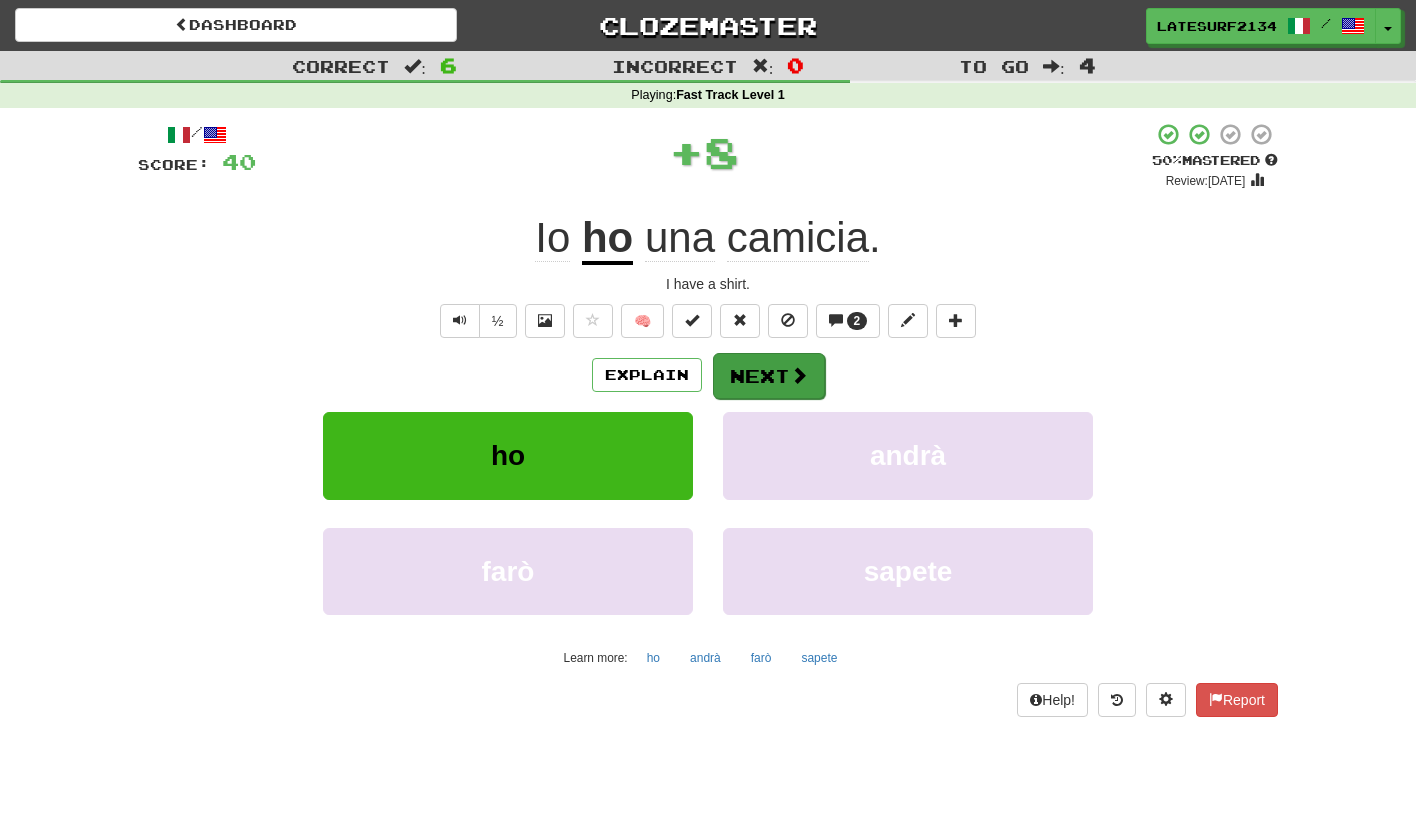 click on "Next" at bounding box center [769, 376] 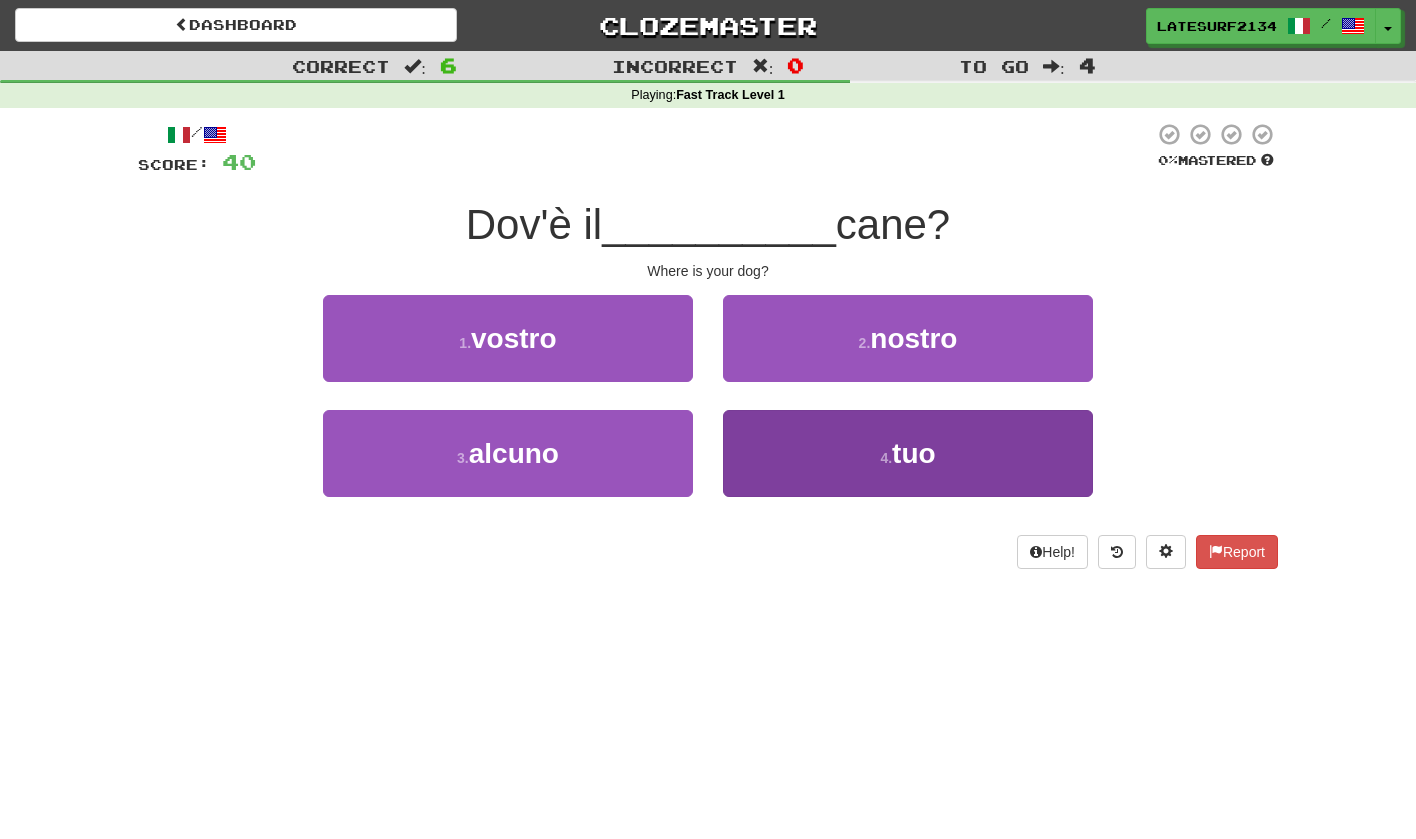 click on "4 ." at bounding box center [886, 458] 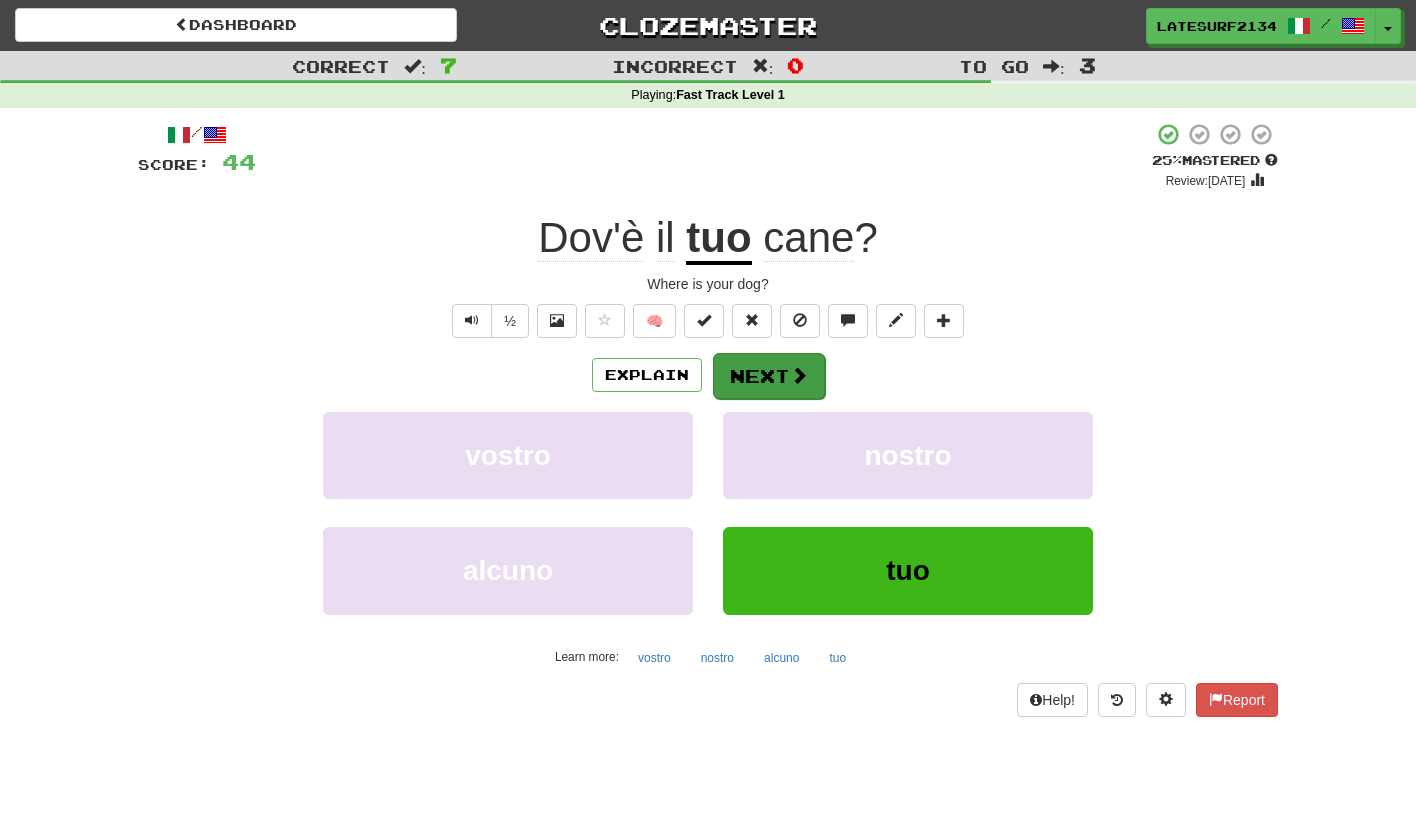 click on "Next" at bounding box center (769, 376) 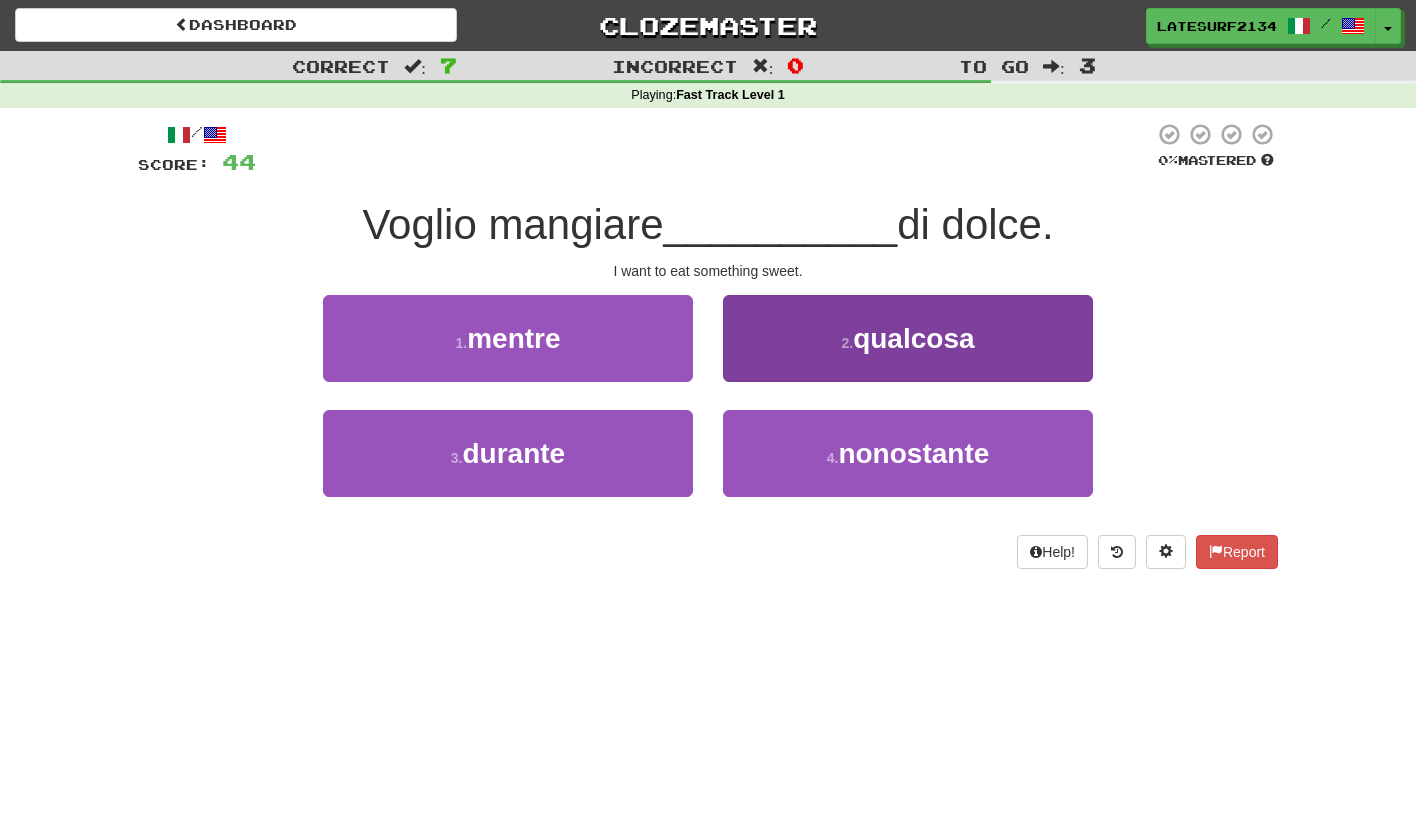 click on "qualcosa" at bounding box center [913, 338] 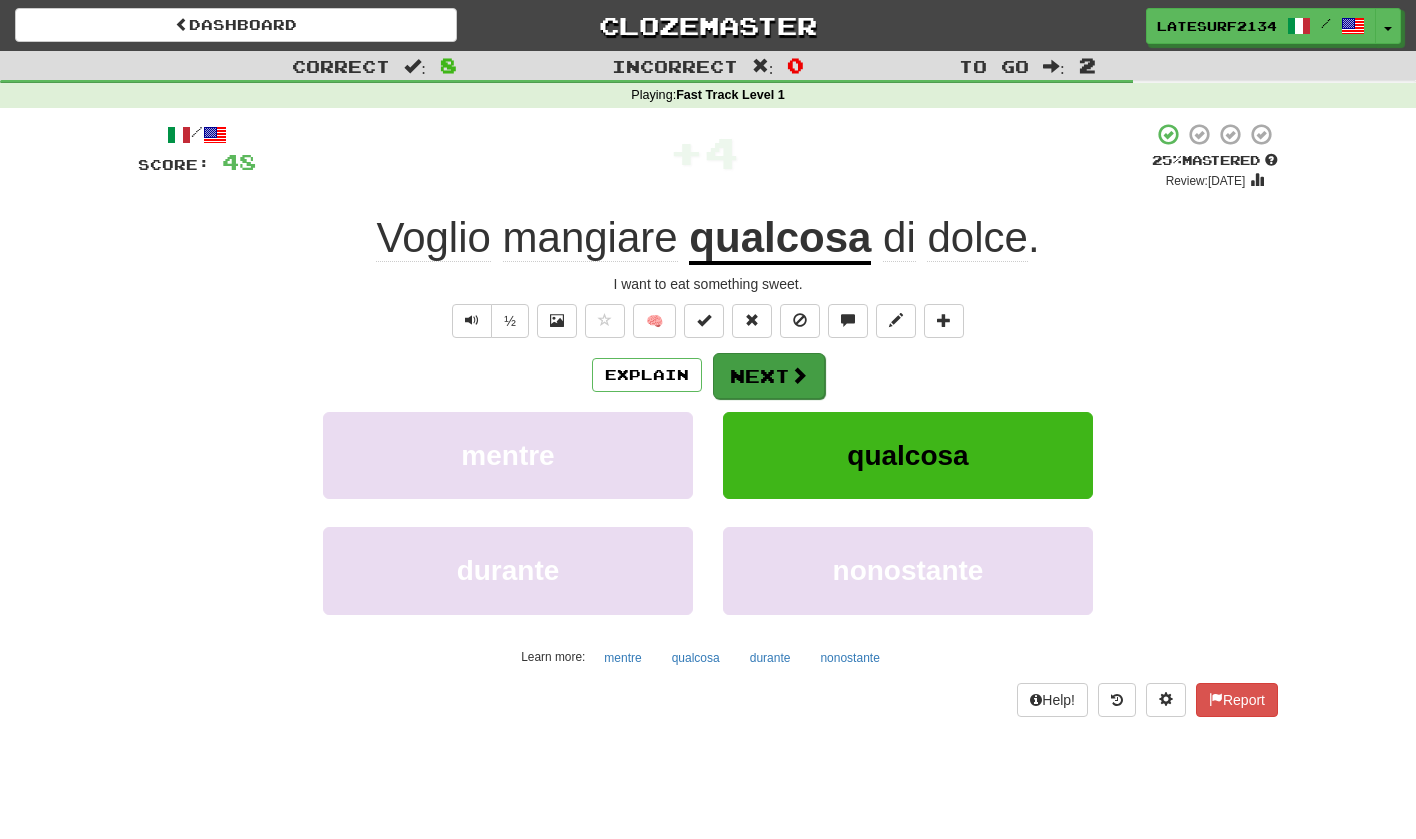 click at bounding box center [799, 375] 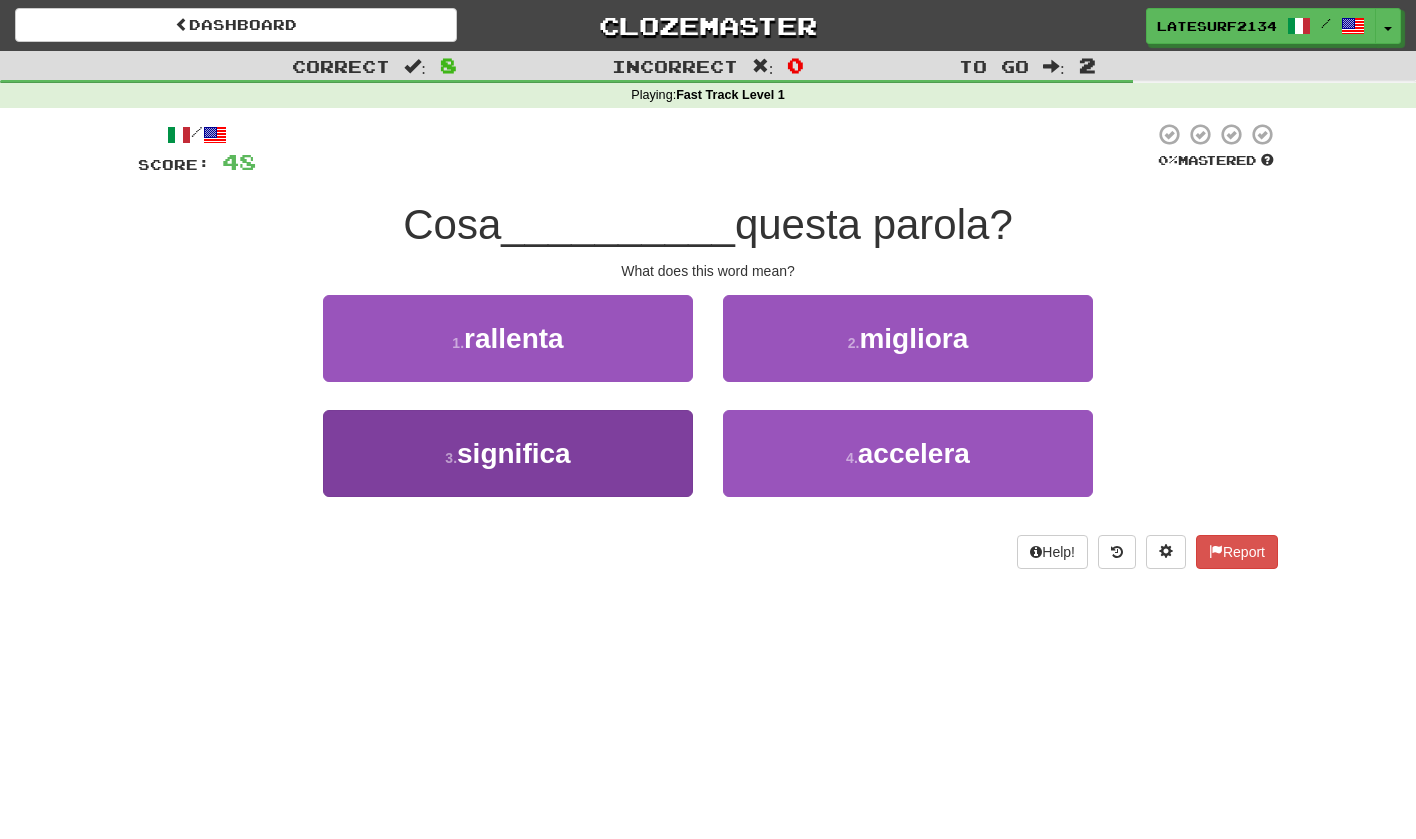 click on "significa" at bounding box center [514, 453] 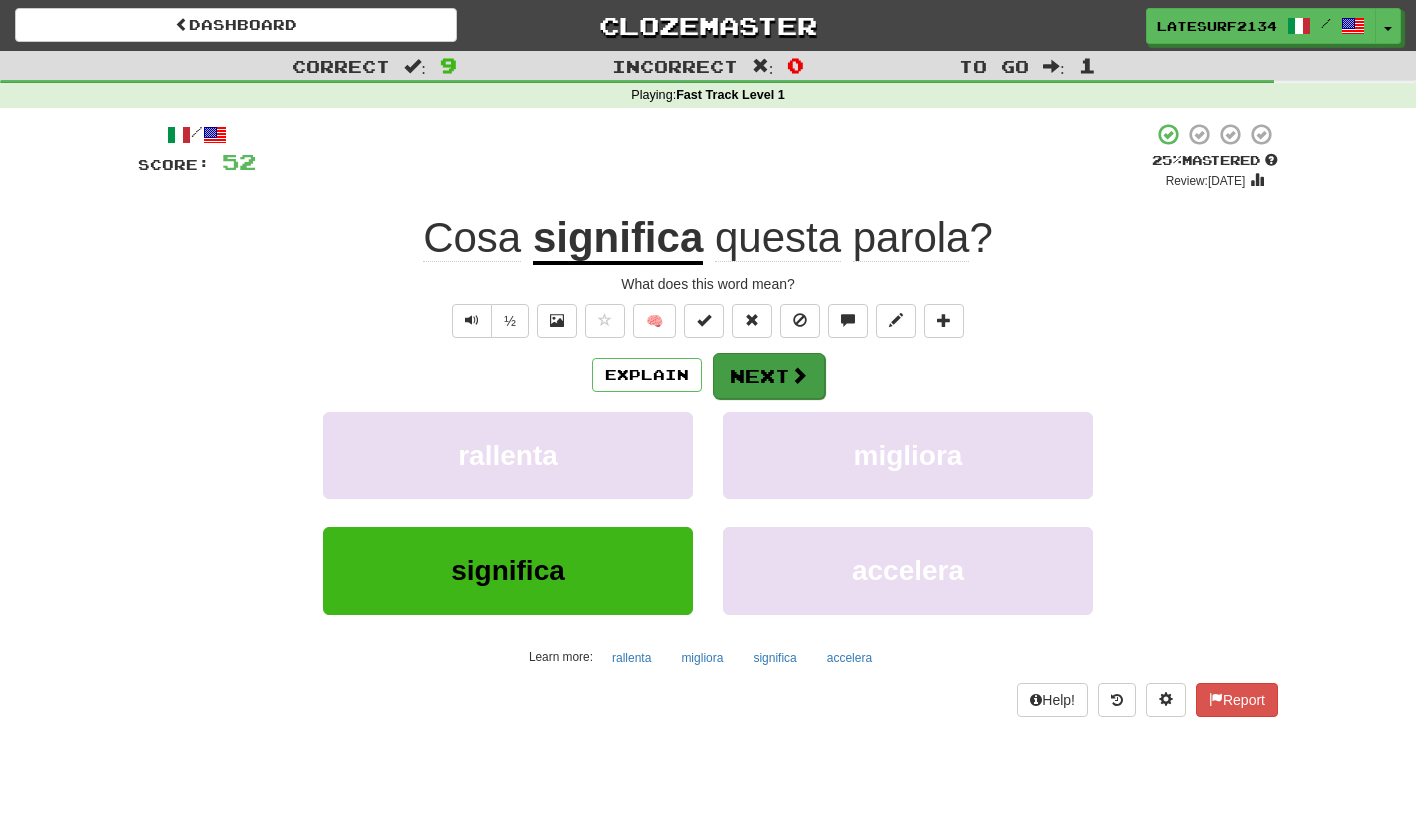 click on "Next" at bounding box center [769, 376] 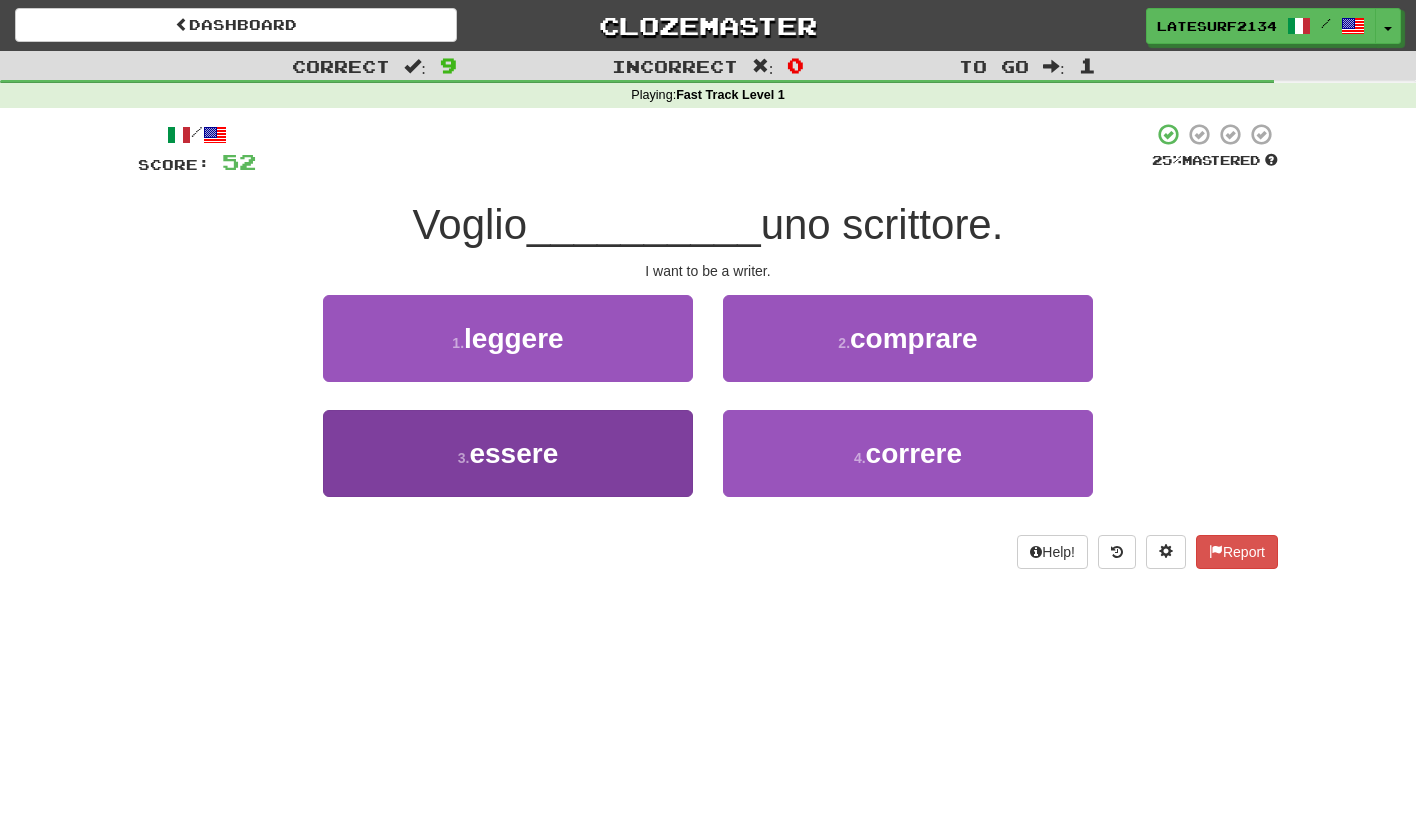 click on "3 .  essere" at bounding box center [508, 453] 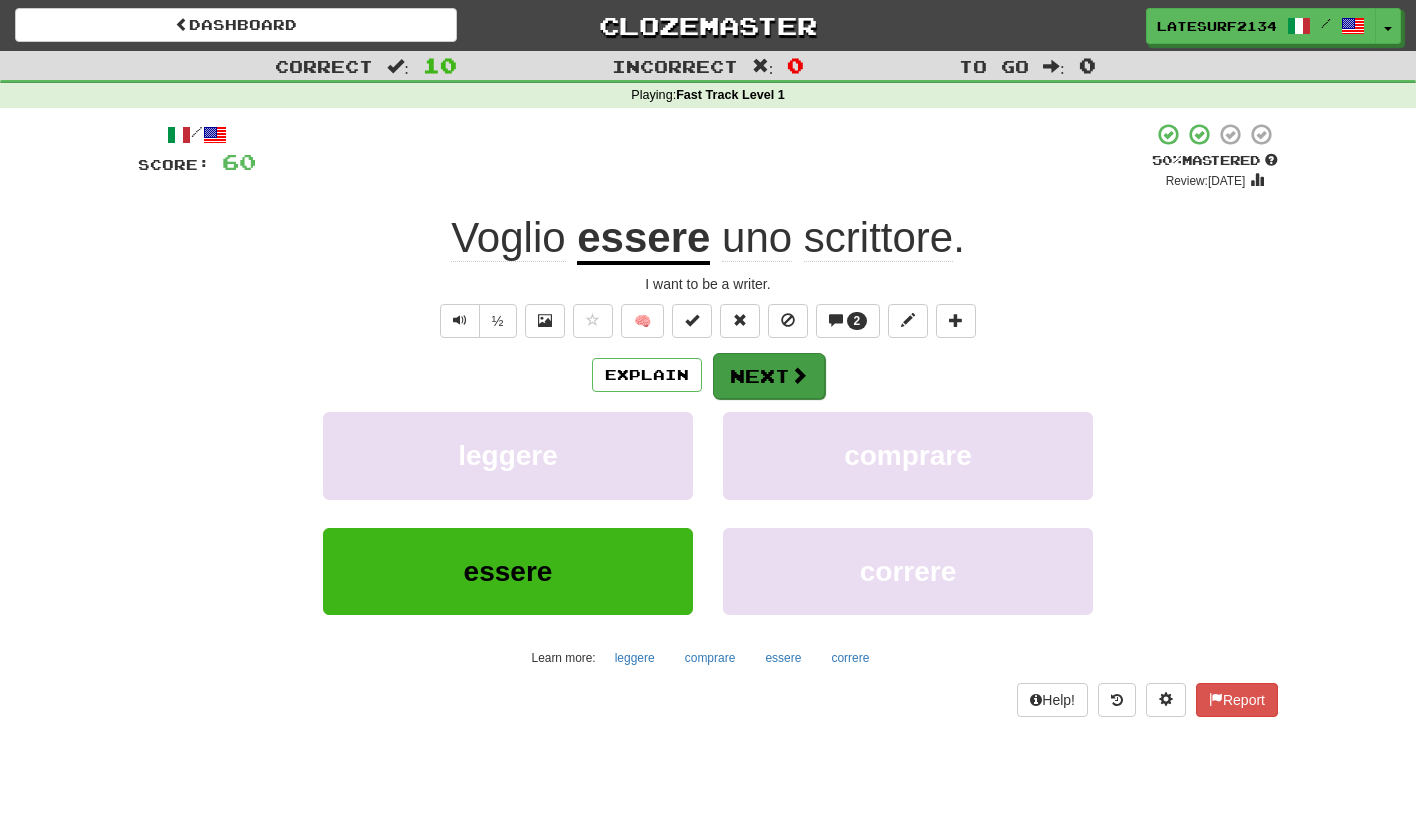 click on "Next" at bounding box center [769, 376] 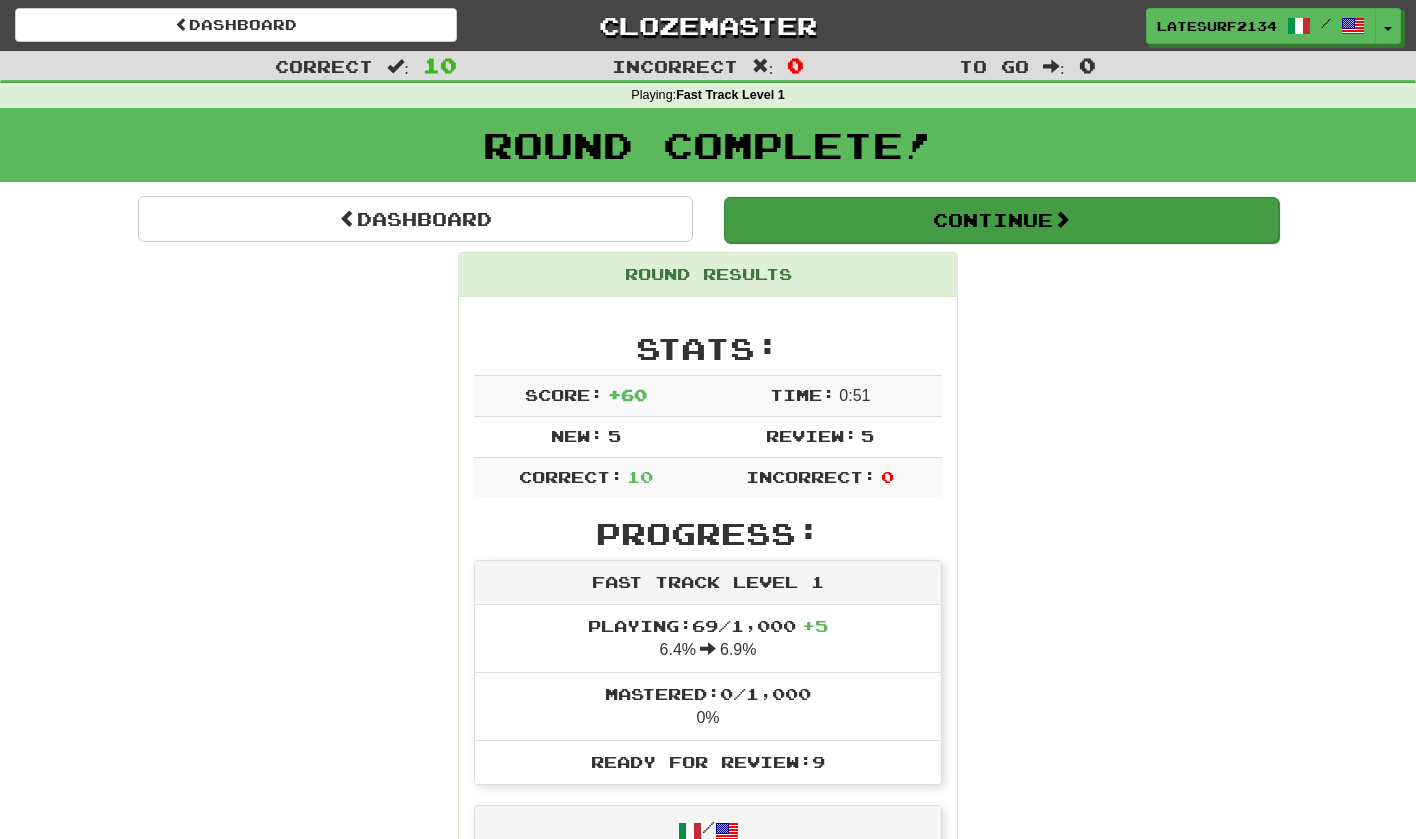 click on "Continue" at bounding box center [1001, 220] 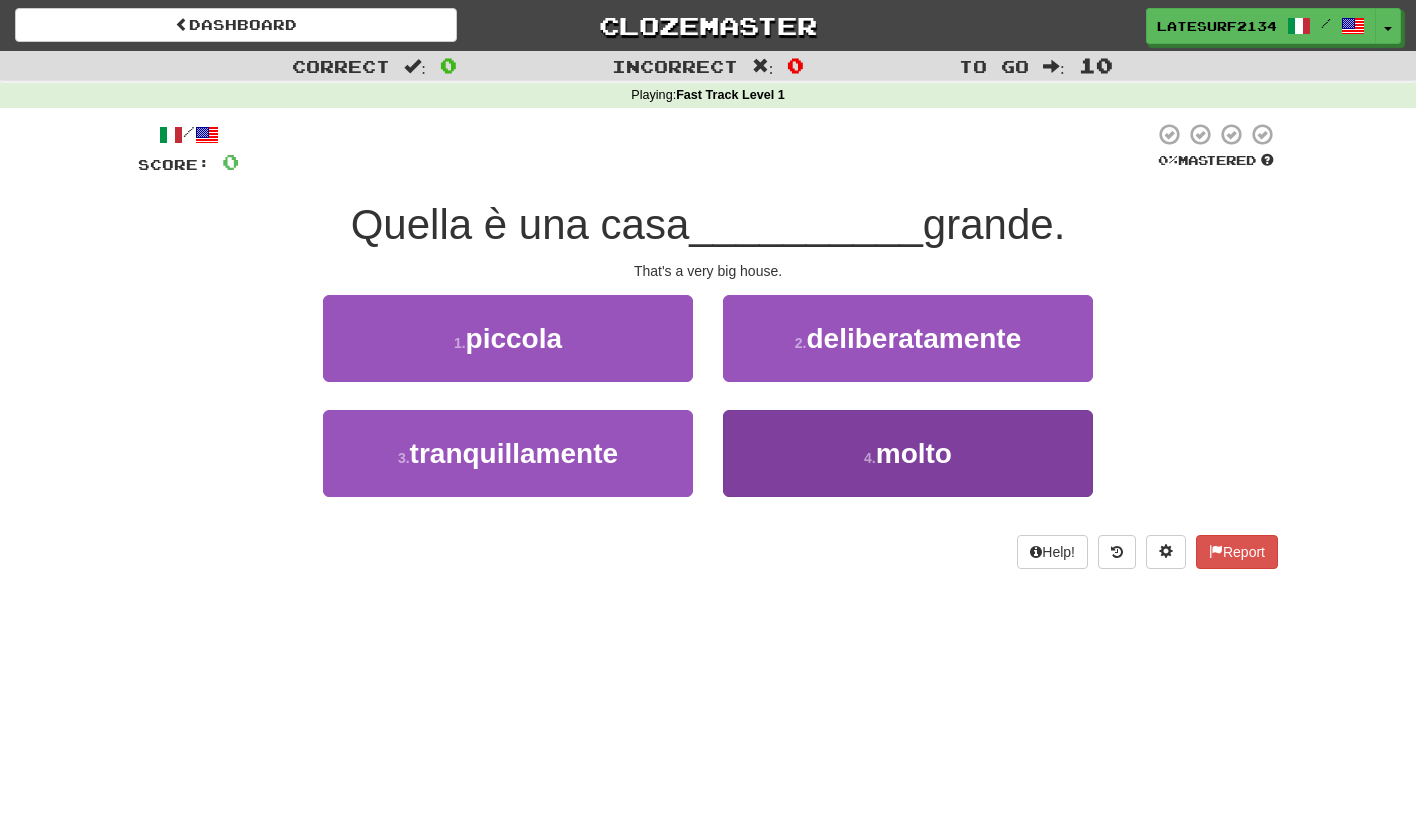 click on "molto" at bounding box center [914, 453] 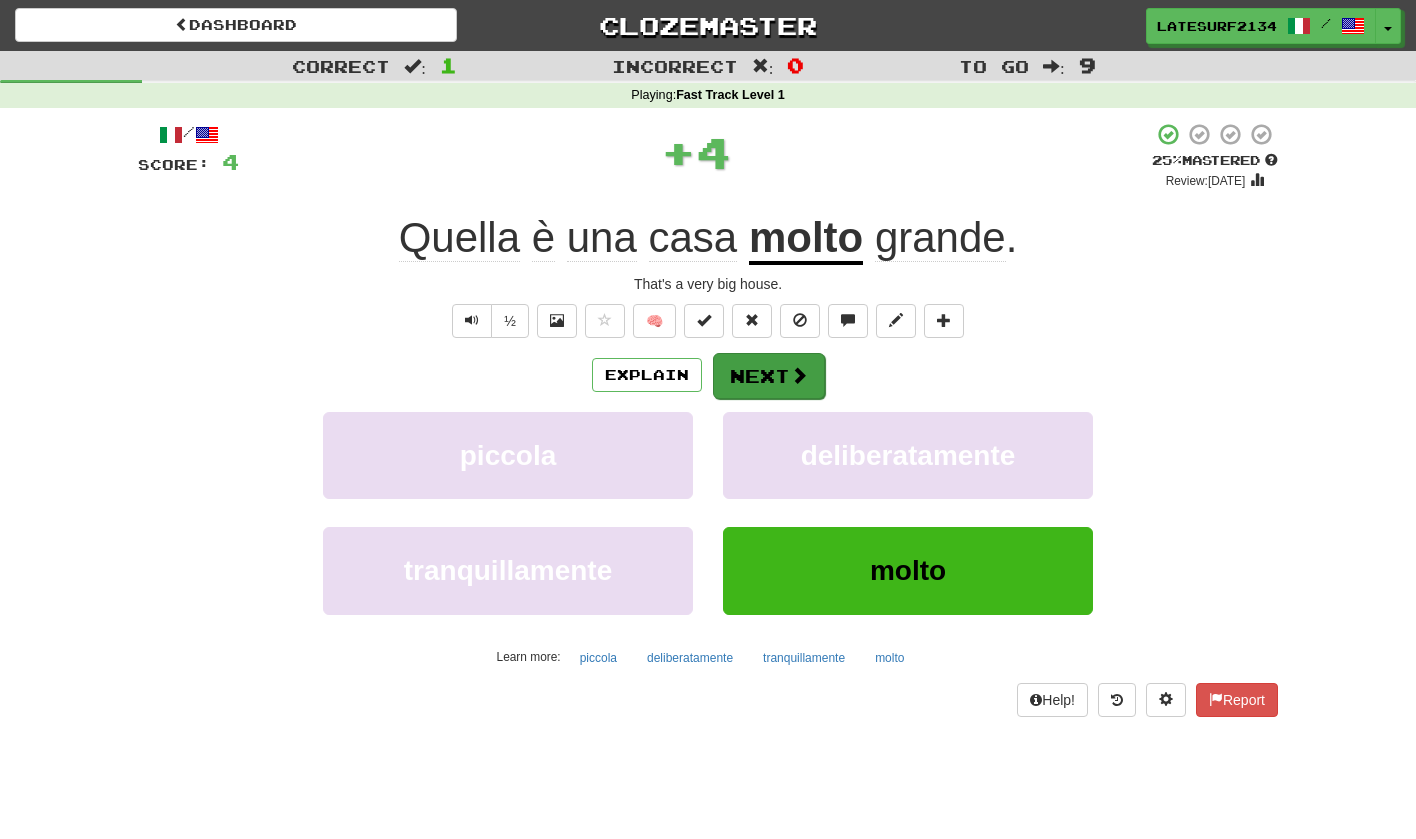 click on "Next" at bounding box center [769, 376] 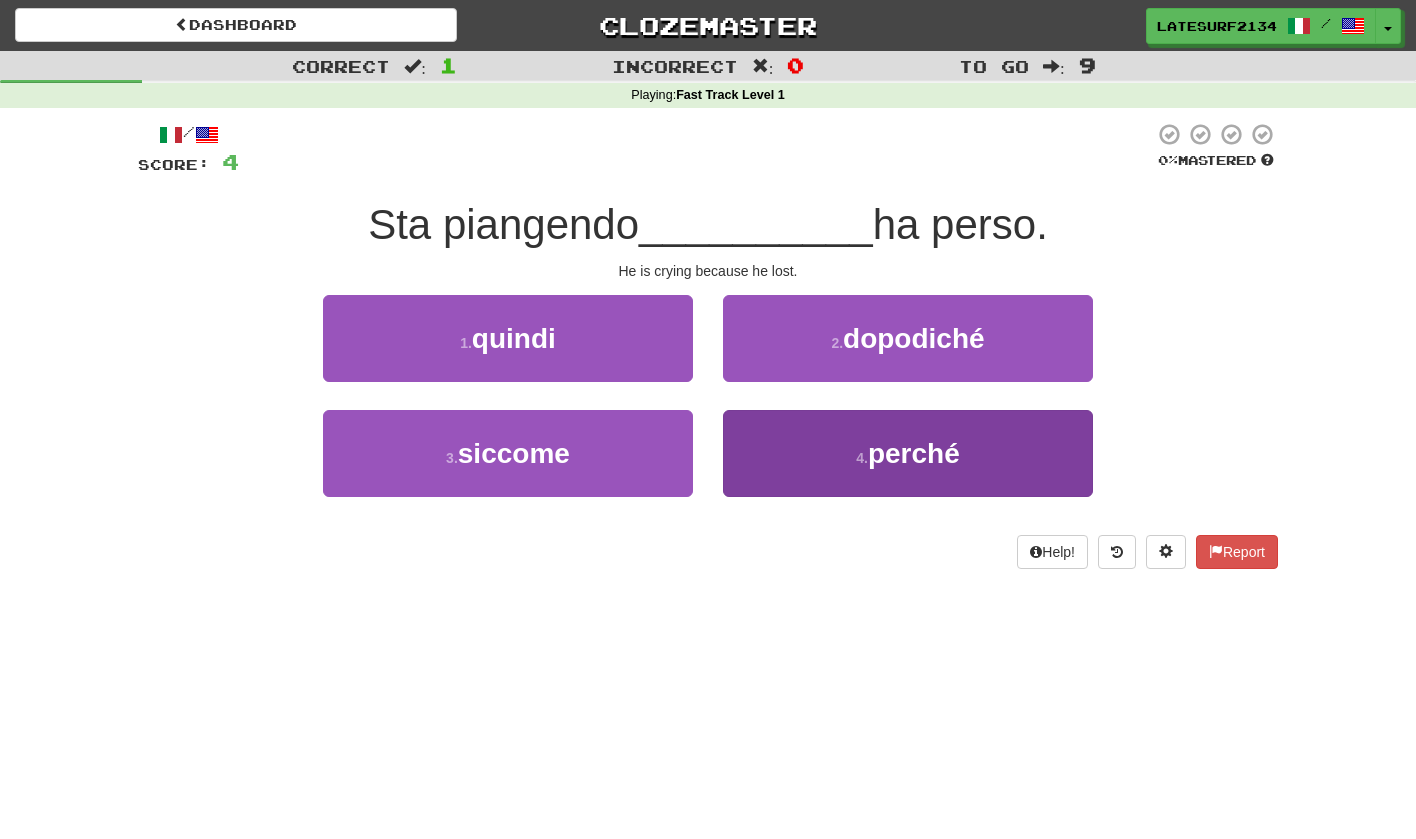click on "perché" at bounding box center (914, 453) 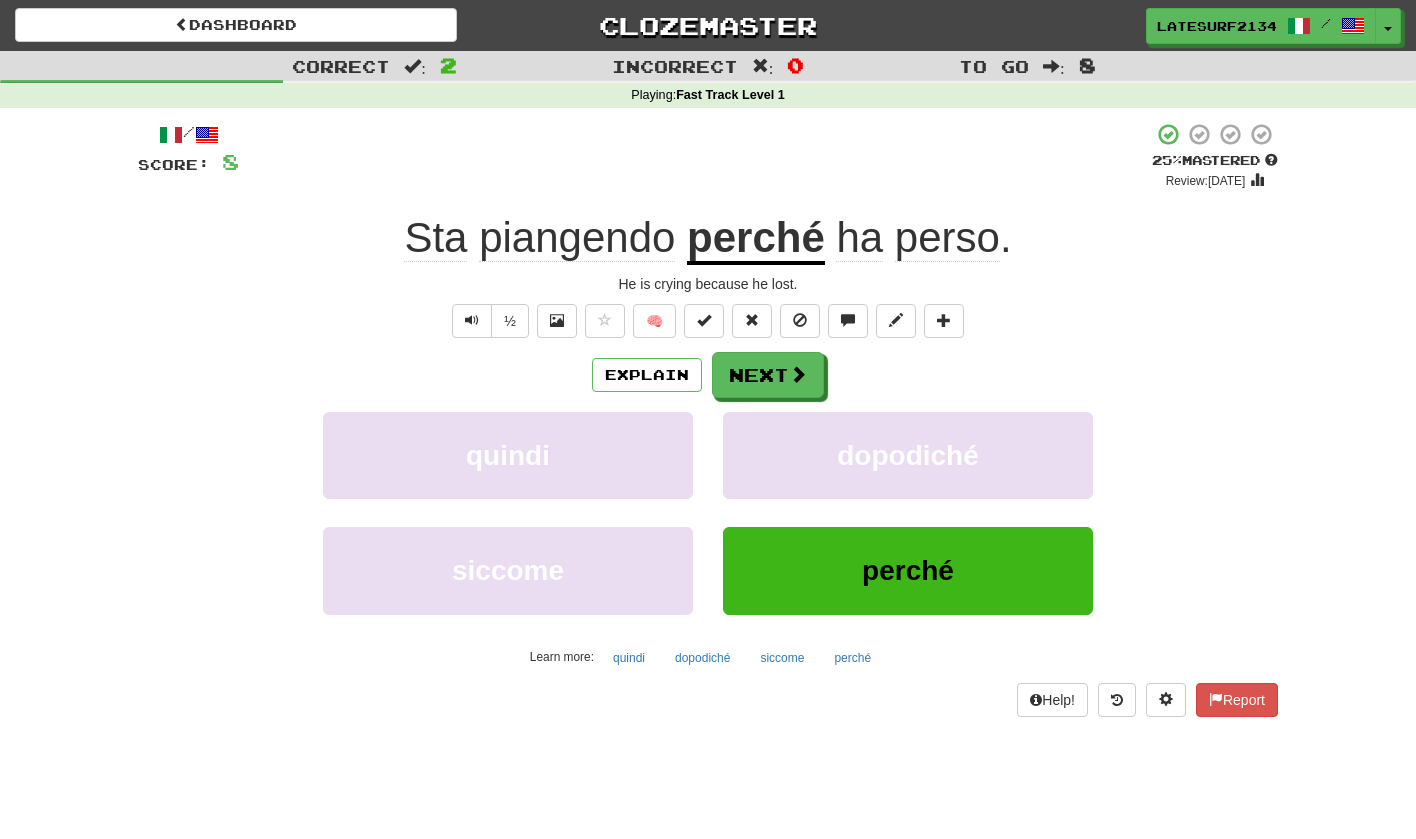 click on "Sta" 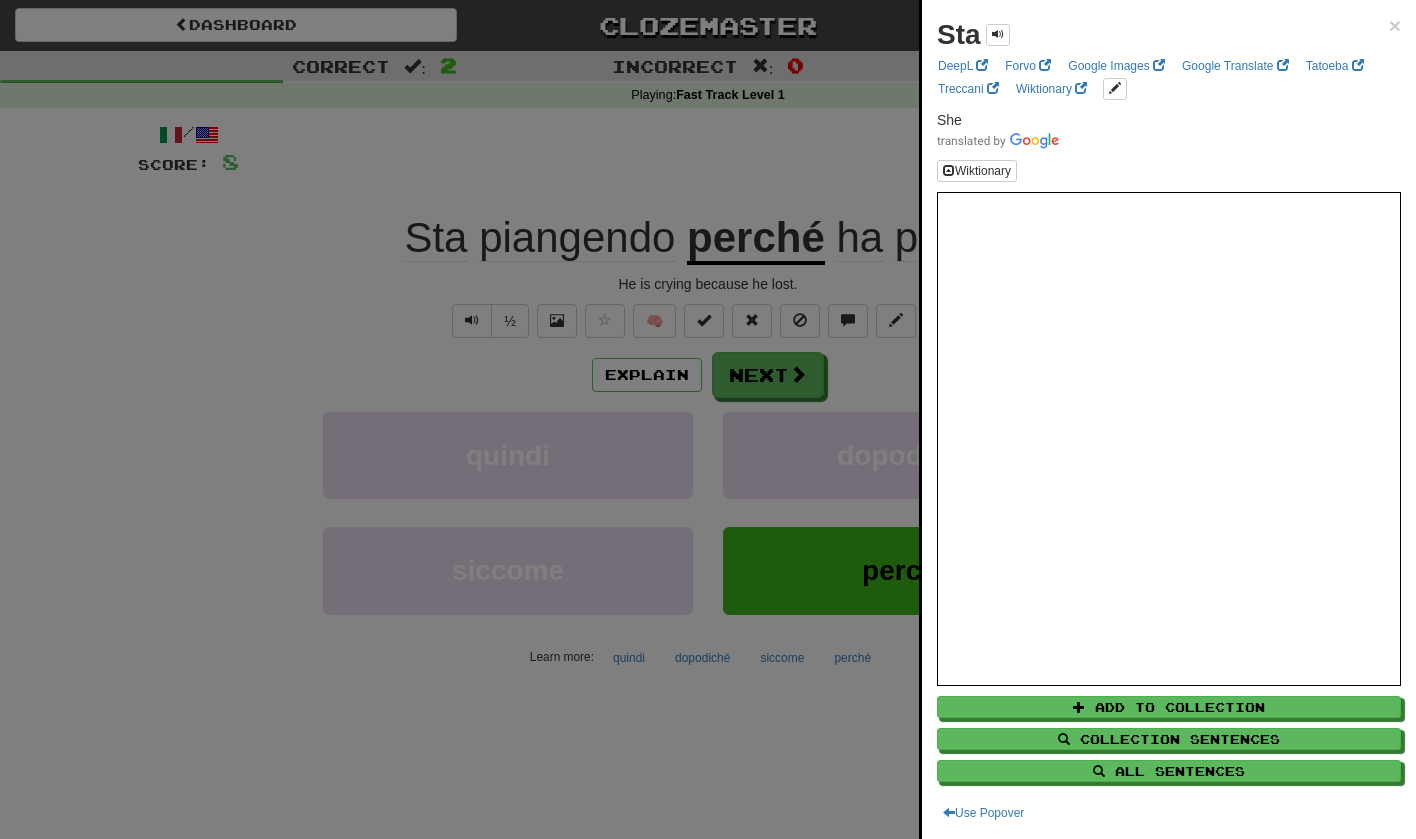 scroll, scrollTop: 0, scrollLeft: 0, axis: both 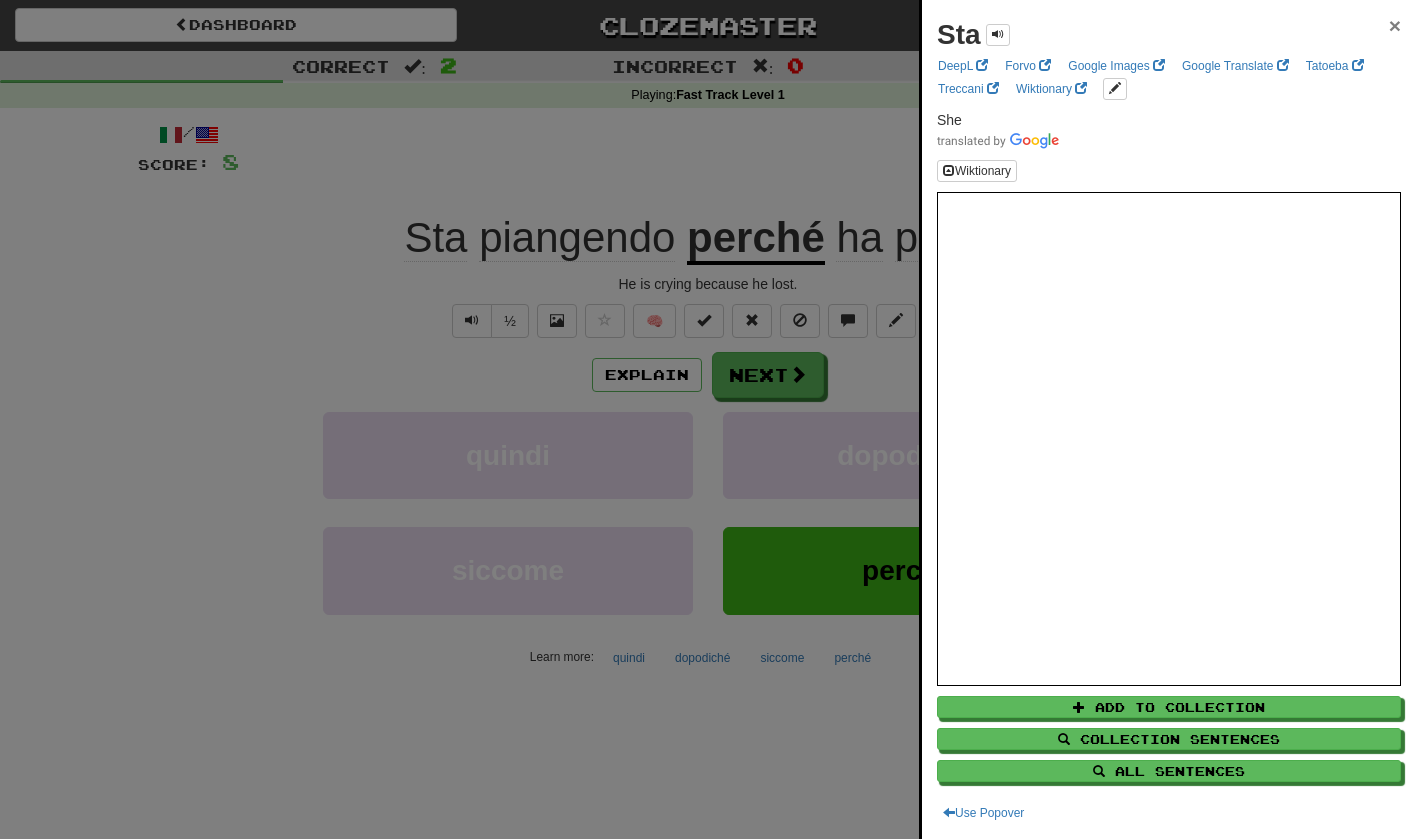click on "×" at bounding box center (1395, 25) 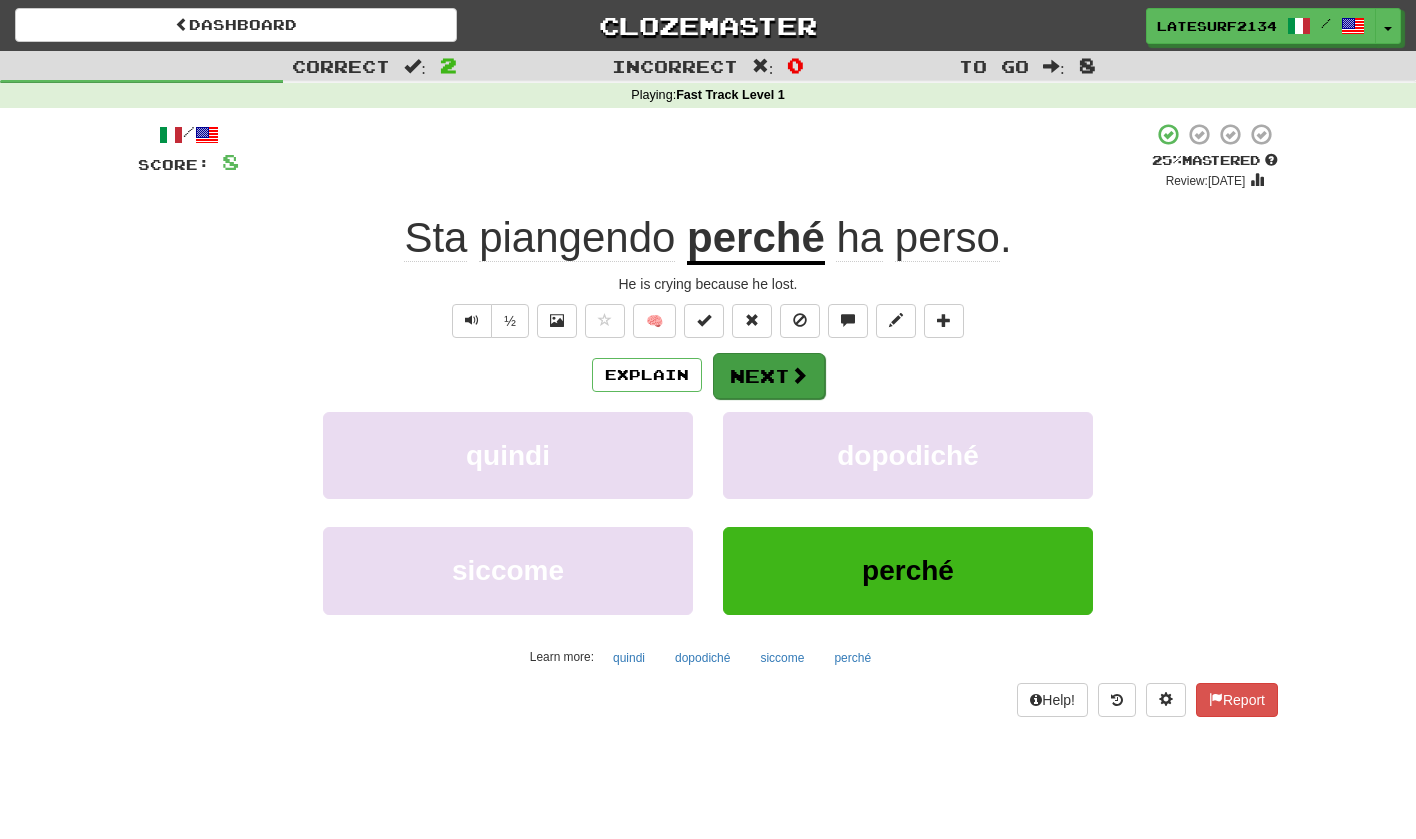 click on "Next" at bounding box center (769, 376) 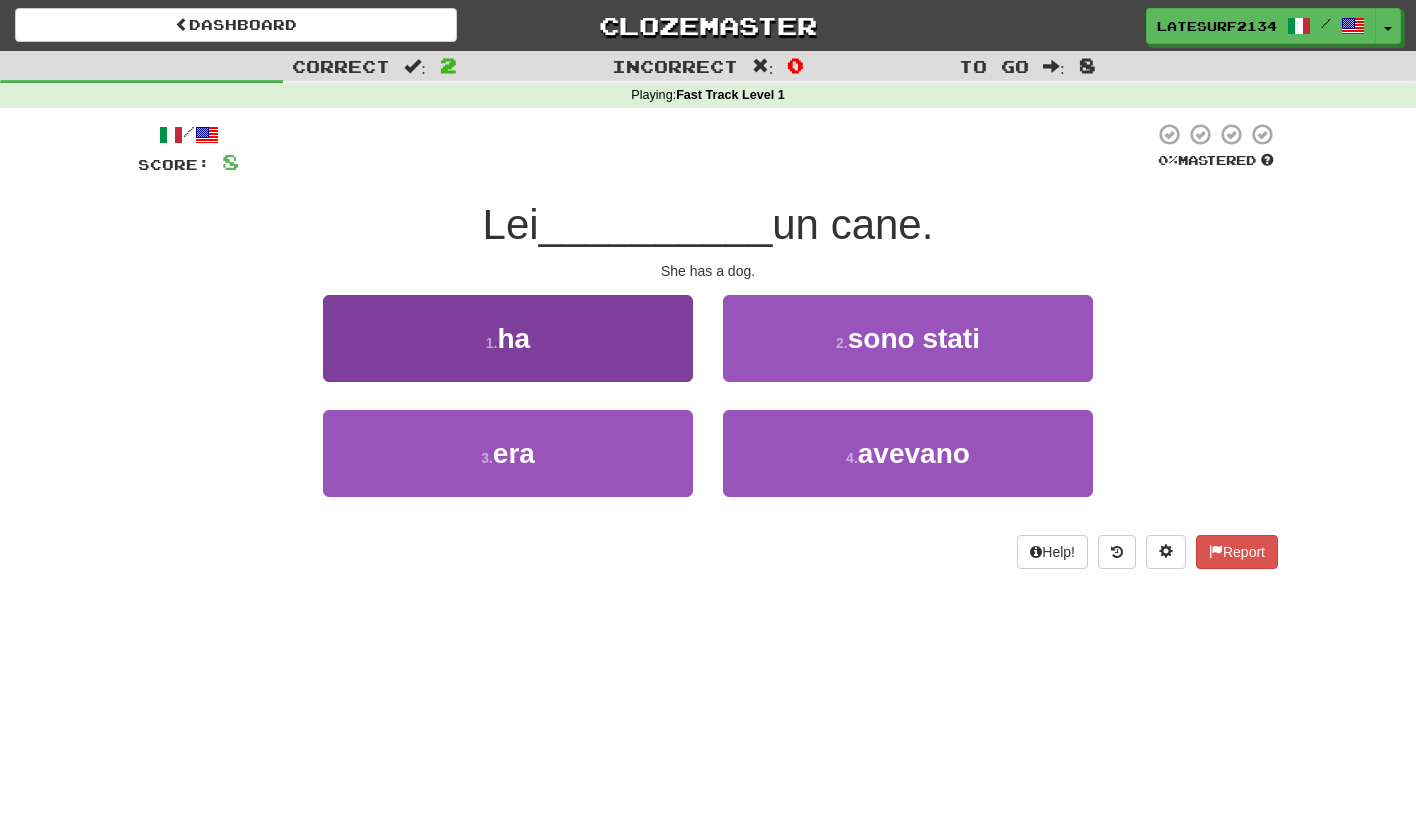 click on "ha" at bounding box center (514, 338) 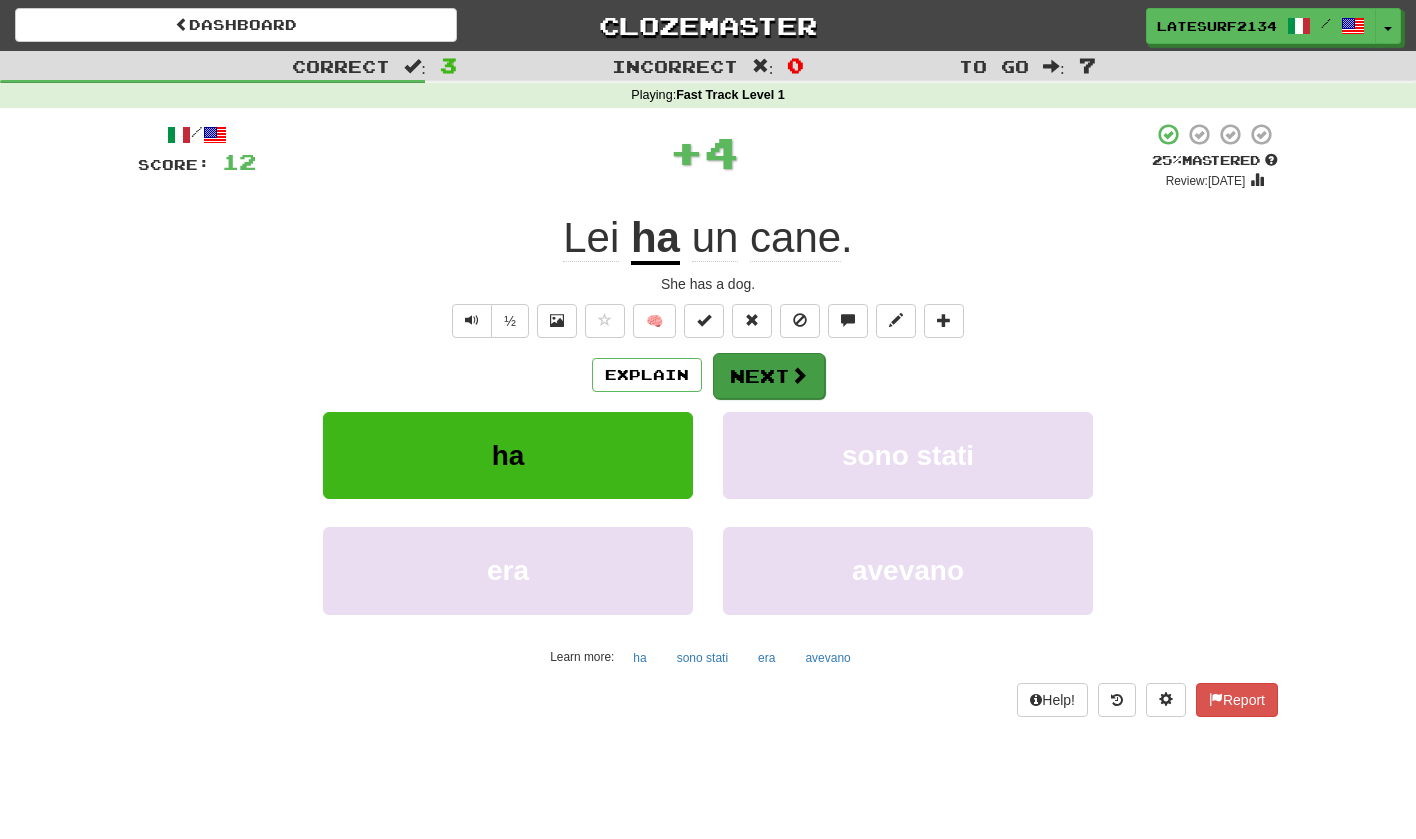 click on "Next" at bounding box center [769, 376] 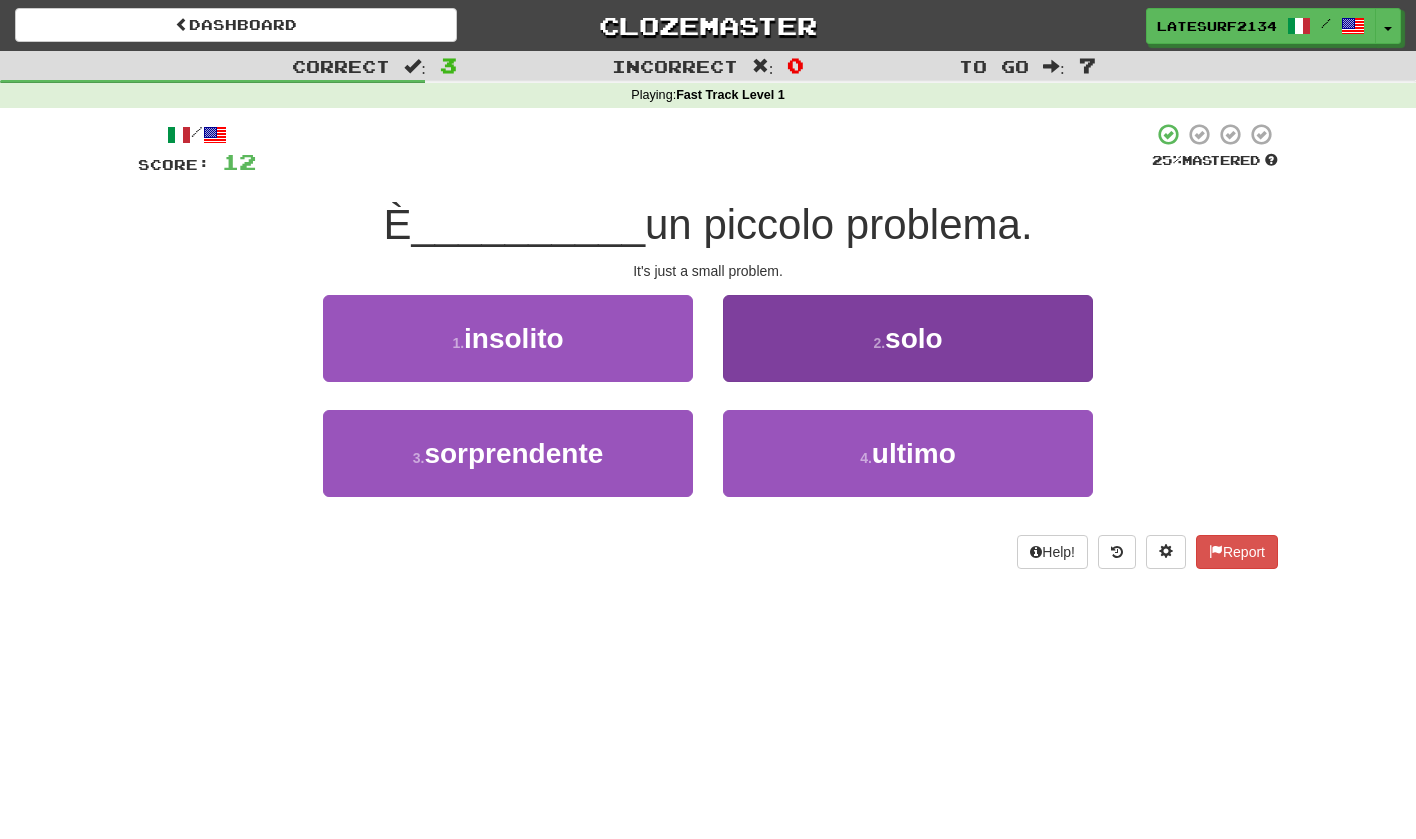 click on "solo" at bounding box center (914, 338) 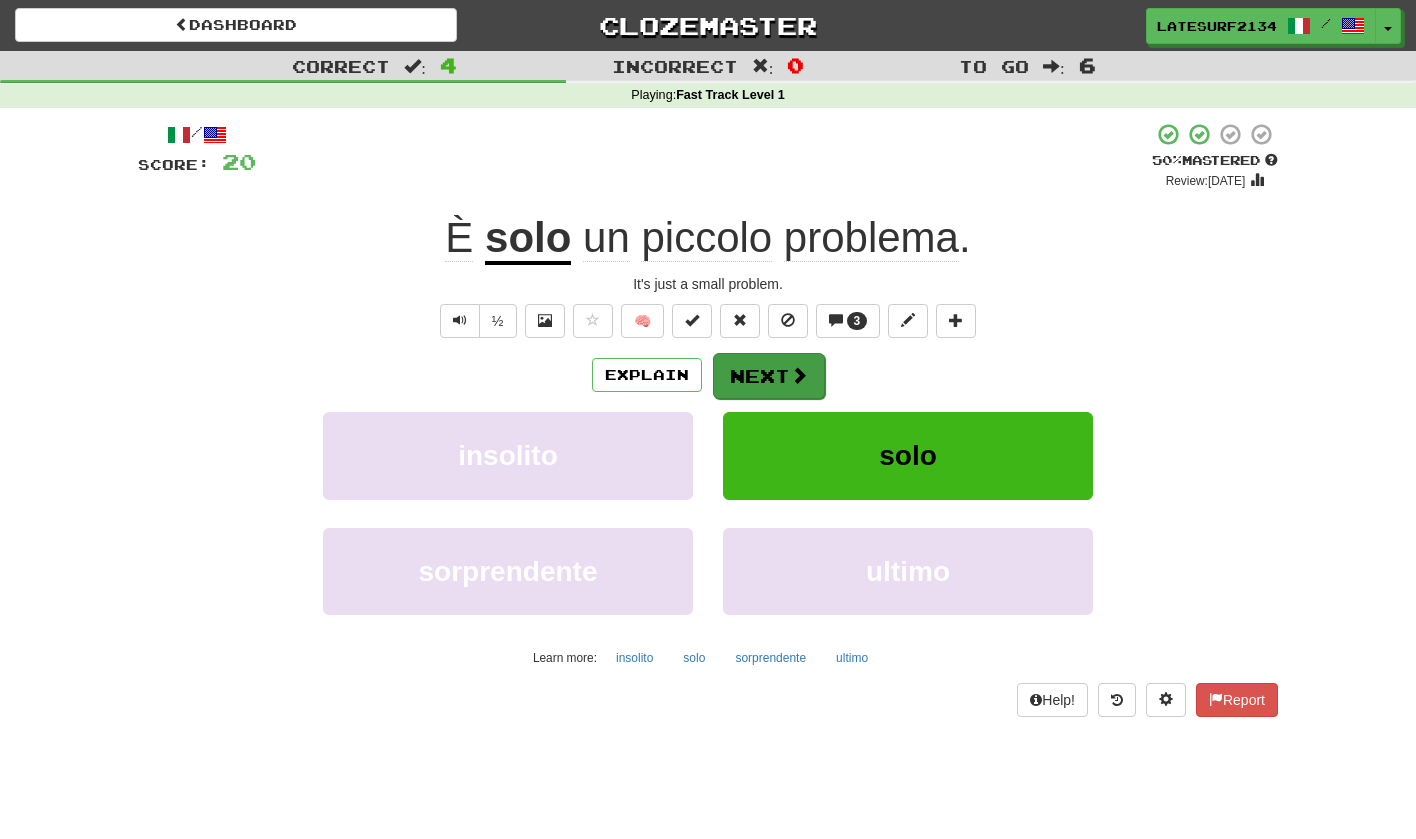 click at bounding box center [799, 375] 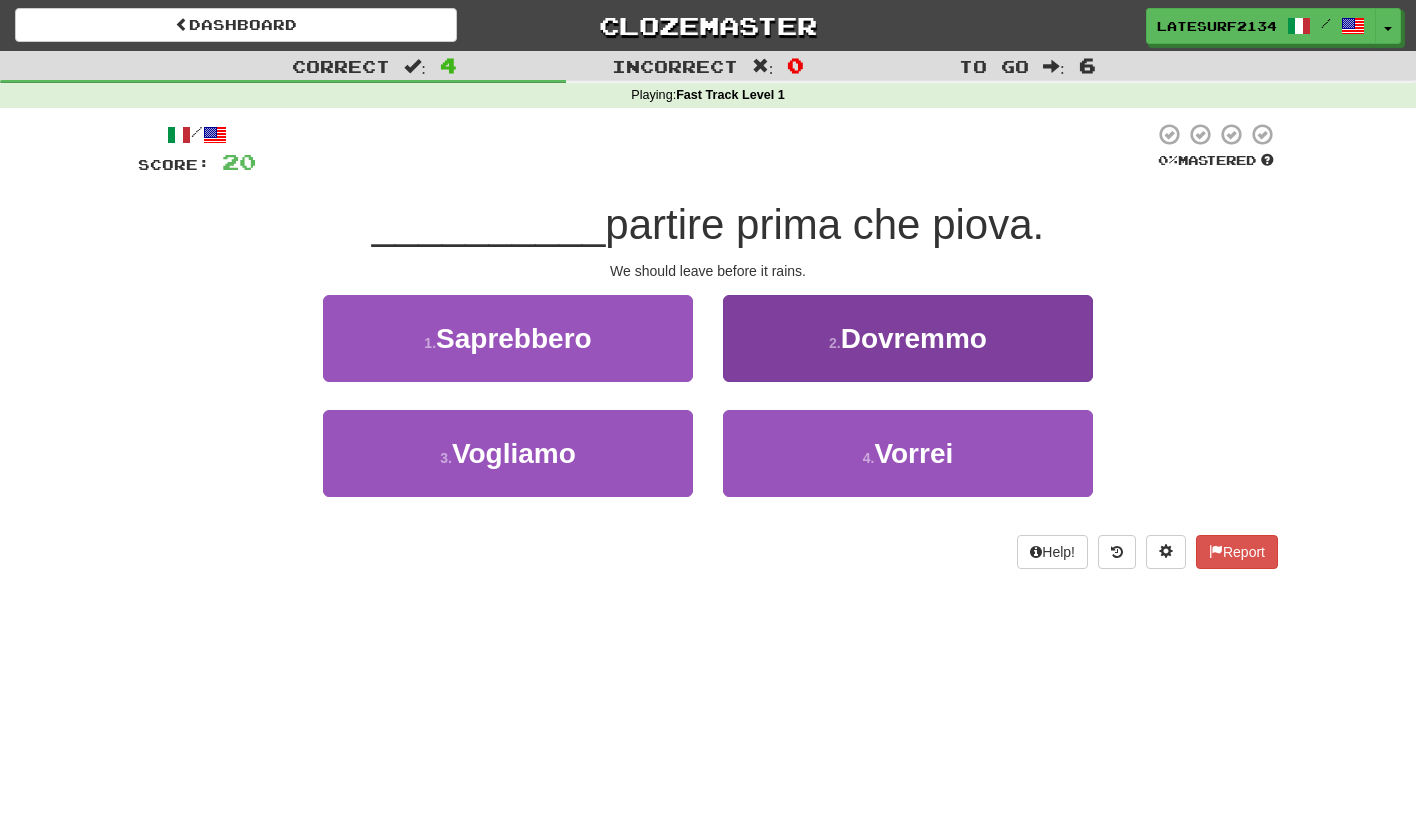 click on "Dovremmo" at bounding box center [914, 338] 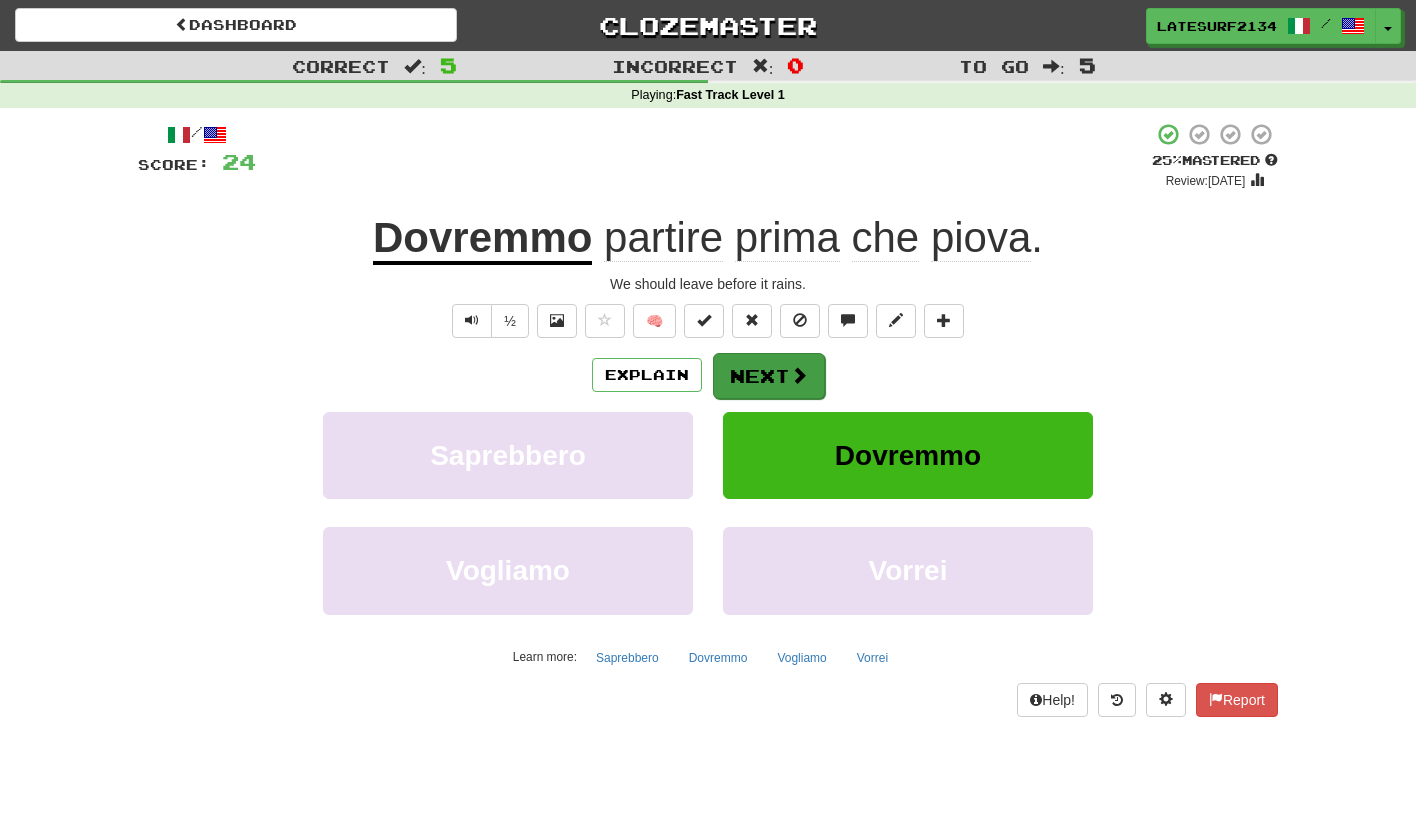 click on "Next" at bounding box center (769, 376) 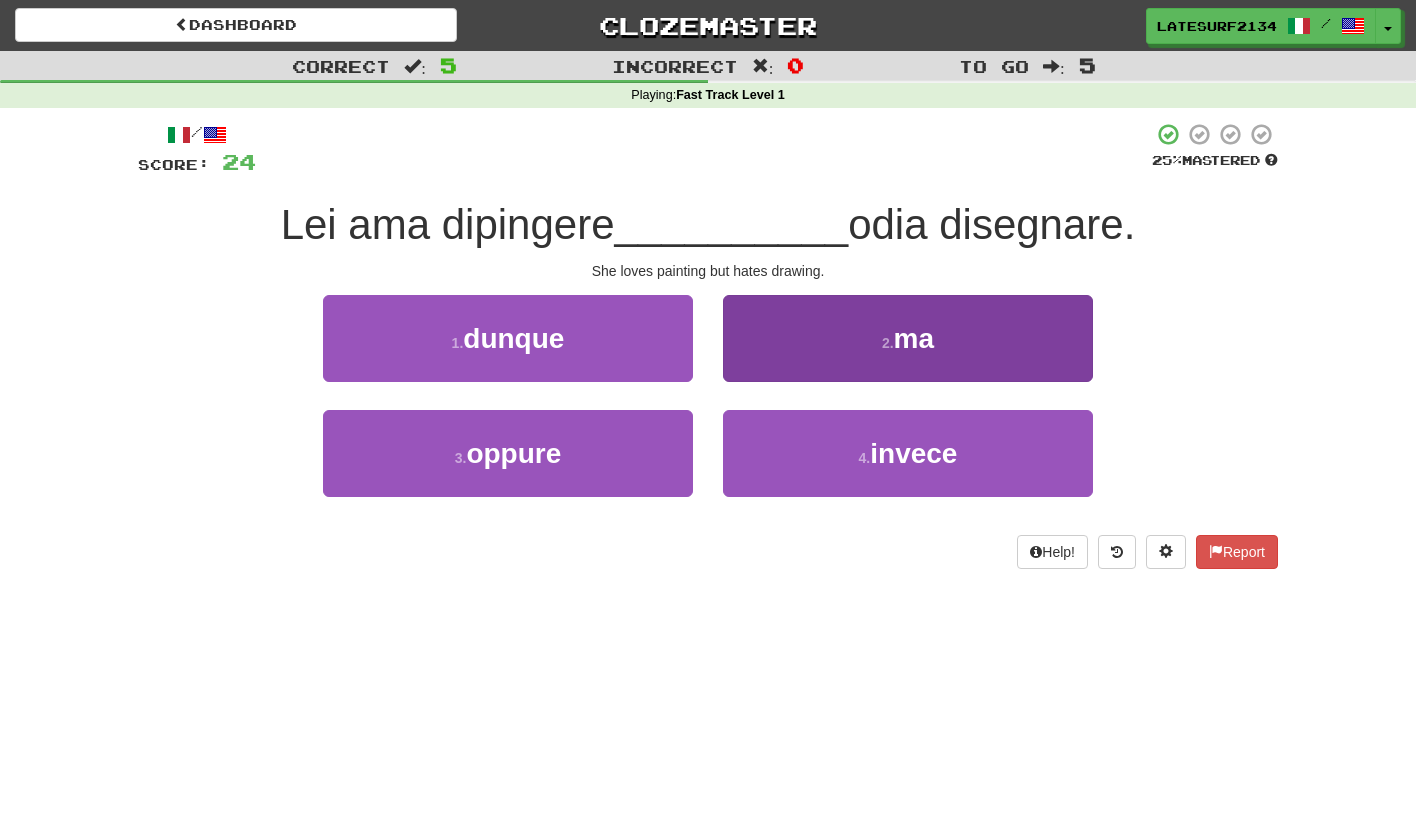 click on "ma" at bounding box center [914, 338] 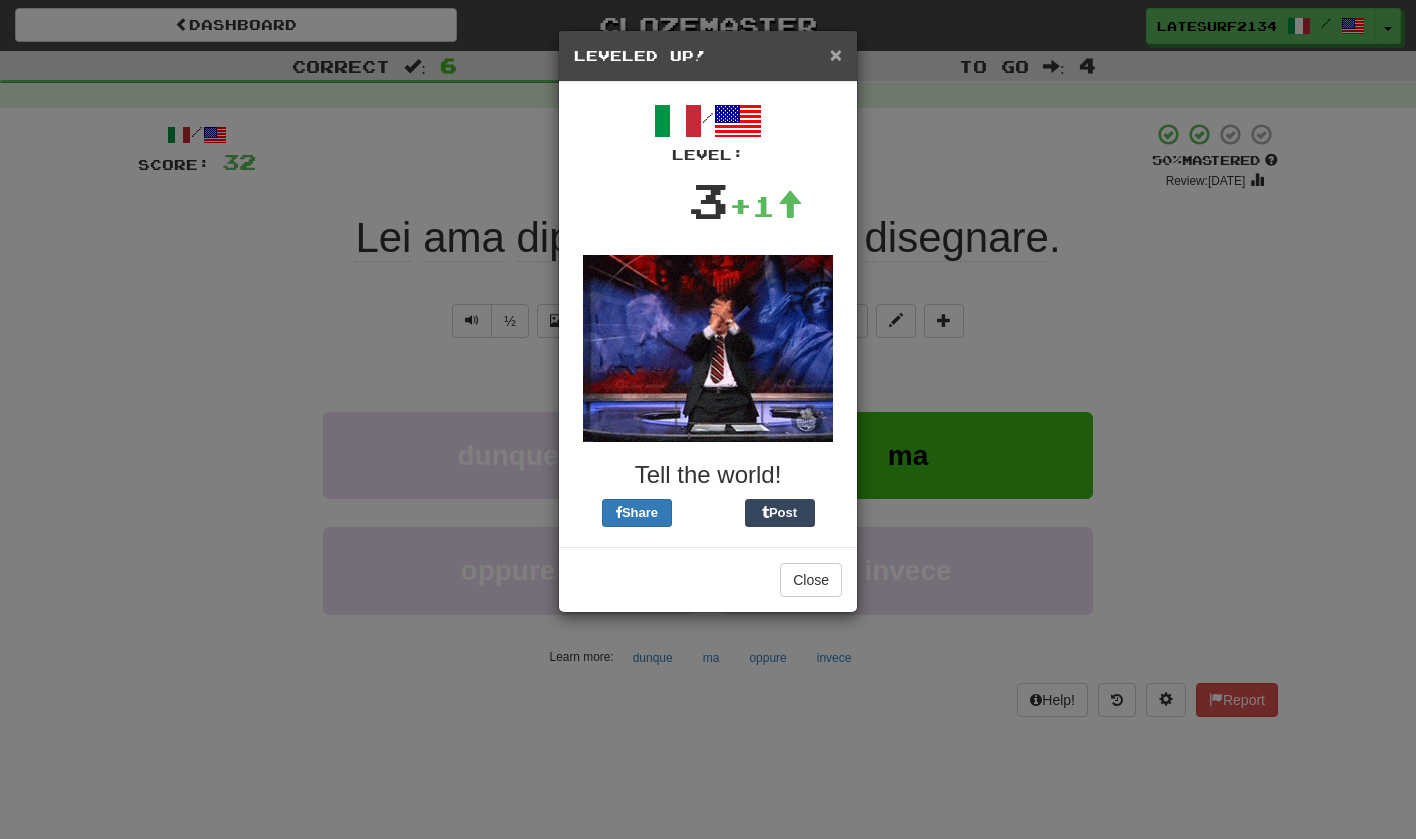 click on "×" at bounding box center [836, 54] 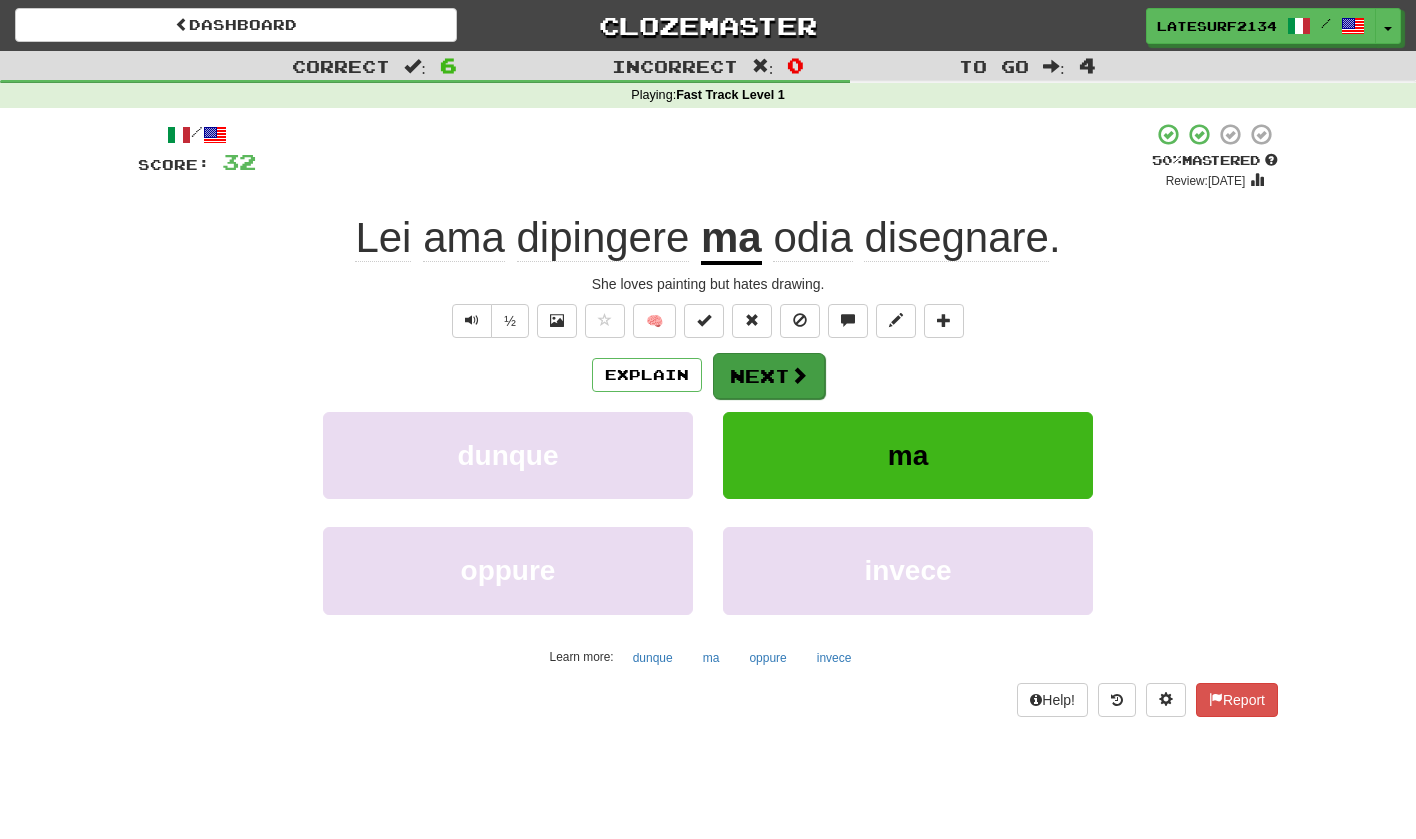 click at bounding box center (799, 375) 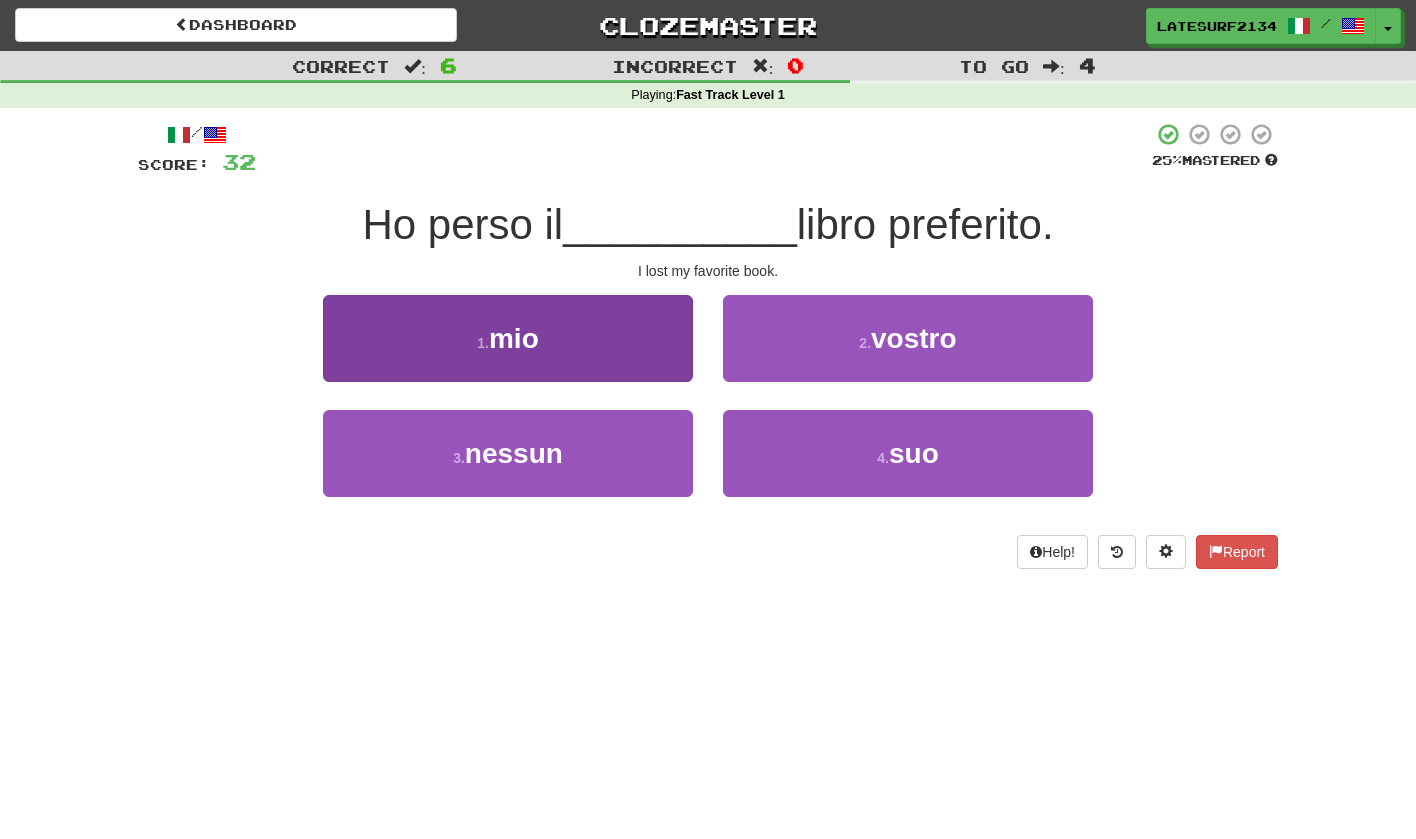 click on "1 .  mio" at bounding box center [508, 338] 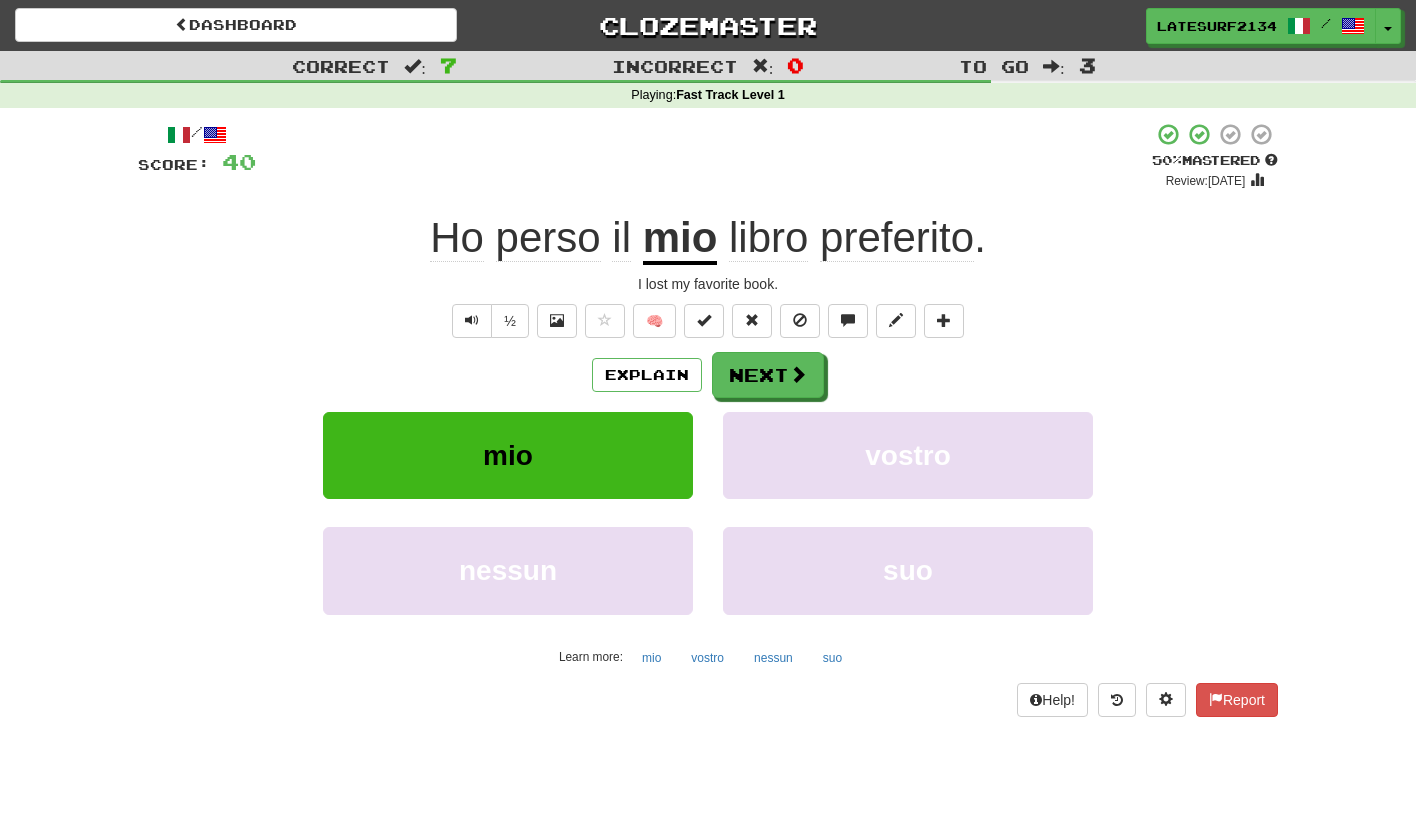 click on "perso" 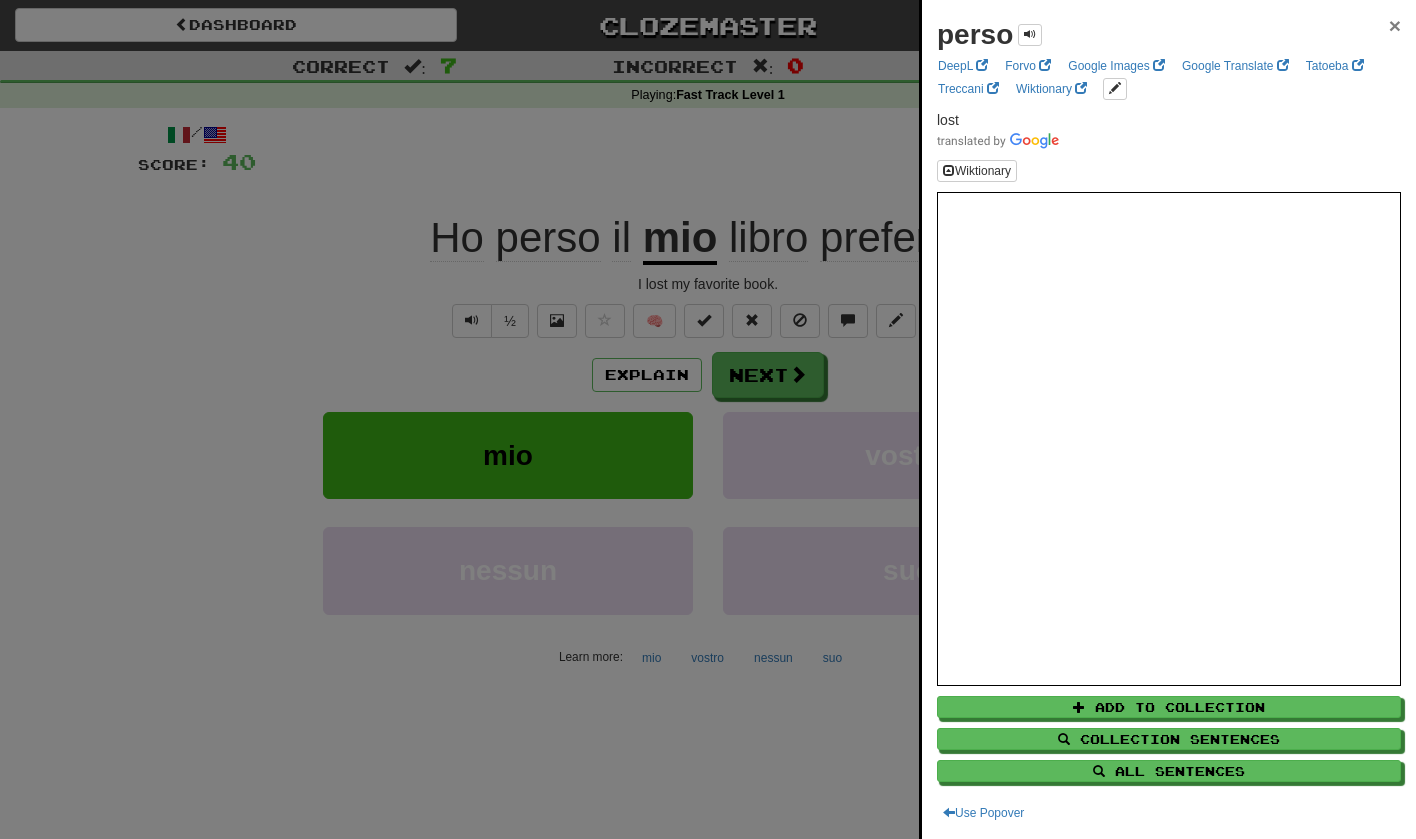 click on "×" at bounding box center [1395, 25] 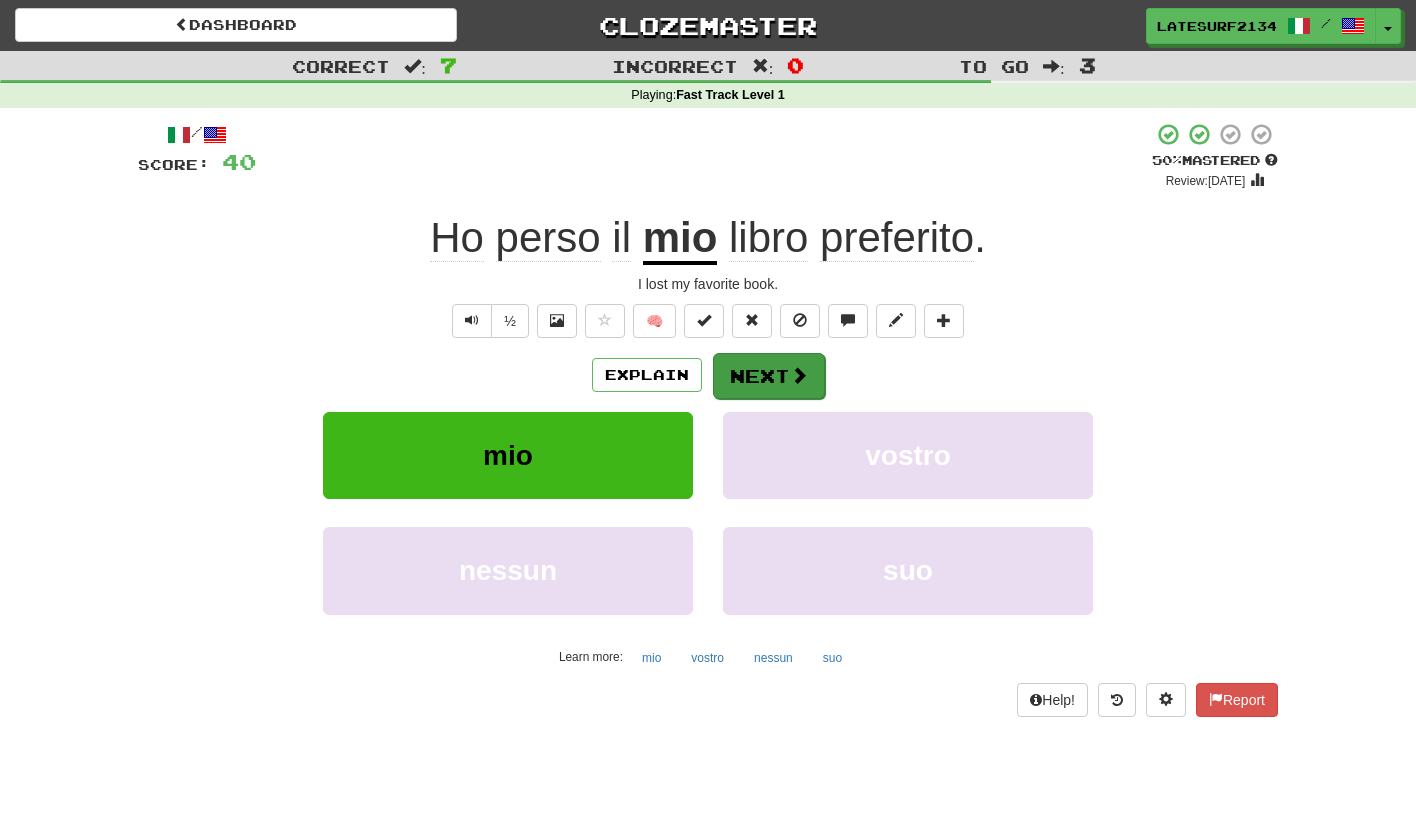 click on "Next" at bounding box center [769, 376] 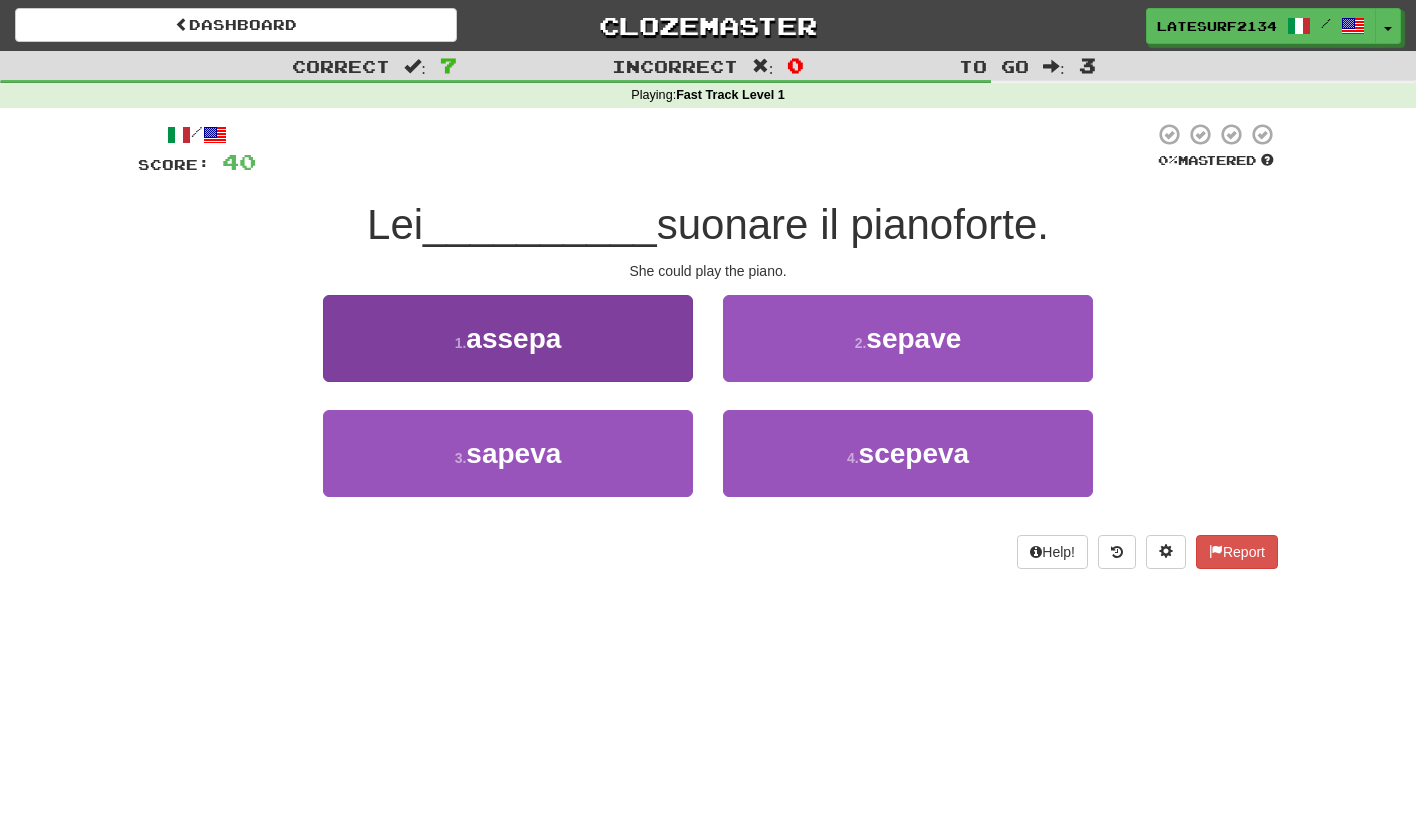 click on "assepa" at bounding box center [513, 338] 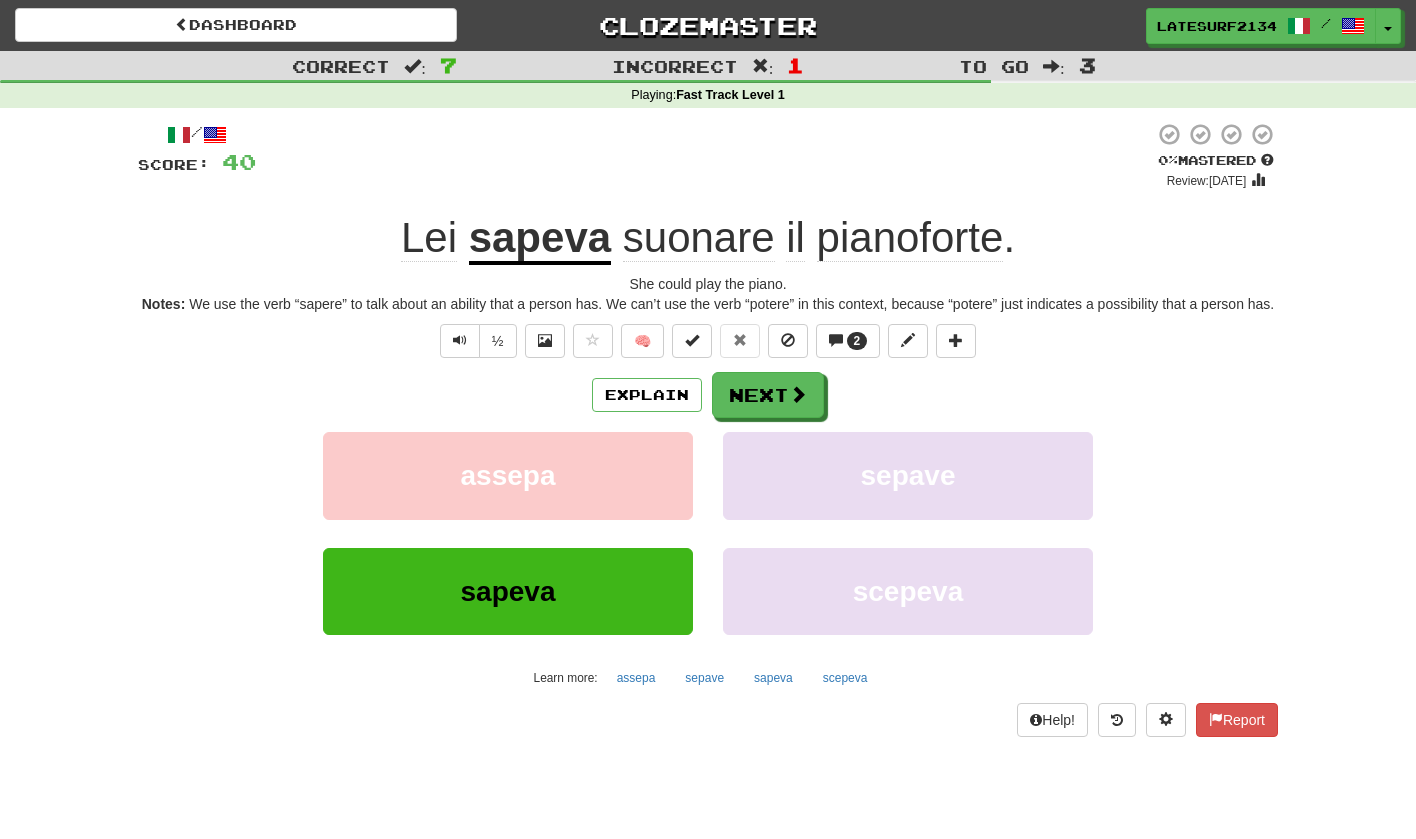 click on "sapeva" at bounding box center [540, 239] 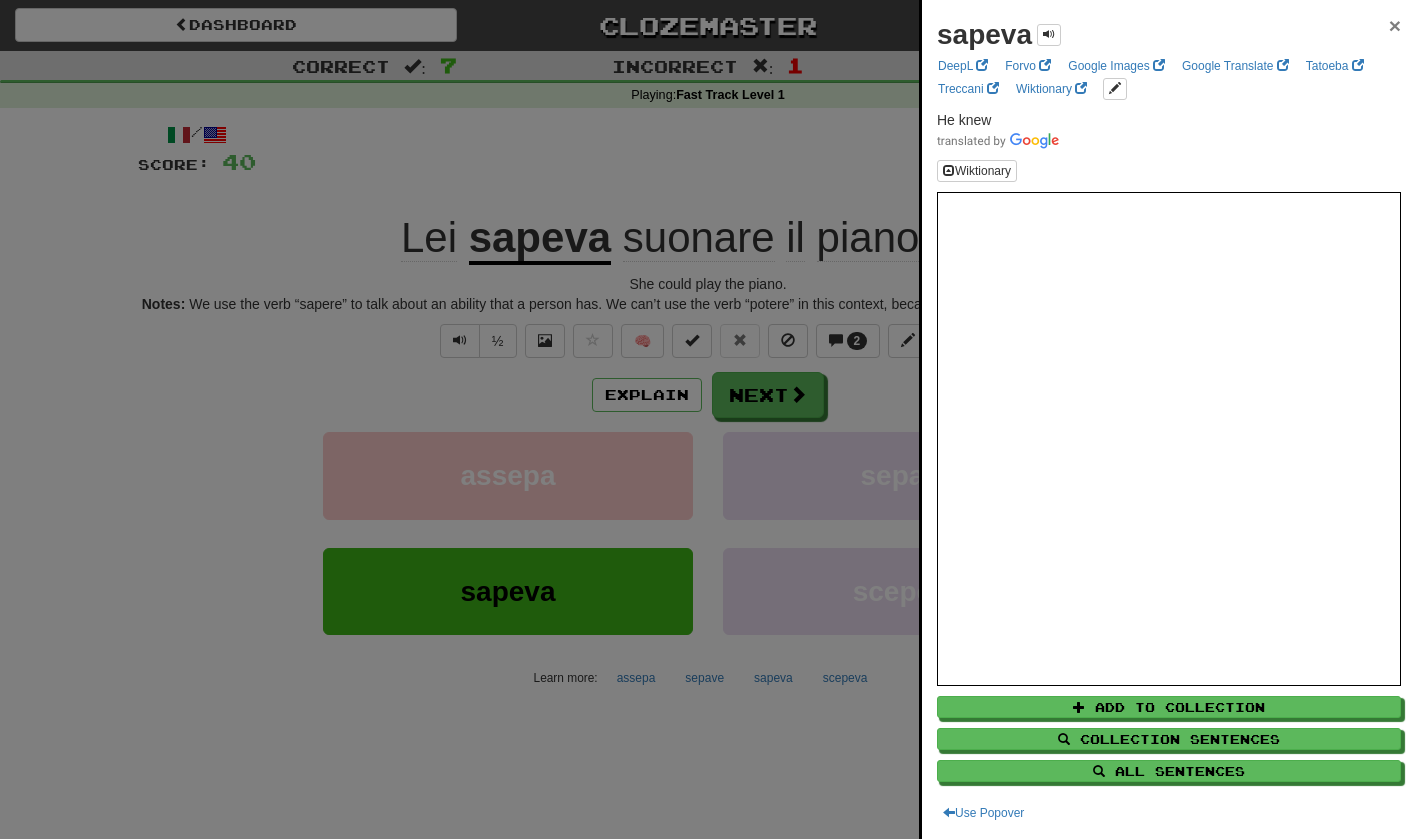 click on "×" at bounding box center [1395, 25] 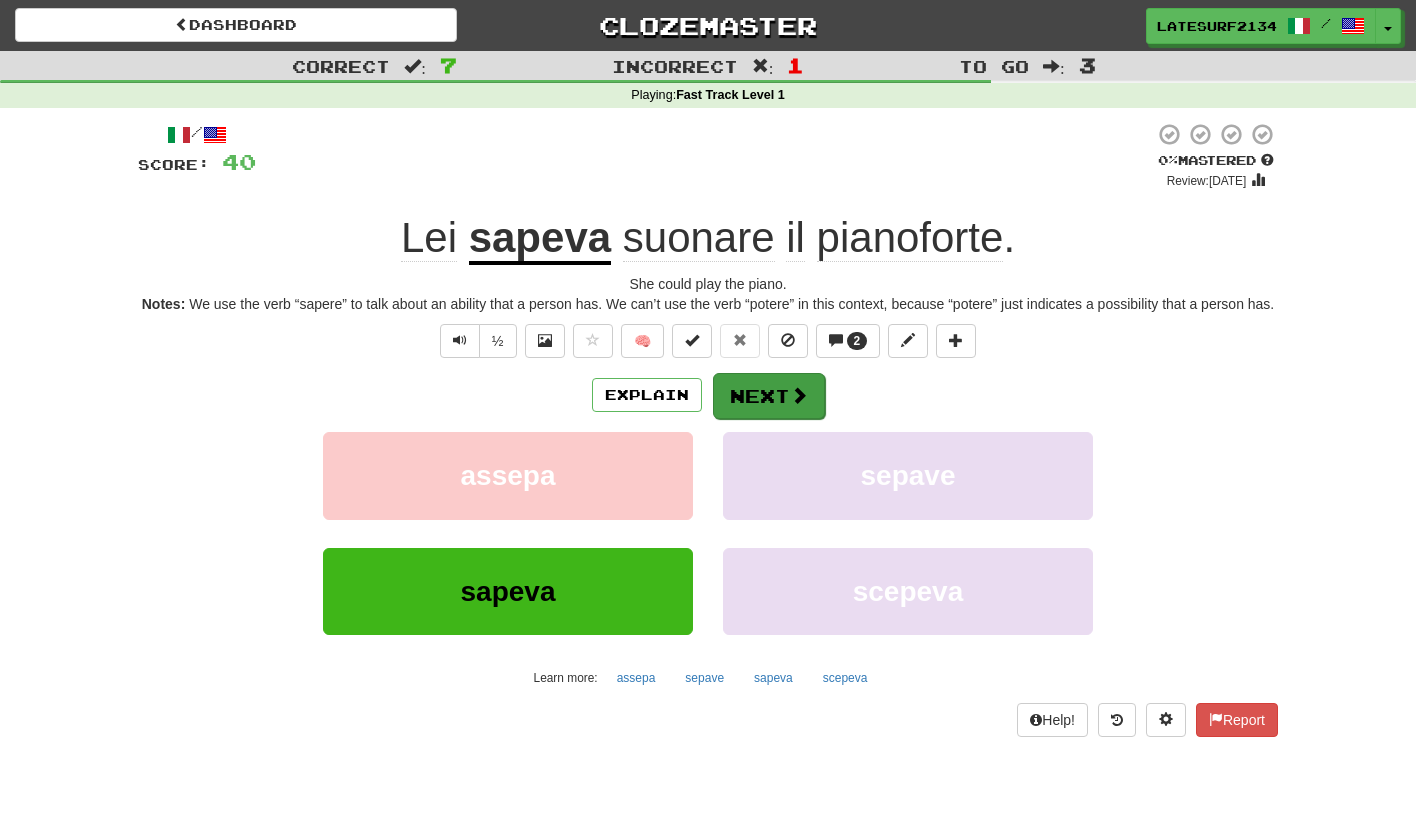 click at bounding box center (799, 395) 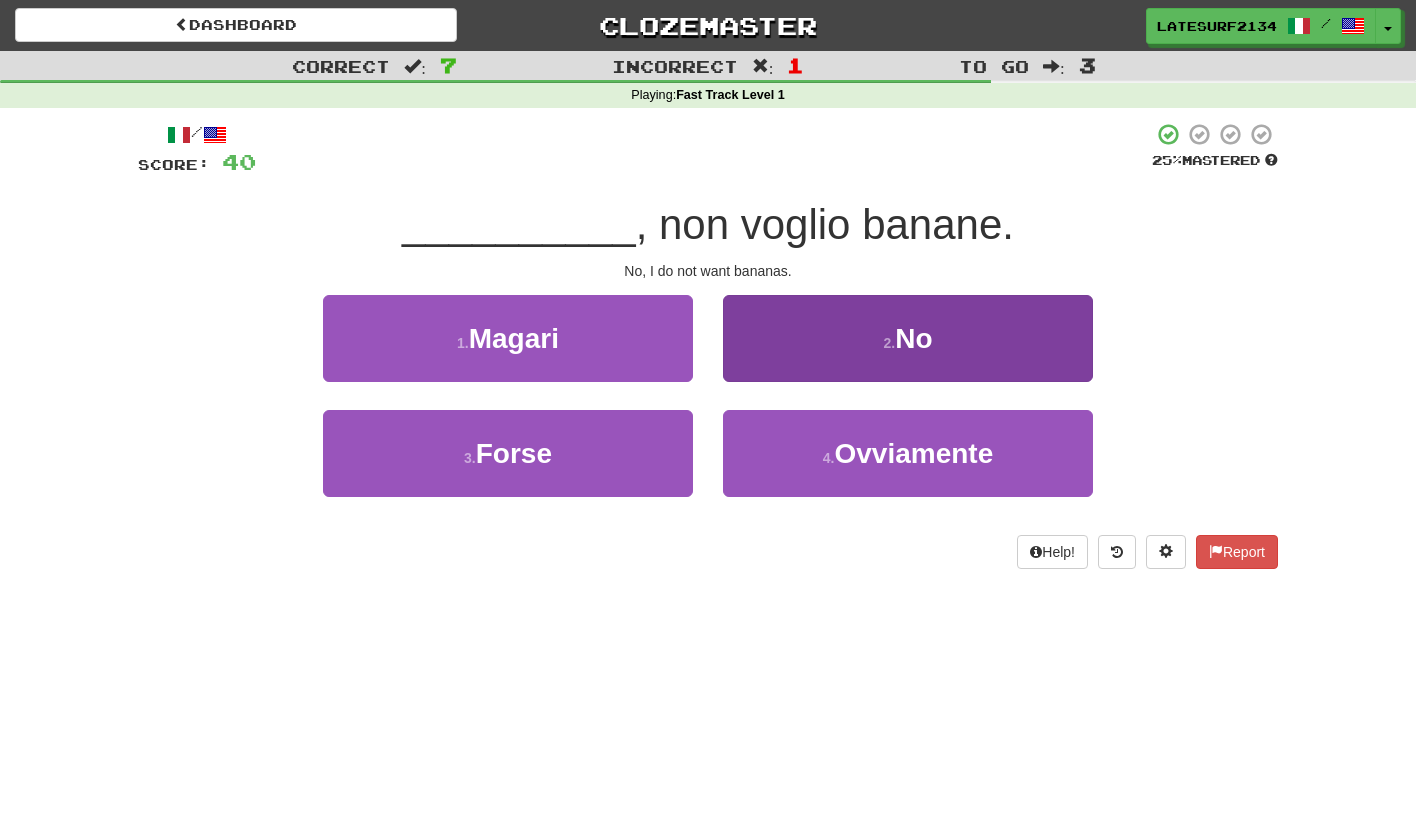 click on "No" at bounding box center [913, 338] 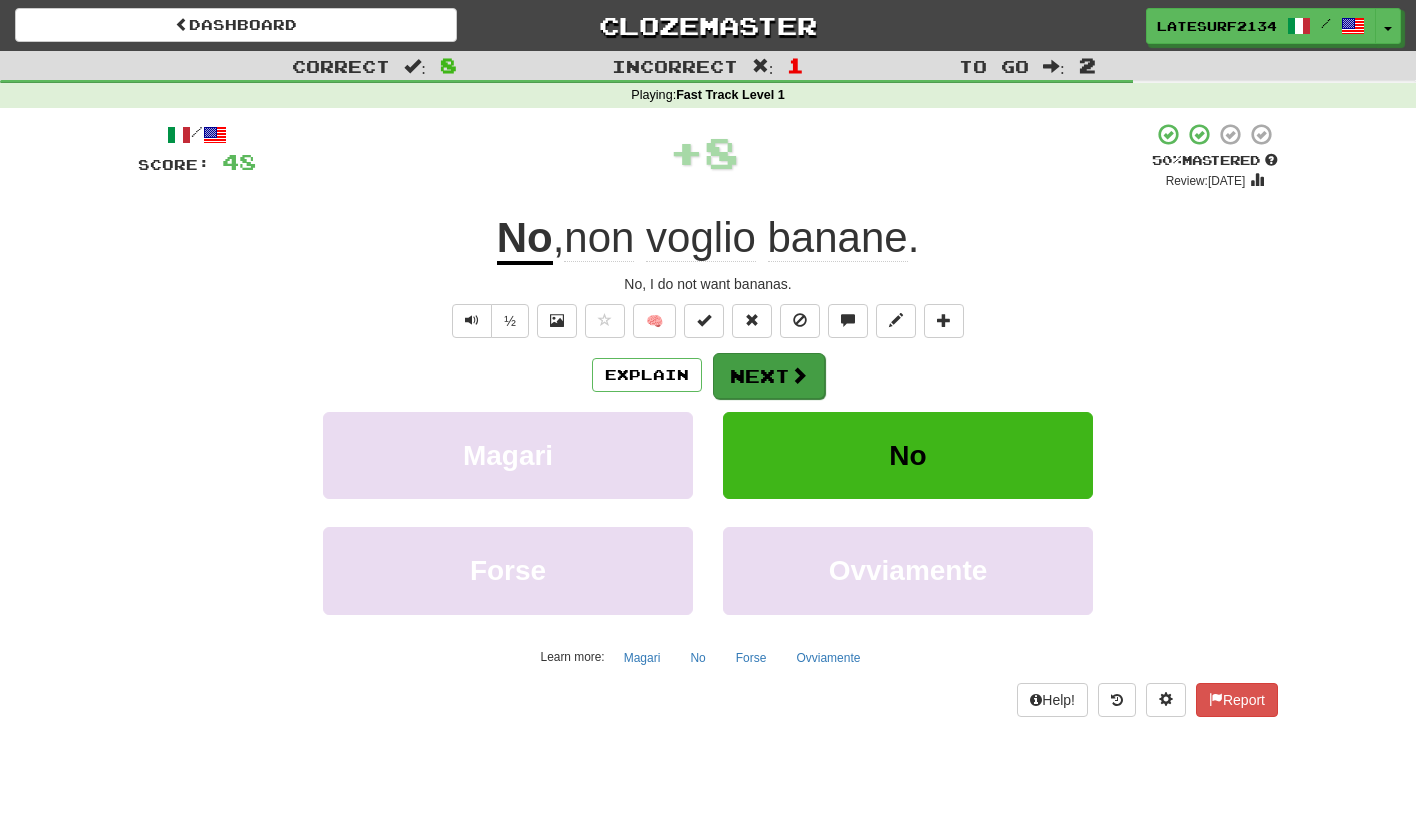 click at bounding box center [799, 375] 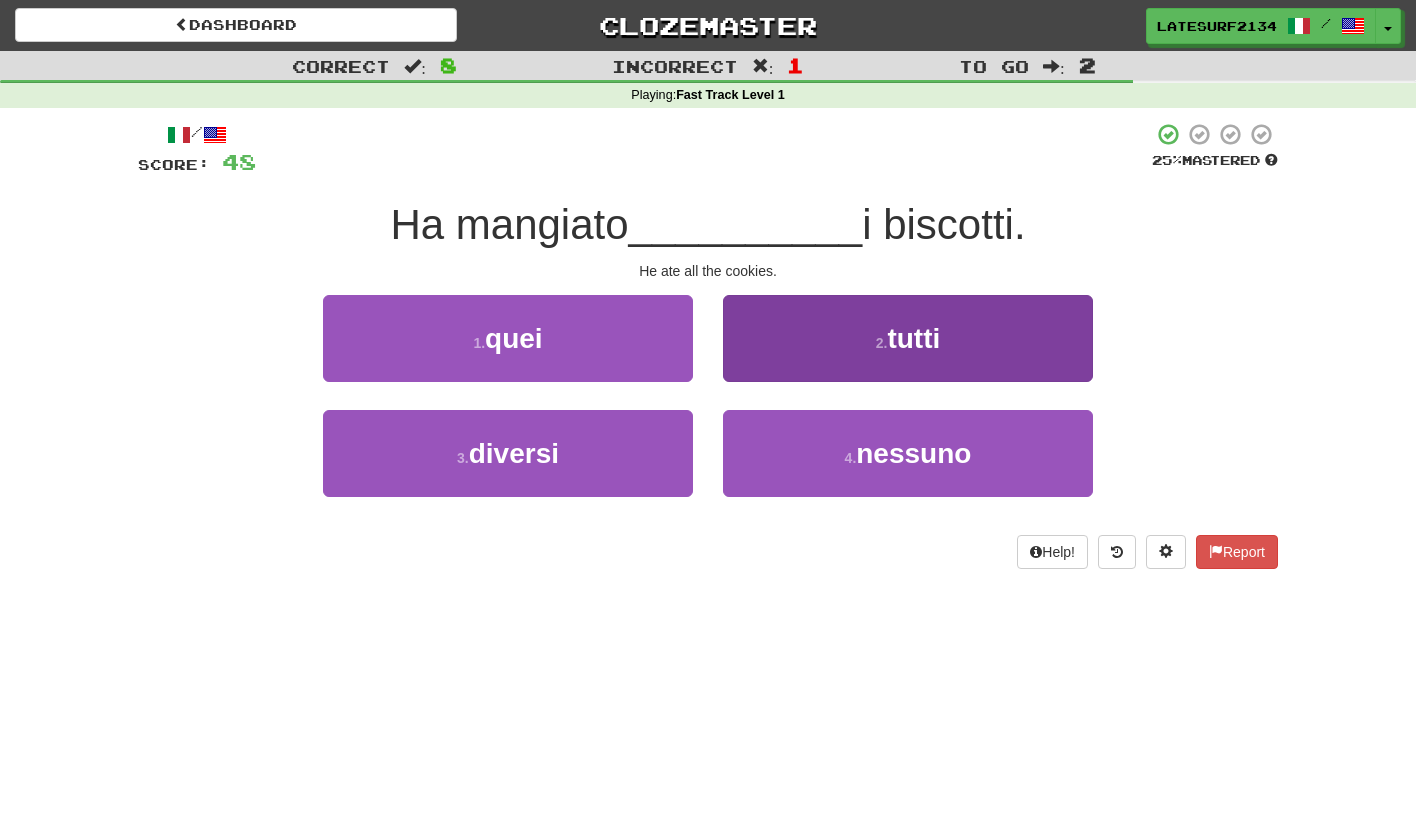 click on "2 .  tutti" at bounding box center [908, 338] 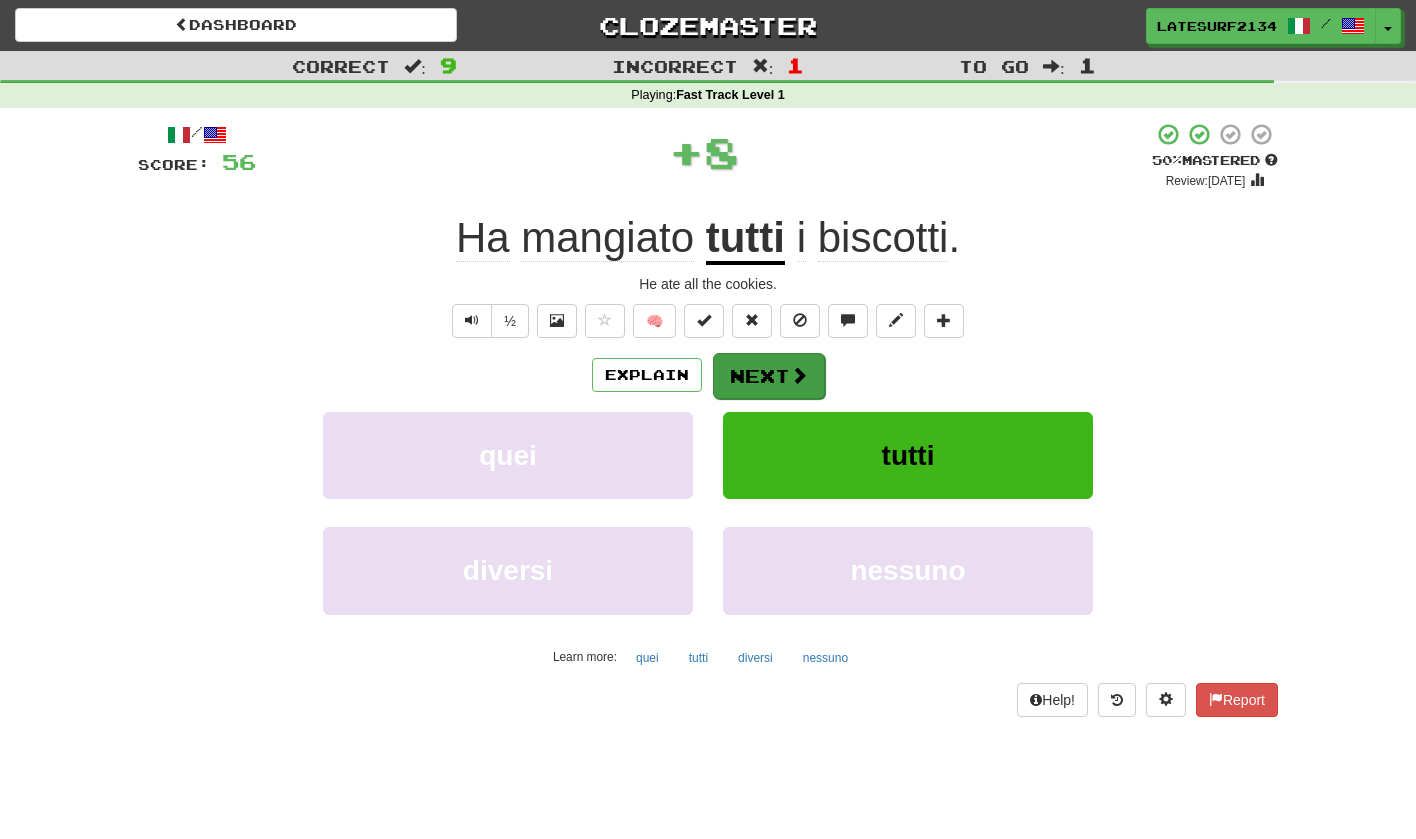 click at bounding box center (799, 375) 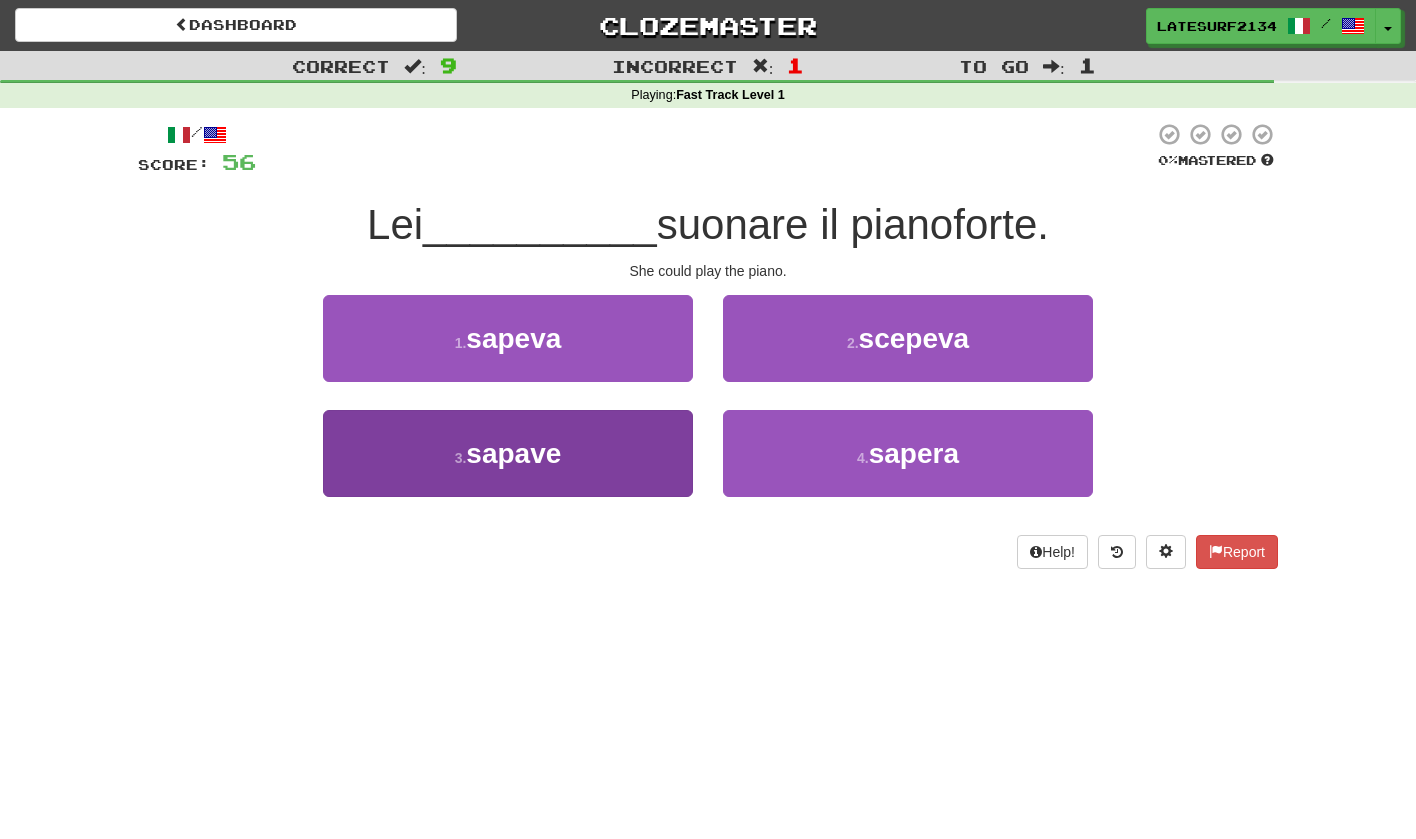 click on "3 .  sapave" at bounding box center (508, 453) 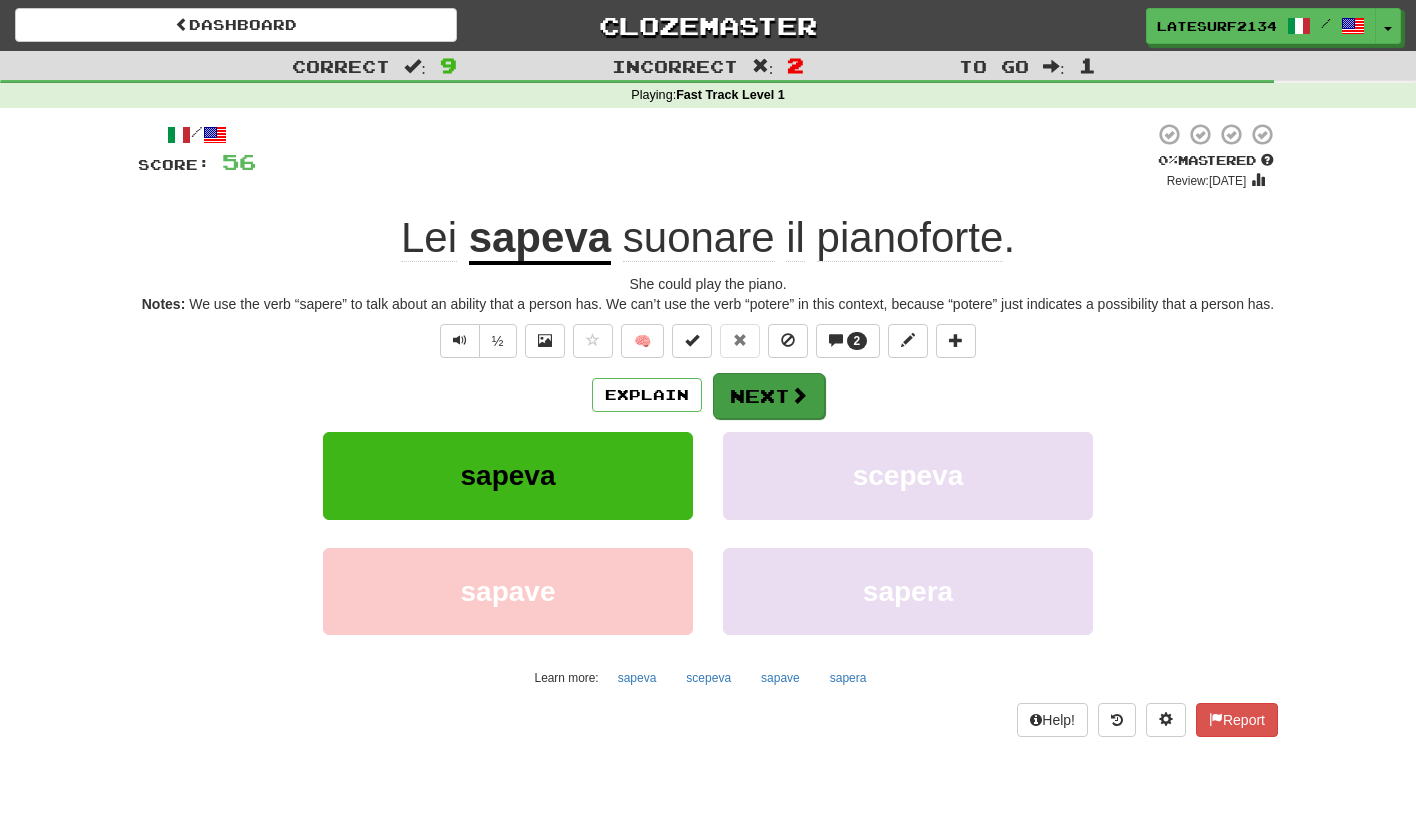 click on "Next" at bounding box center [769, 396] 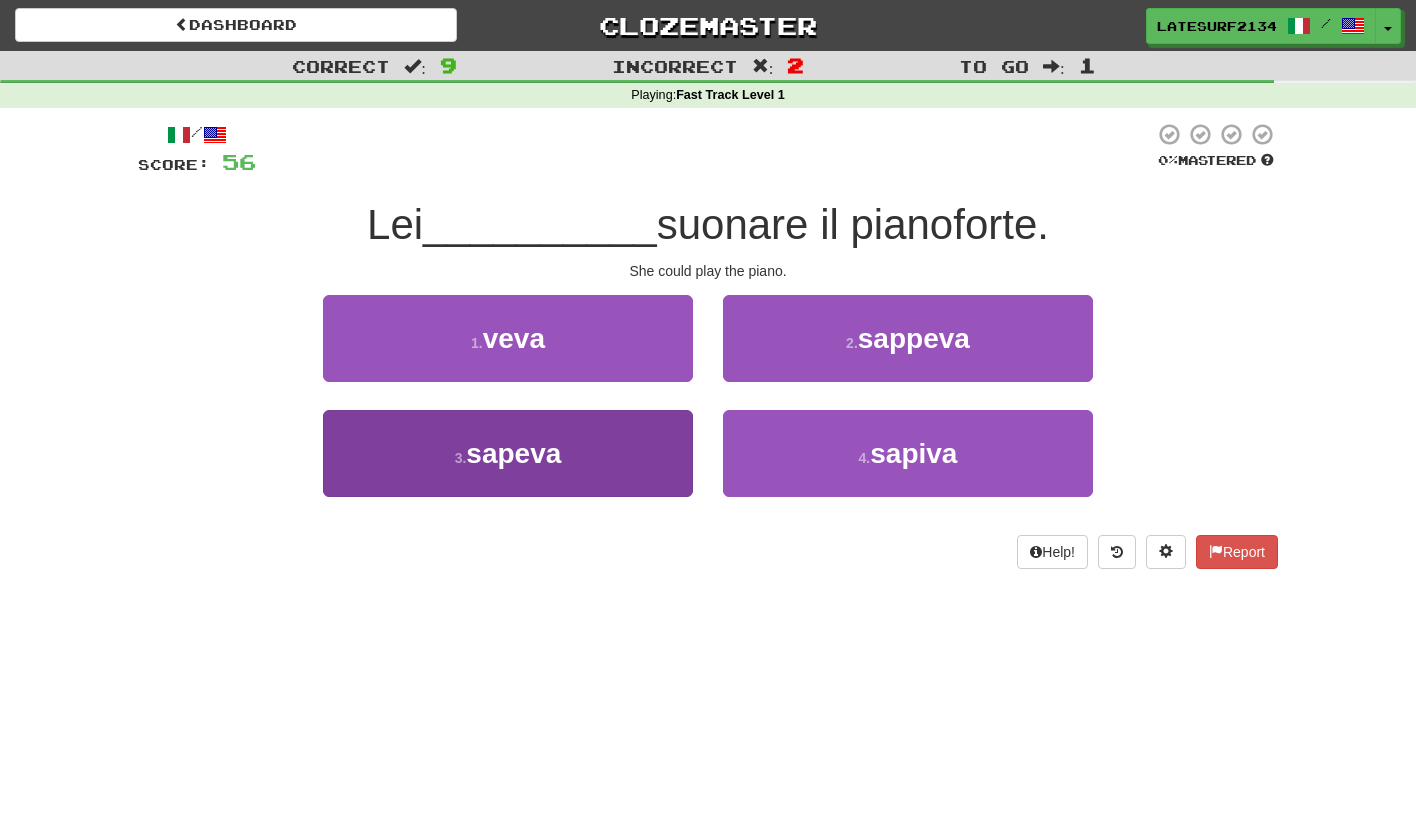 click on "3 .  sapeva" at bounding box center [508, 453] 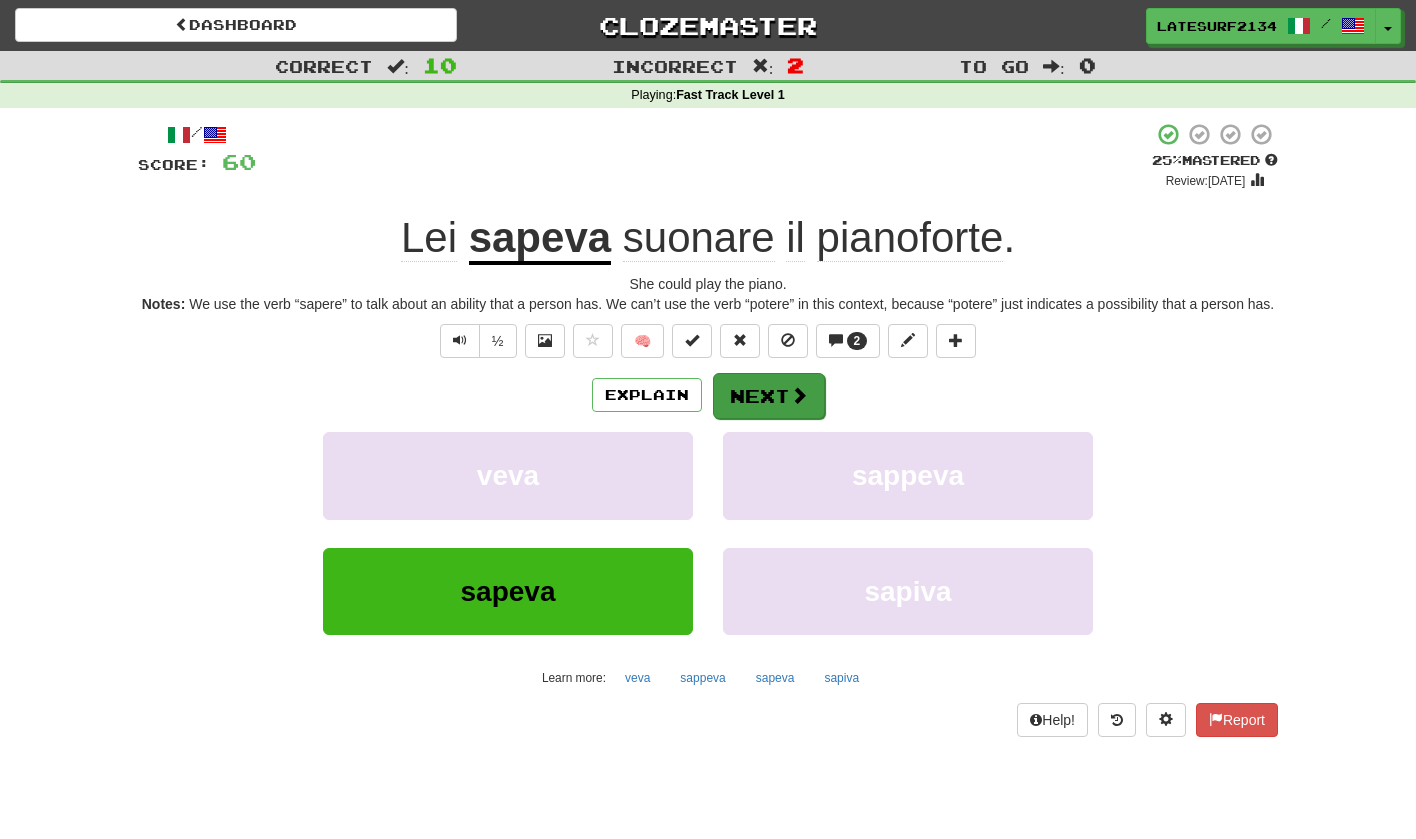 click on "Next" at bounding box center [769, 396] 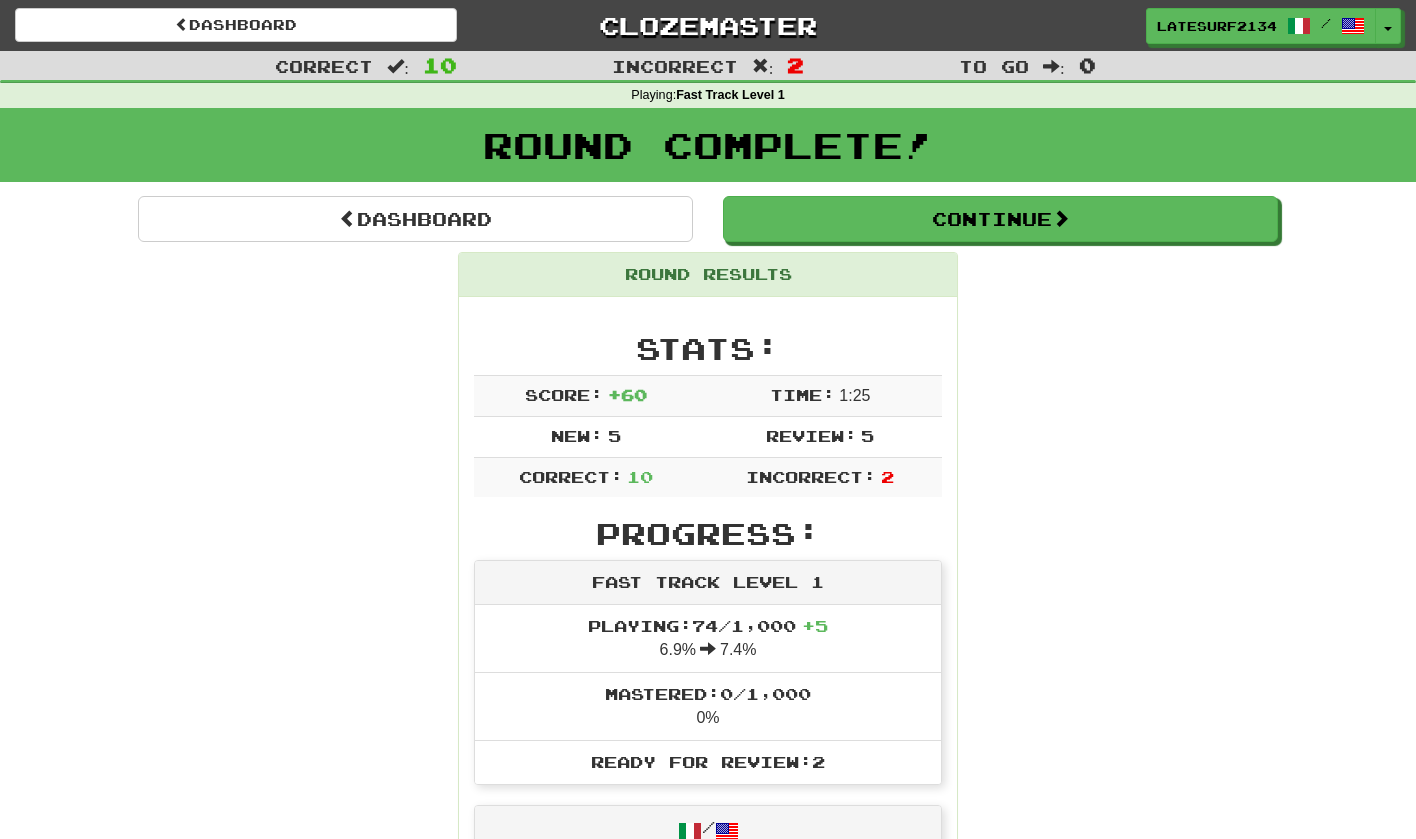 scroll, scrollTop: 0, scrollLeft: 0, axis: both 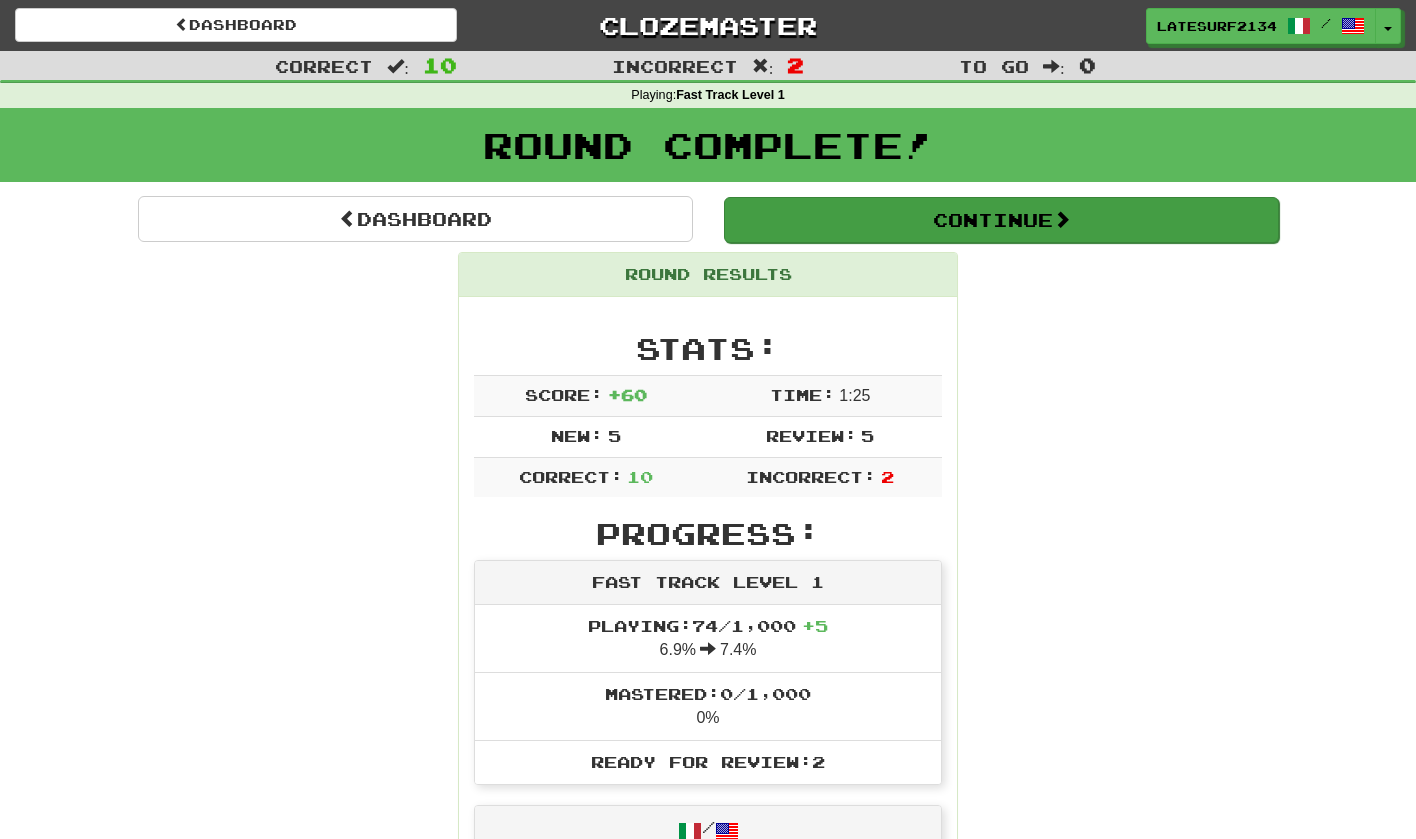 click on "Continue" at bounding box center (1001, 220) 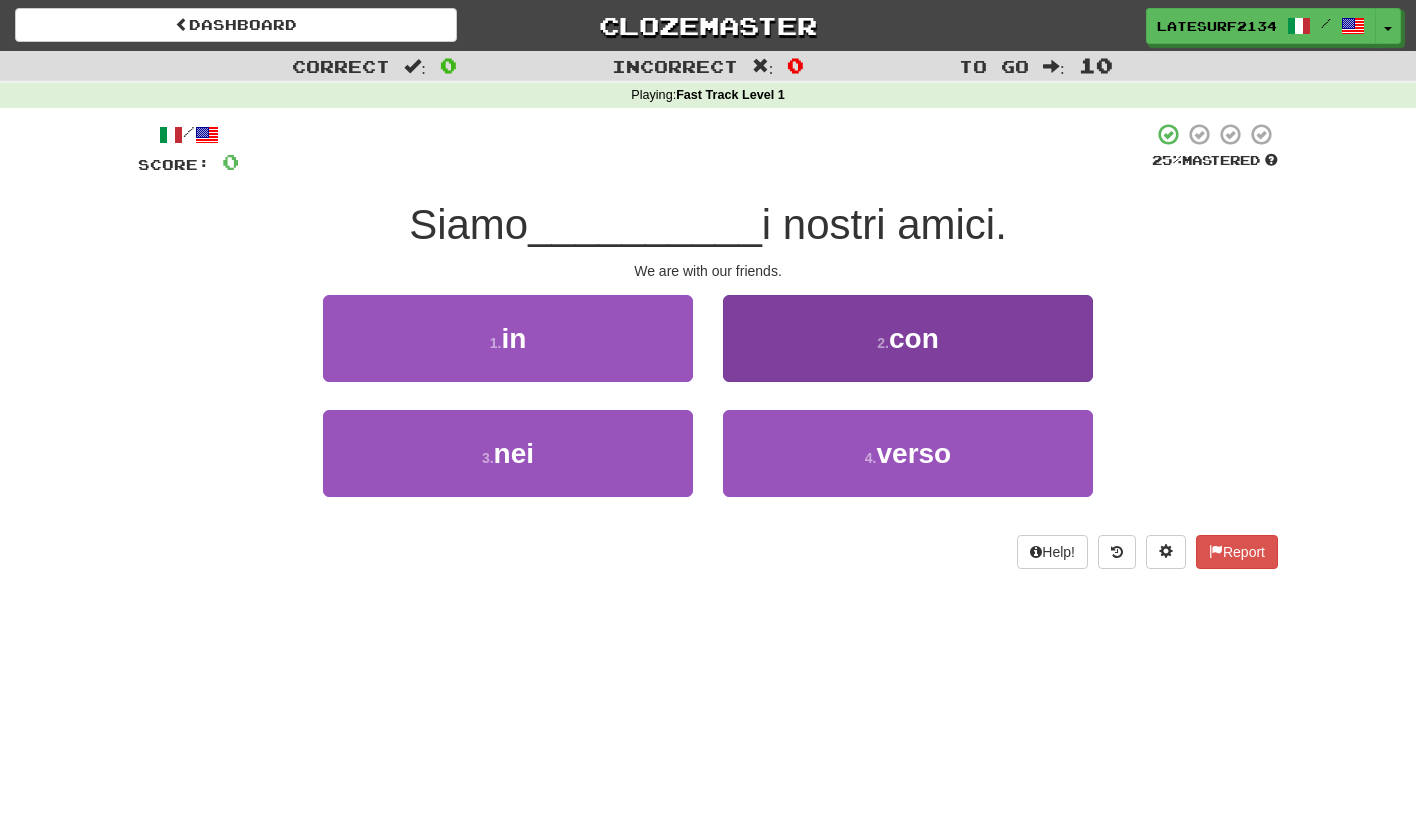 click on "con" at bounding box center [914, 338] 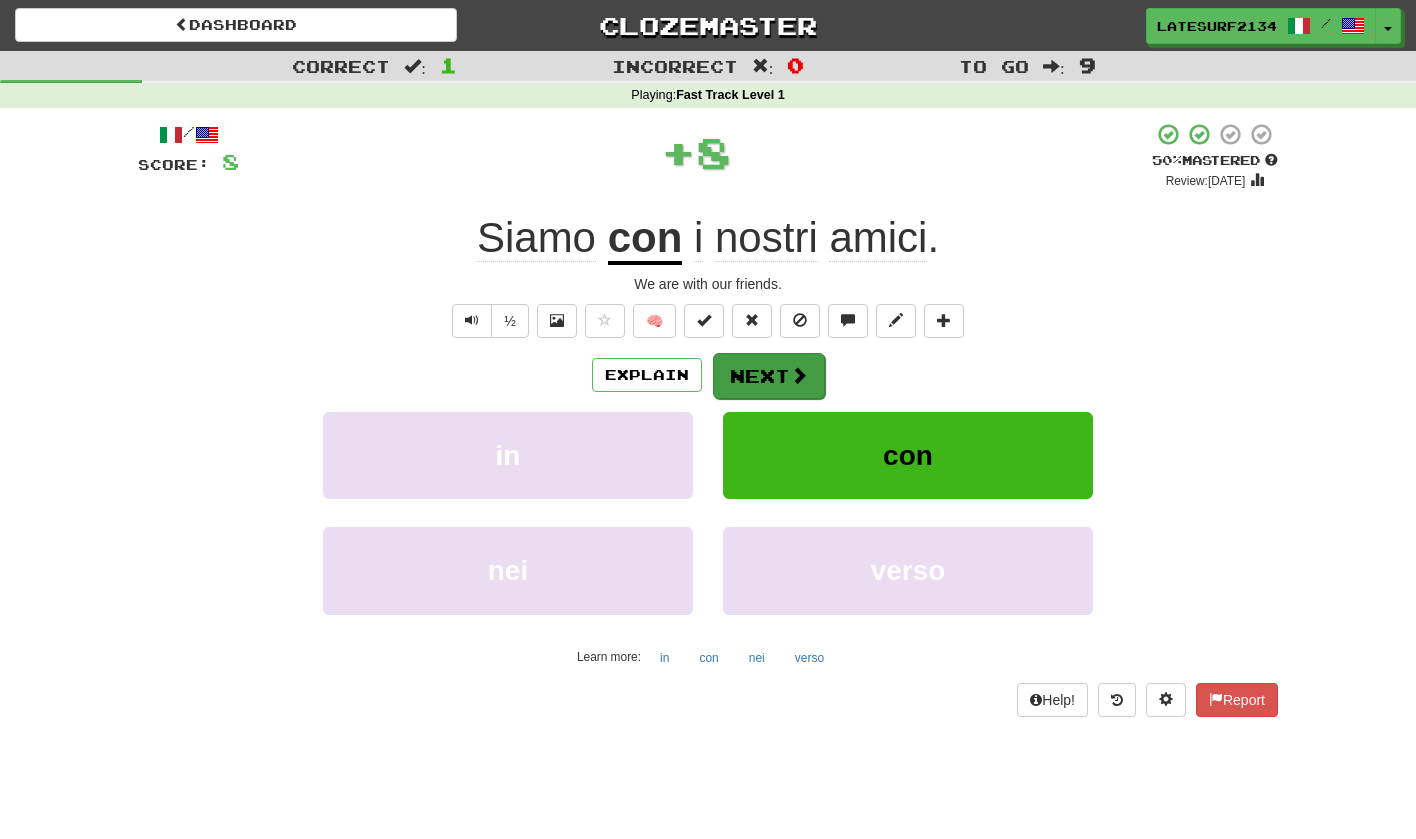 click at bounding box center (799, 375) 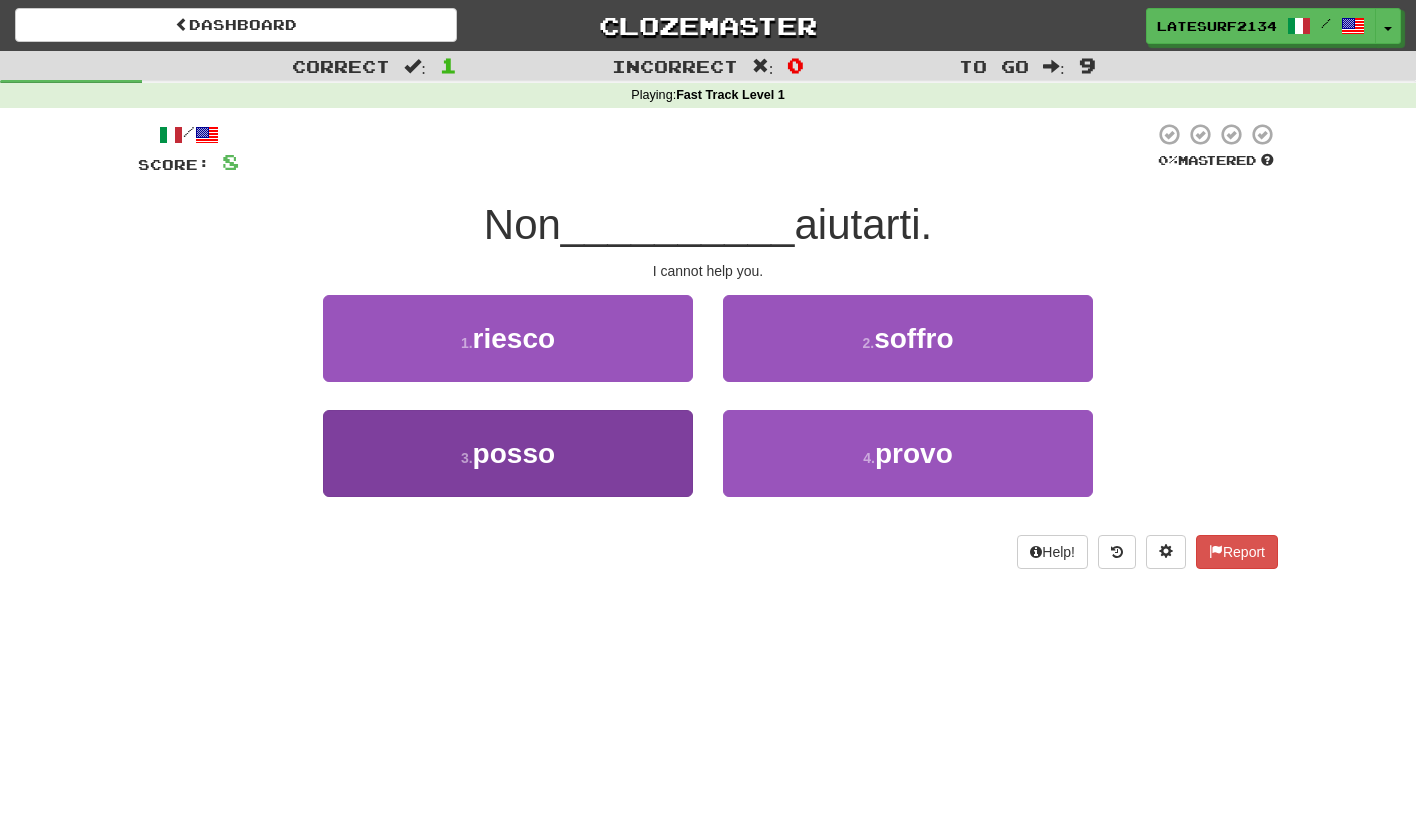 click on "3 .  posso" at bounding box center (508, 453) 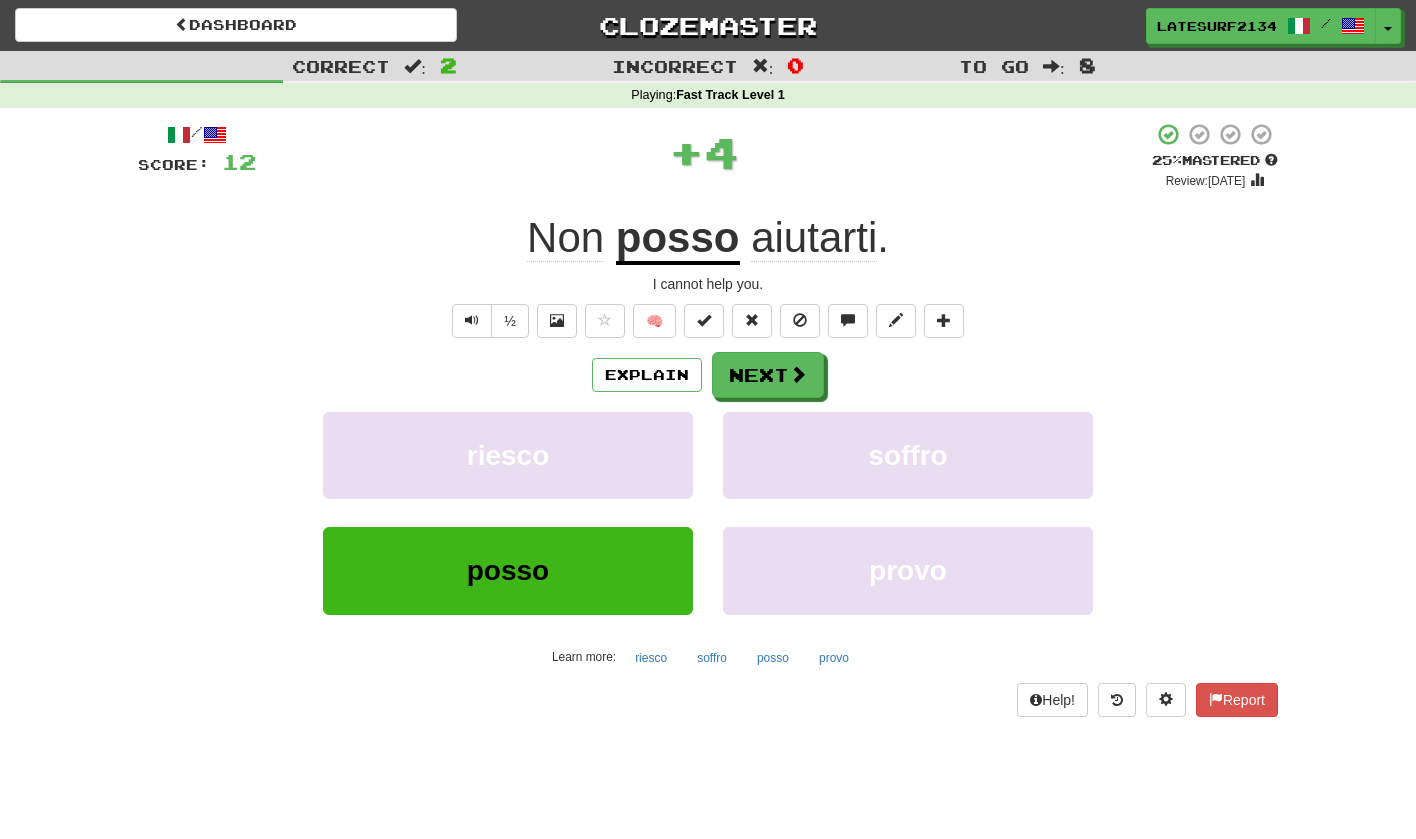 click on "aiutarti" at bounding box center (814, 238) 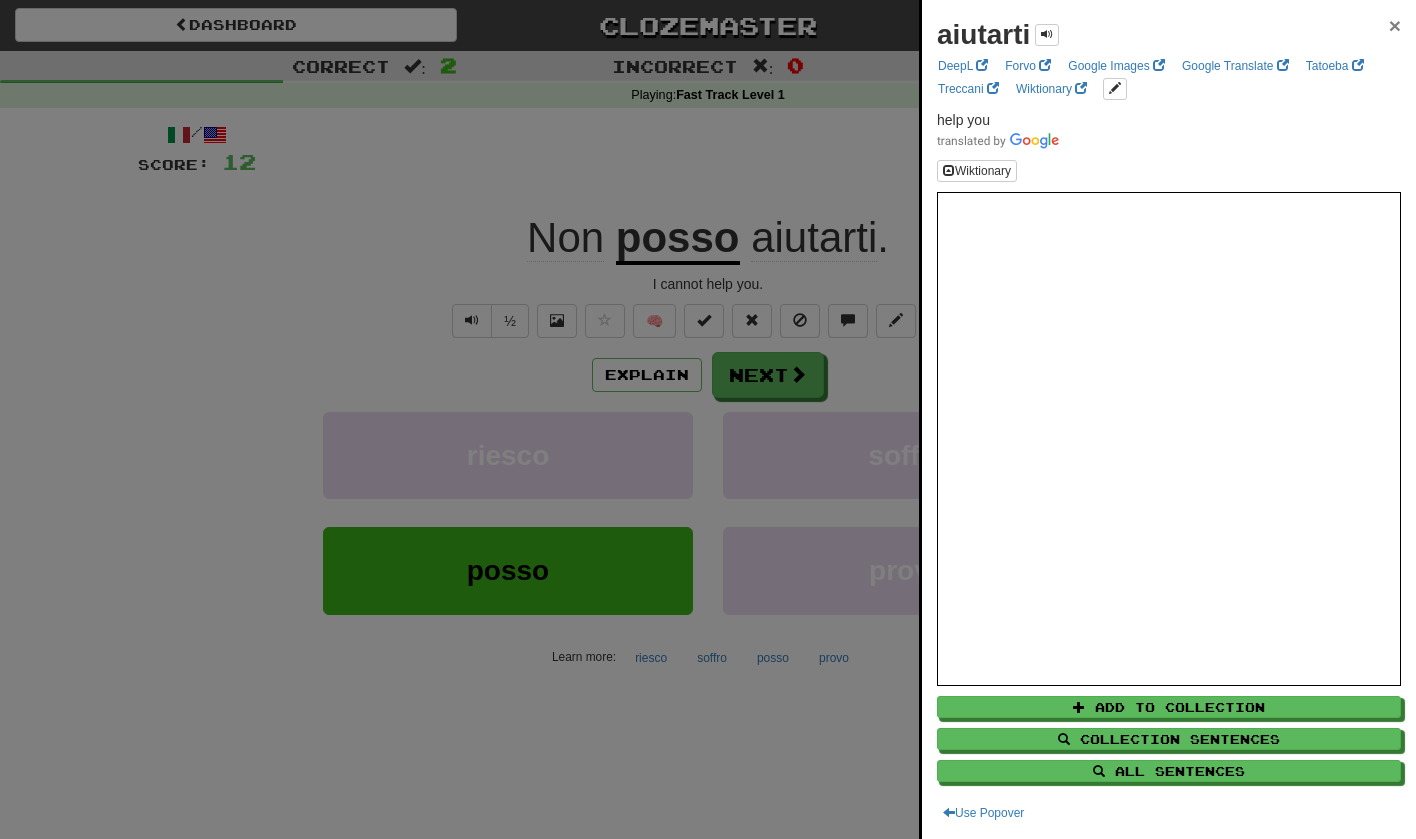 click on "×" at bounding box center [1395, 25] 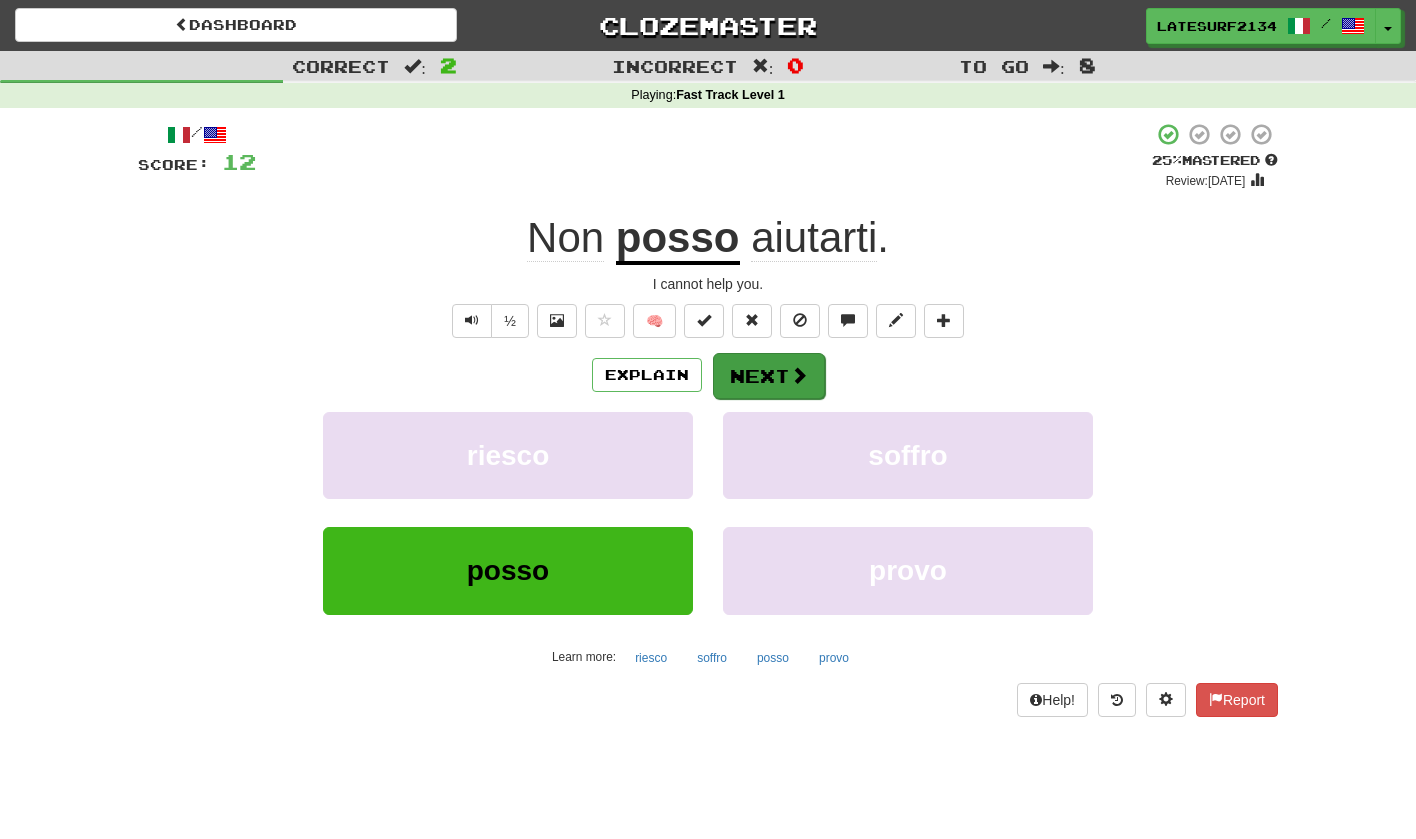 click on "Next" at bounding box center [769, 376] 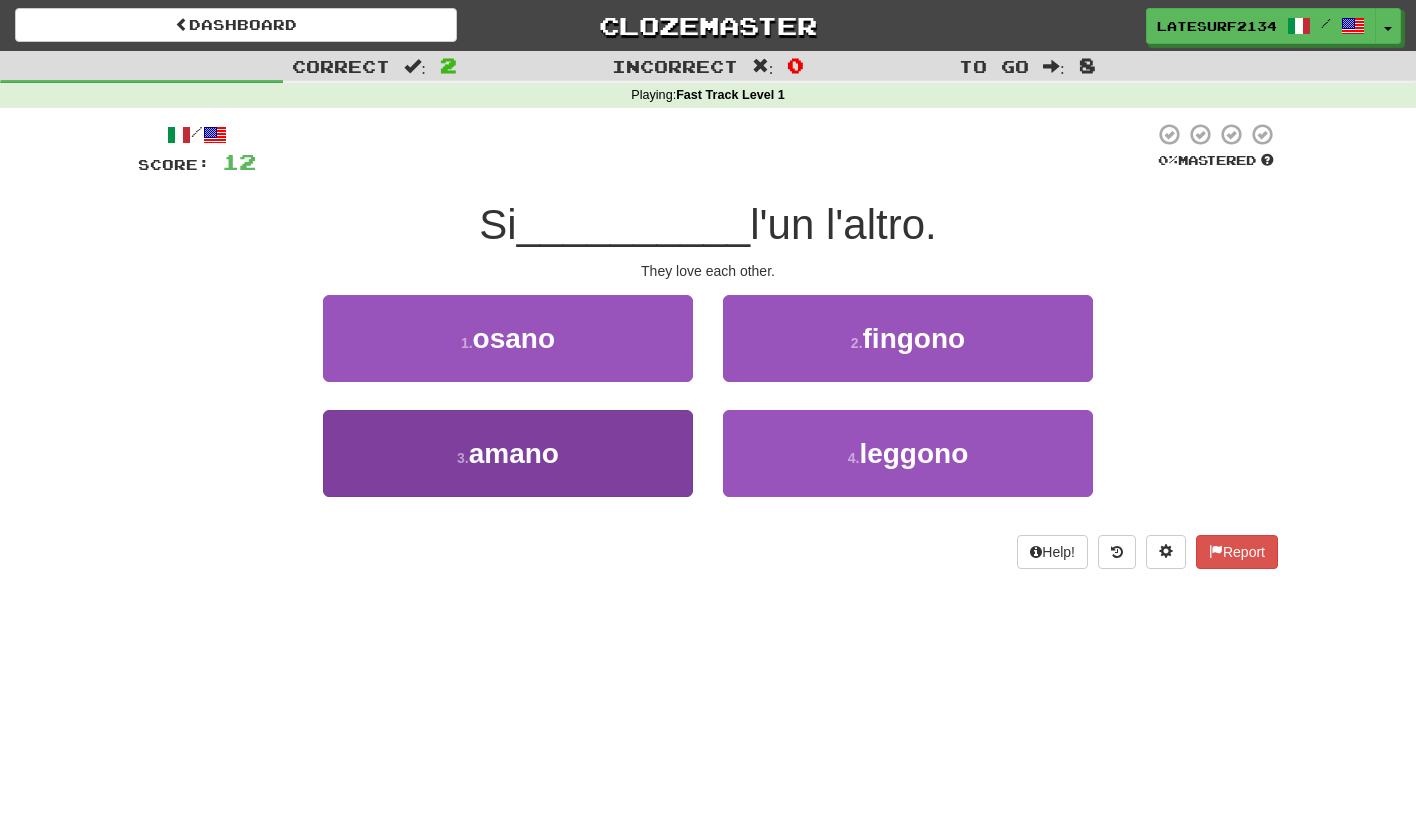 click on "3 .  amano" at bounding box center [508, 453] 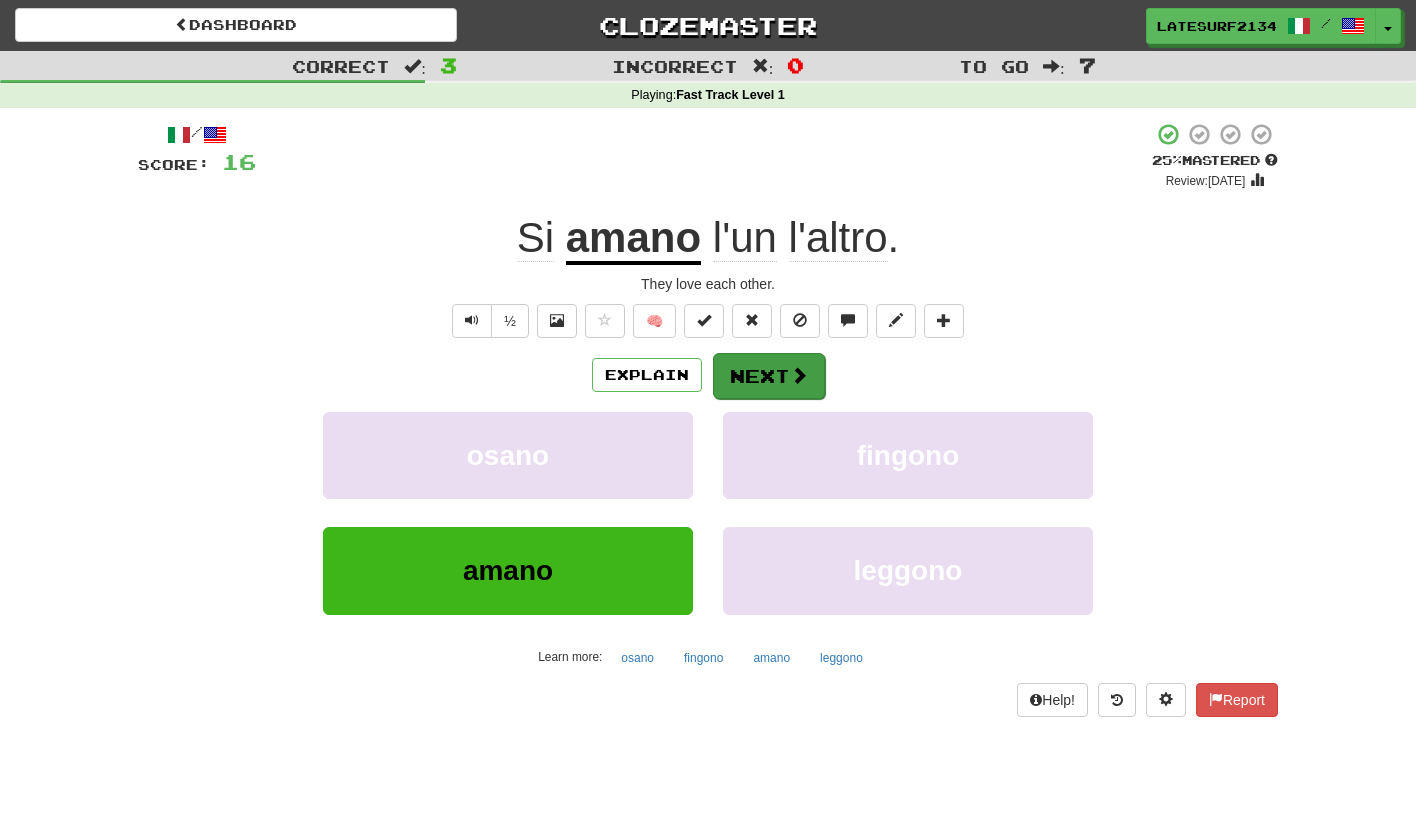 click at bounding box center (799, 375) 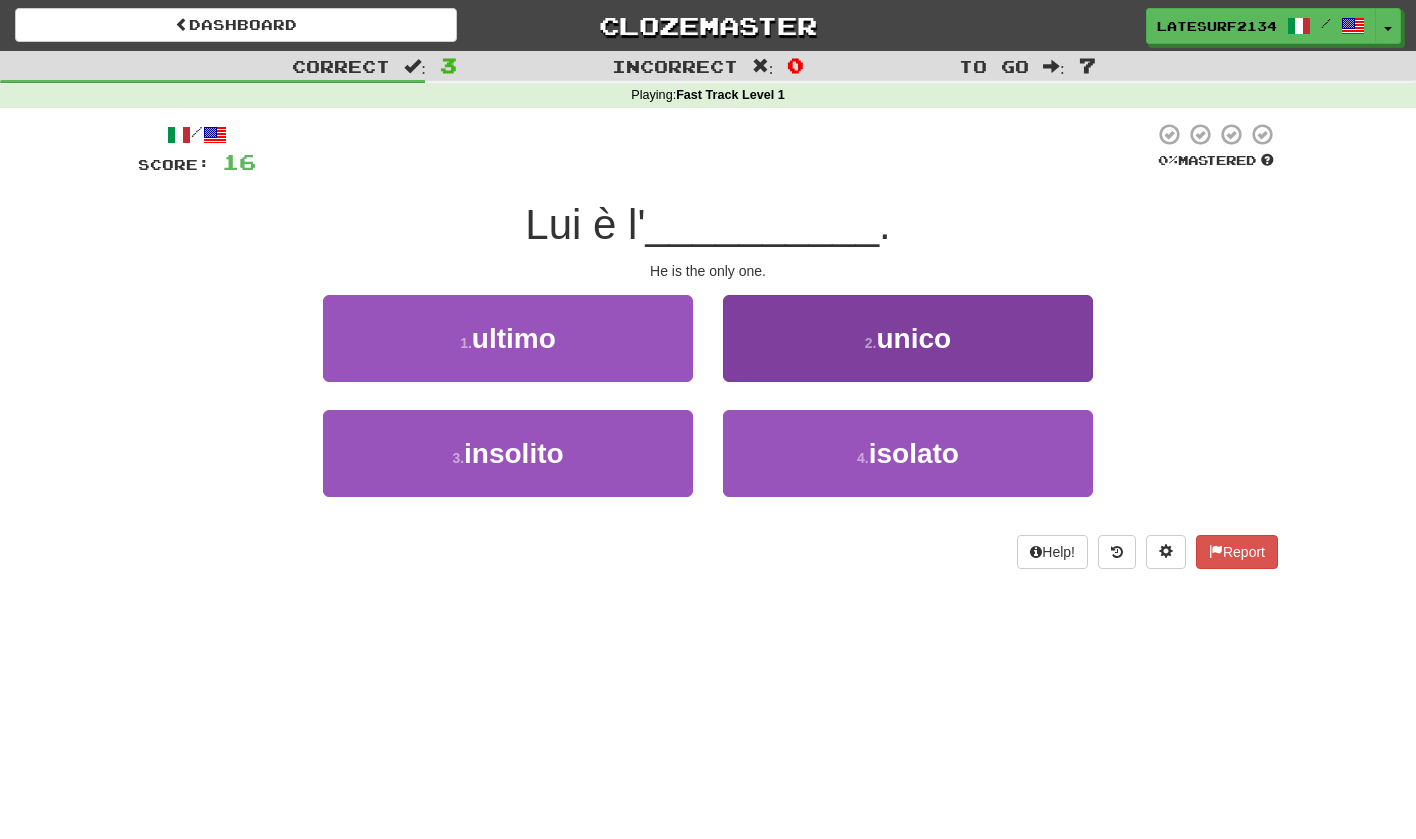 click on "2 .  unico" at bounding box center (908, 338) 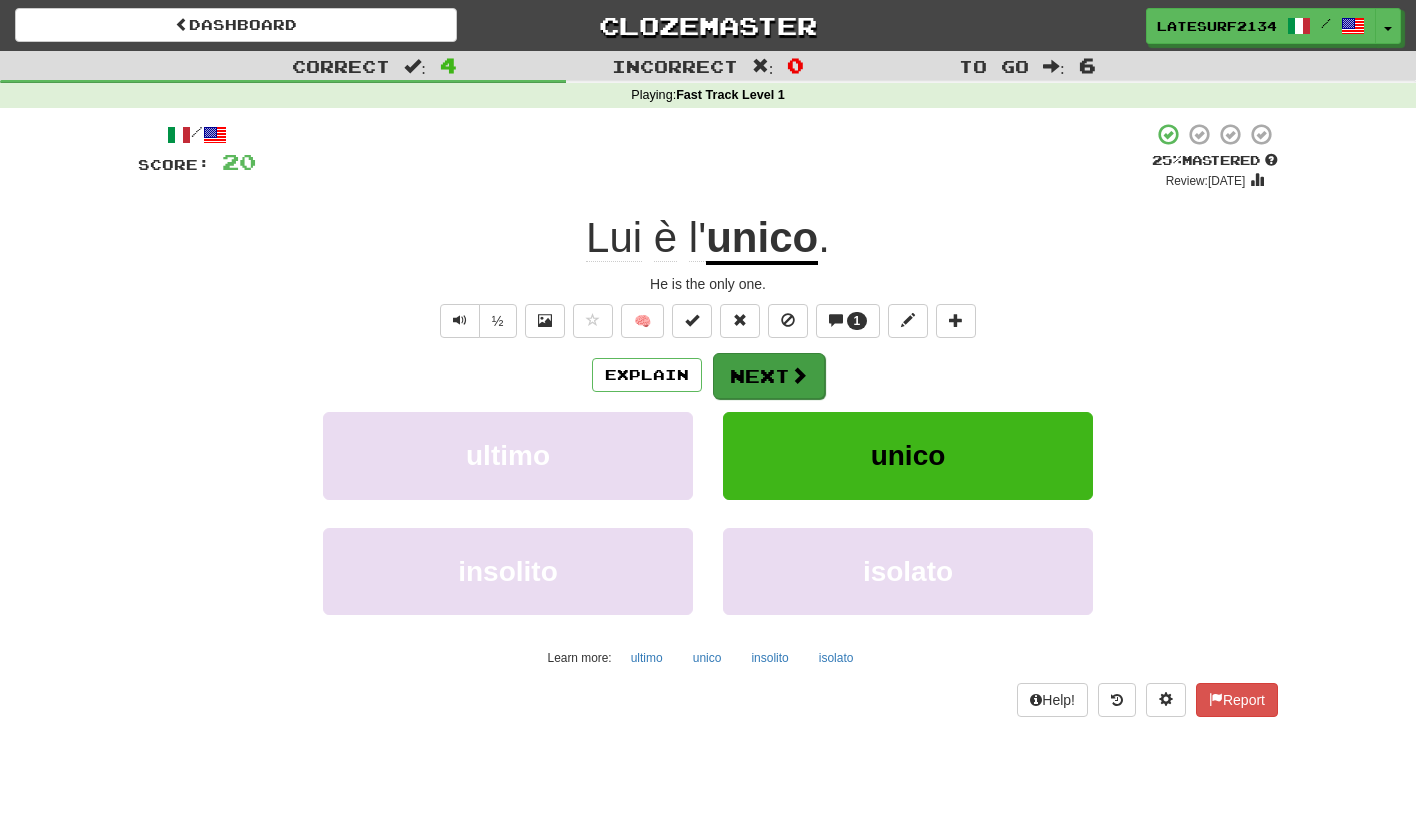 click on "Next" at bounding box center [769, 376] 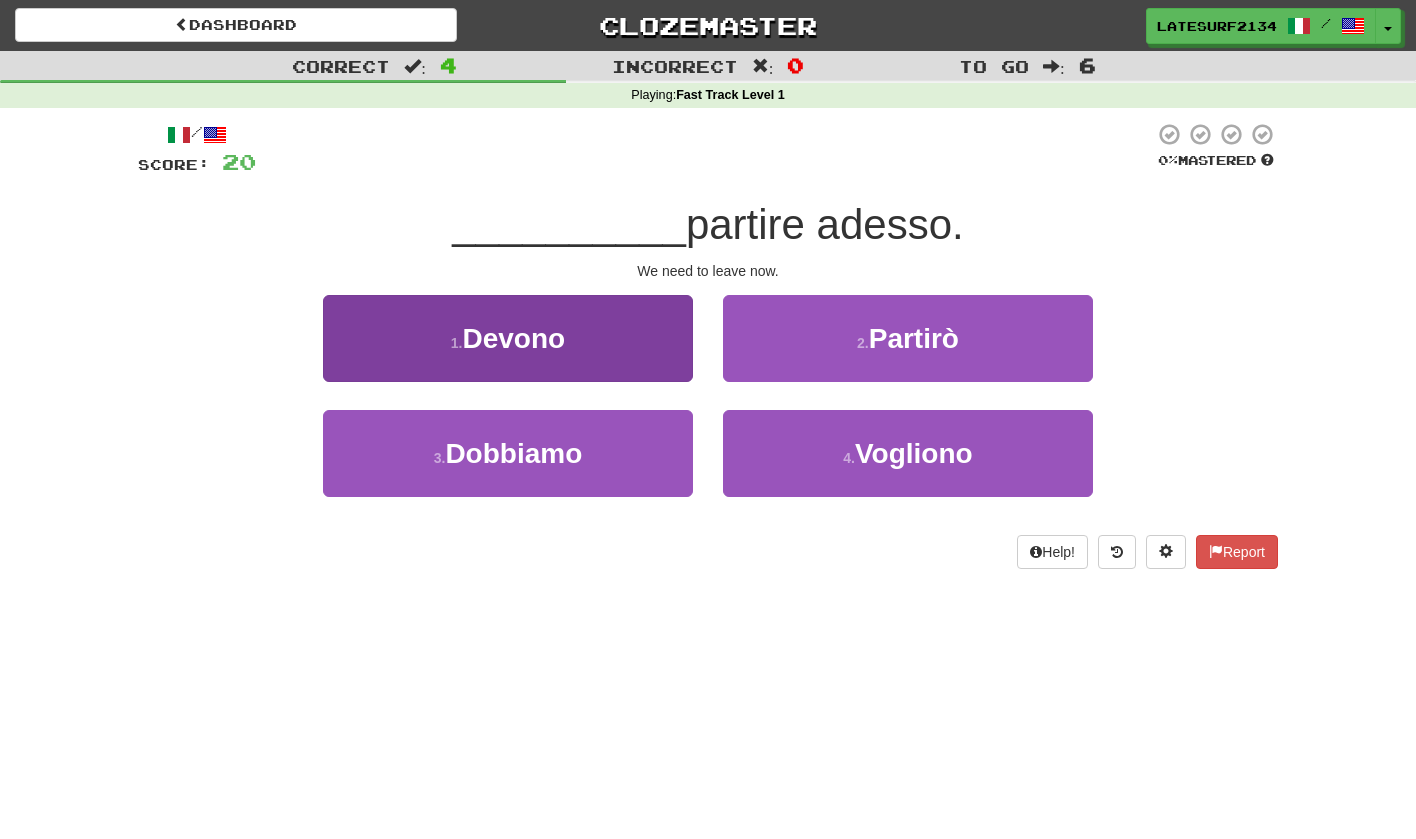 click on "1 .  [GEOGRAPHIC_DATA]" at bounding box center [508, 338] 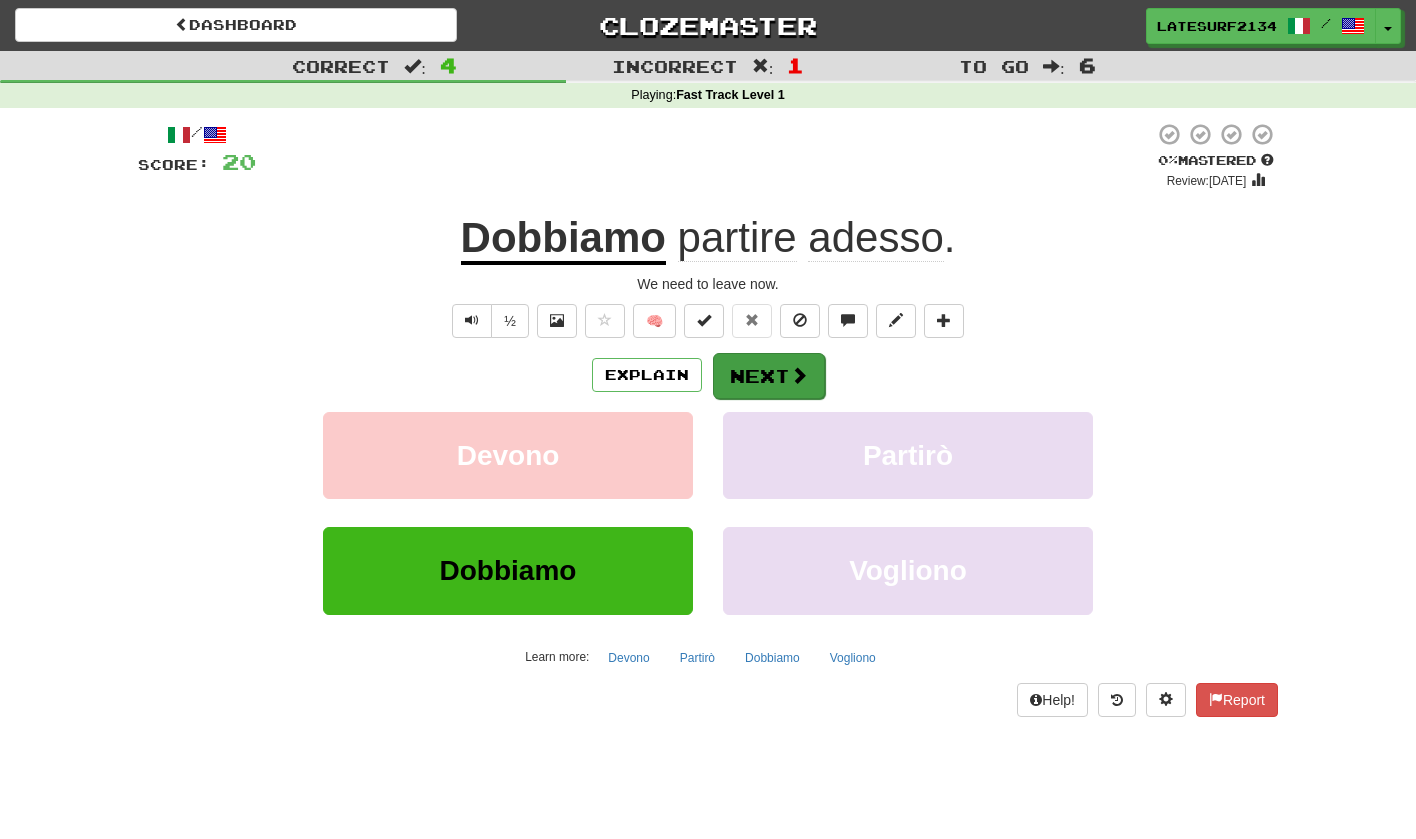 click at bounding box center (799, 375) 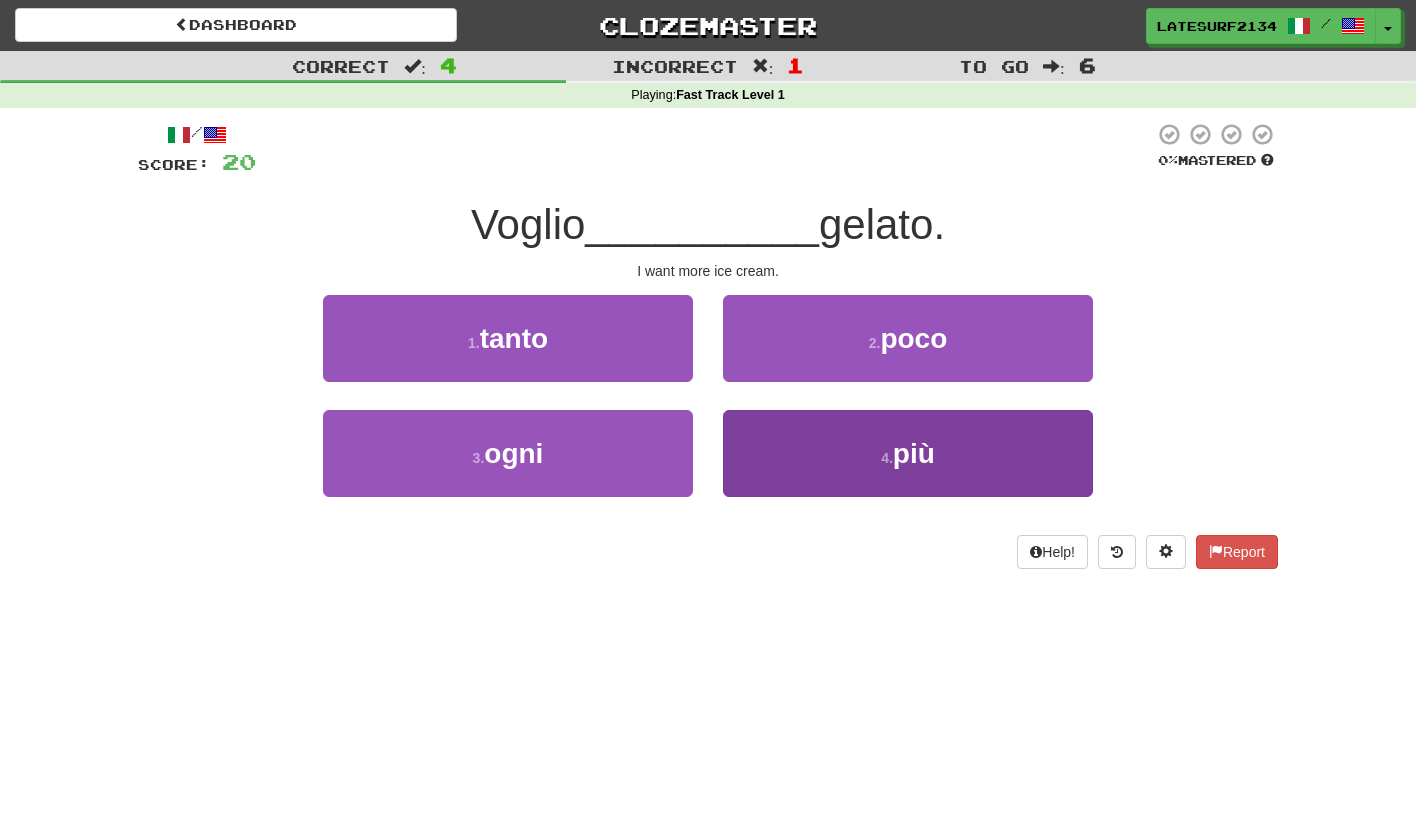 click on "più" at bounding box center [914, 453] 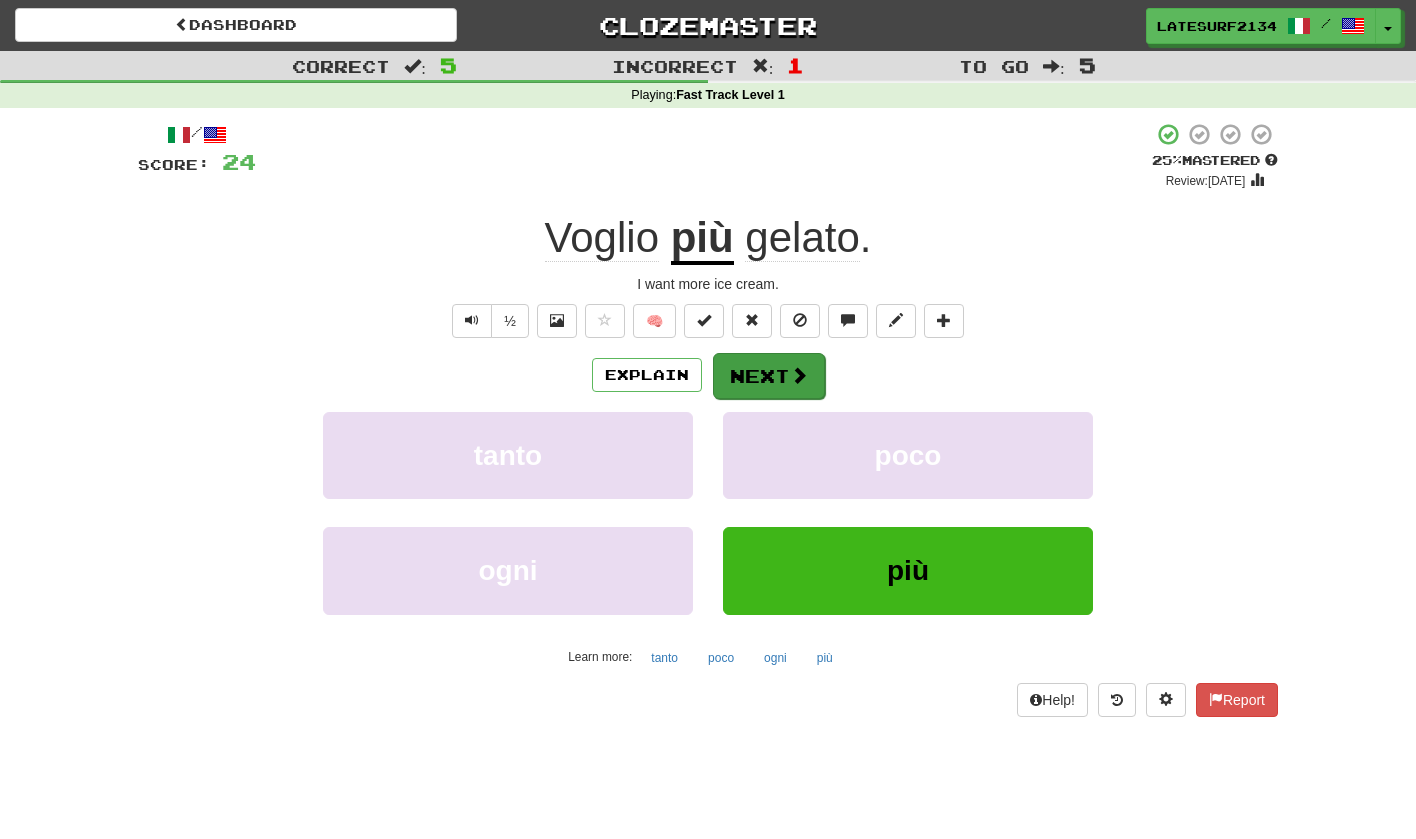 click on "Next" at bounding box center (769, 376) 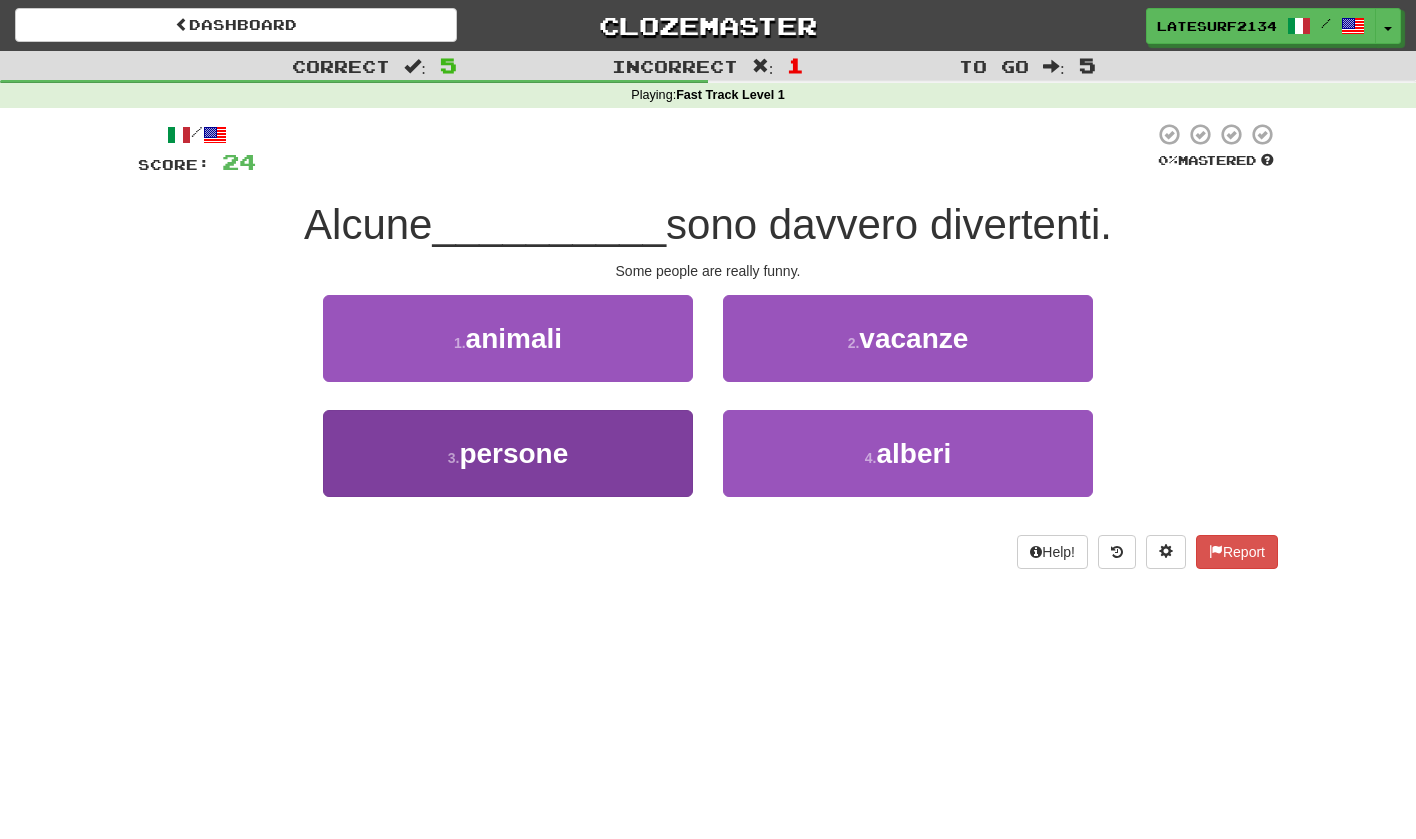click on "persone" at bounding box center (513, 453) 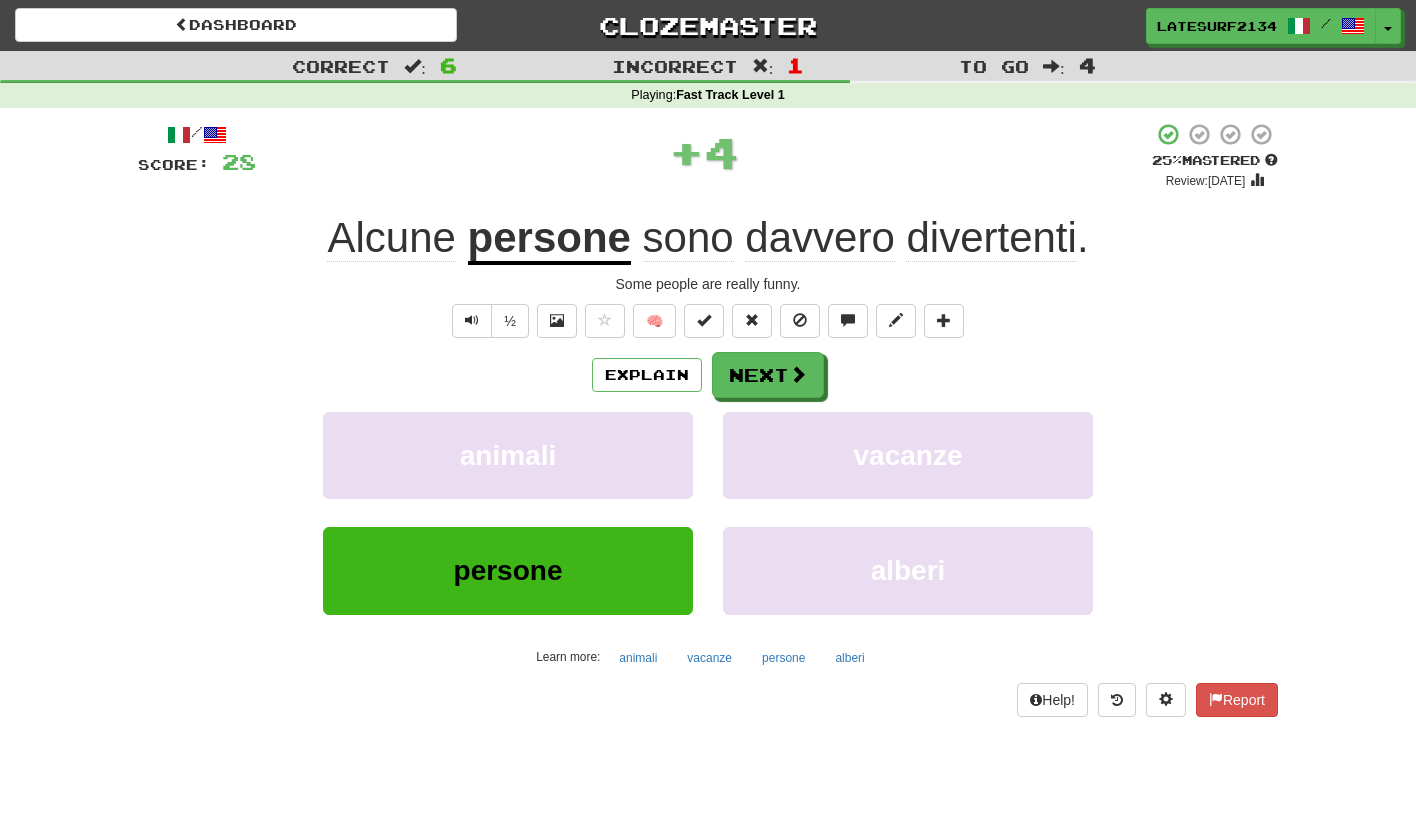 click on "Alcune" 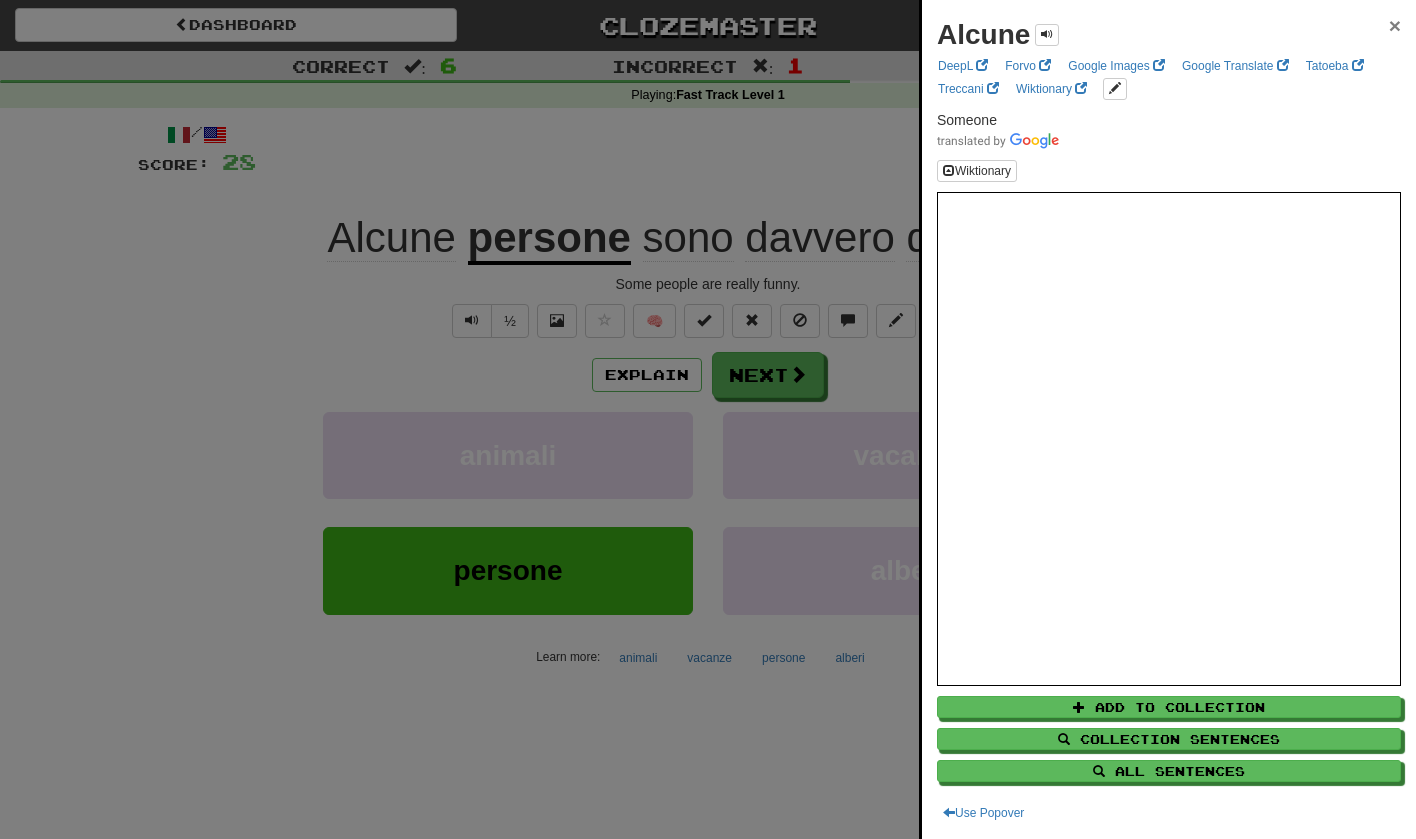 click on "×" at bounding box center (1395, 25) 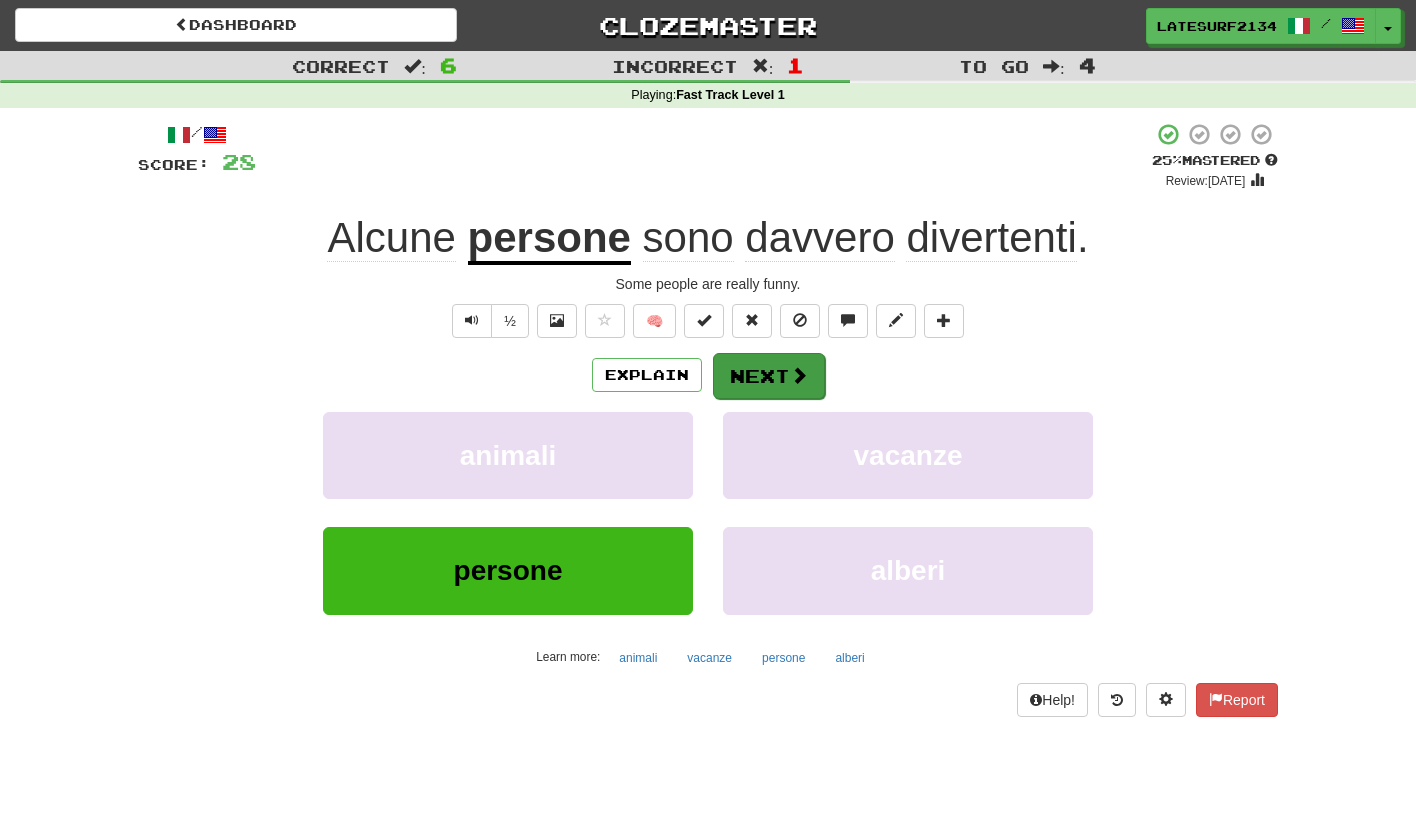 click at bounding box center (799, 375) 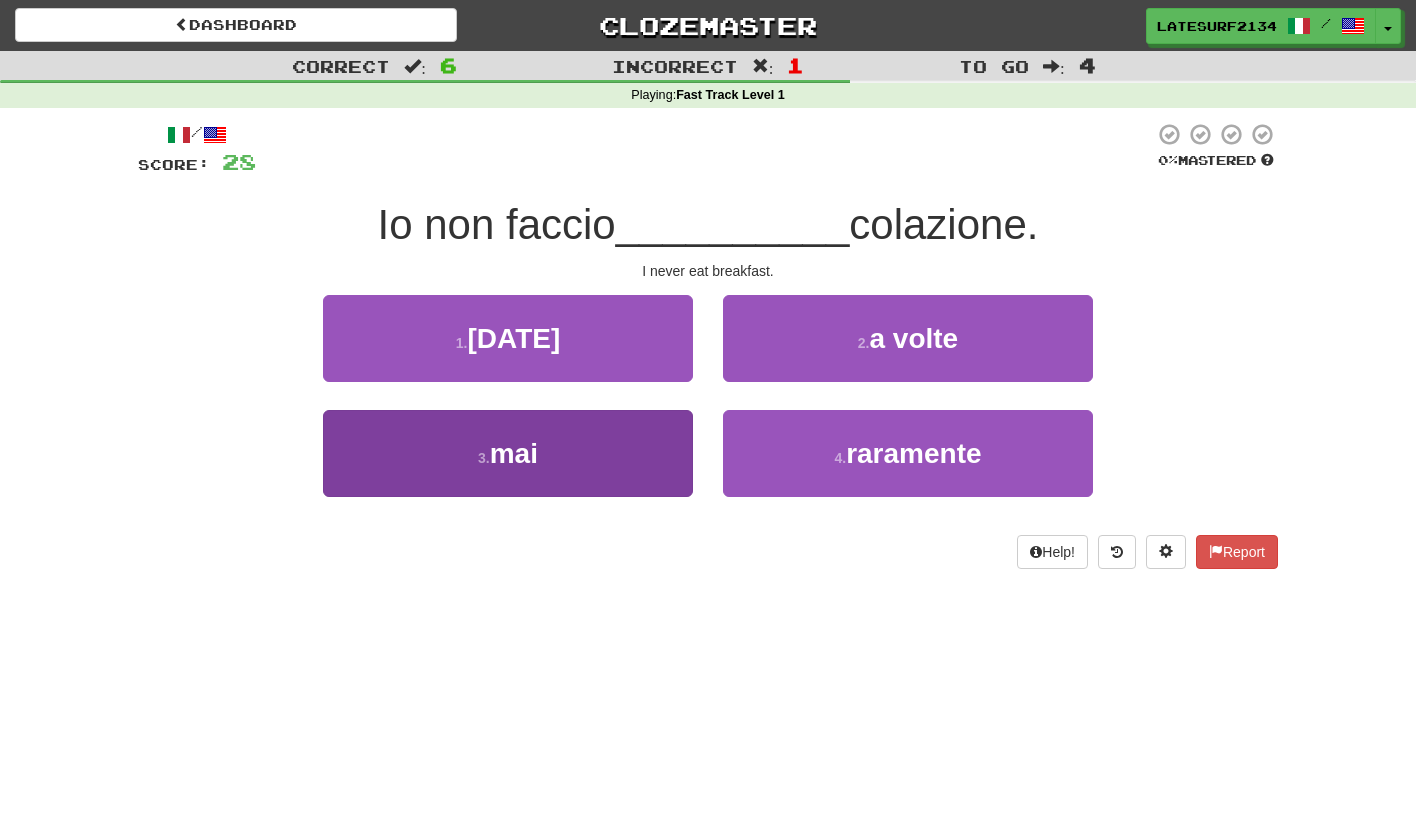 click on "3 .  mai" at bounding box center [508, 453] 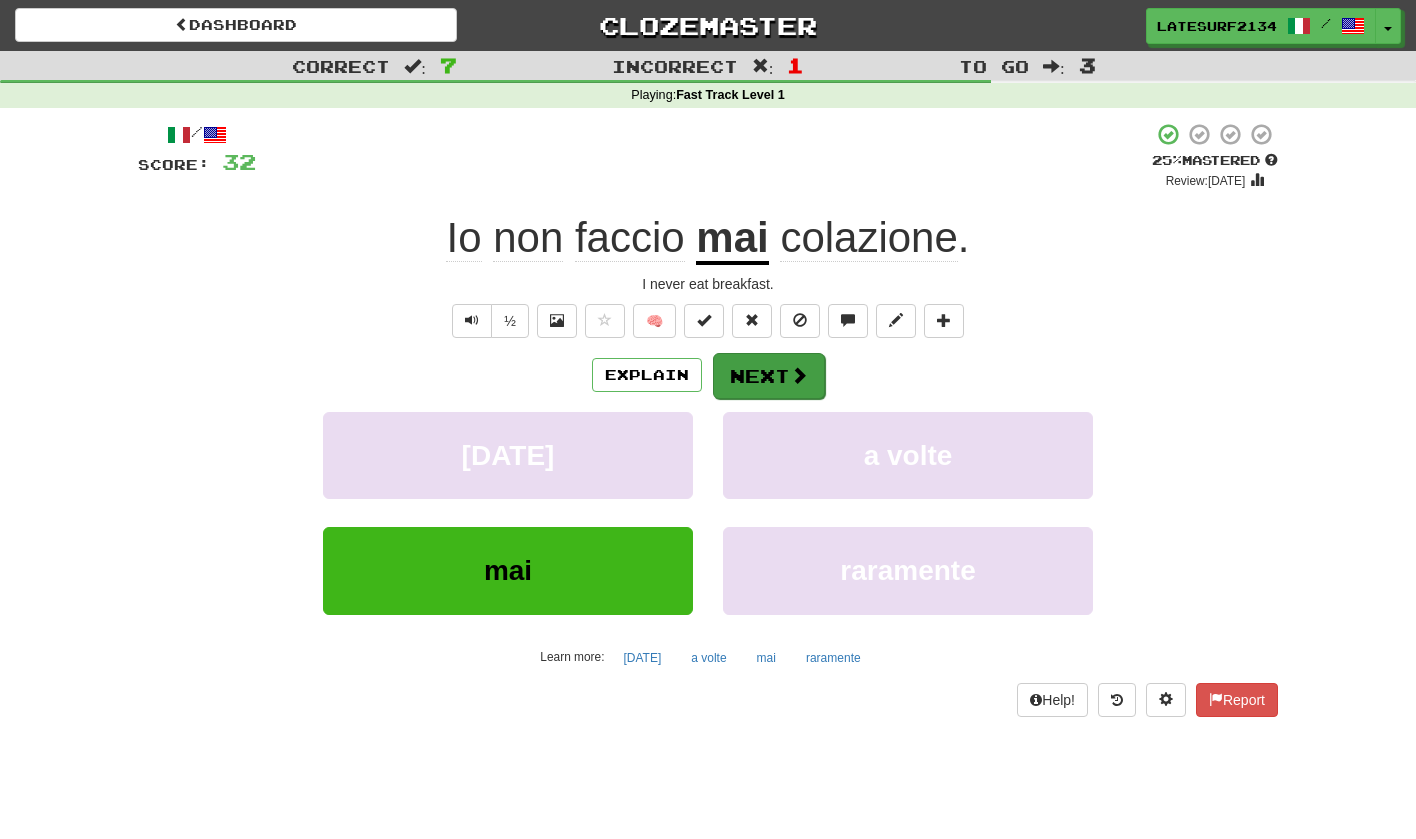 click at bounding box center (799, 375) 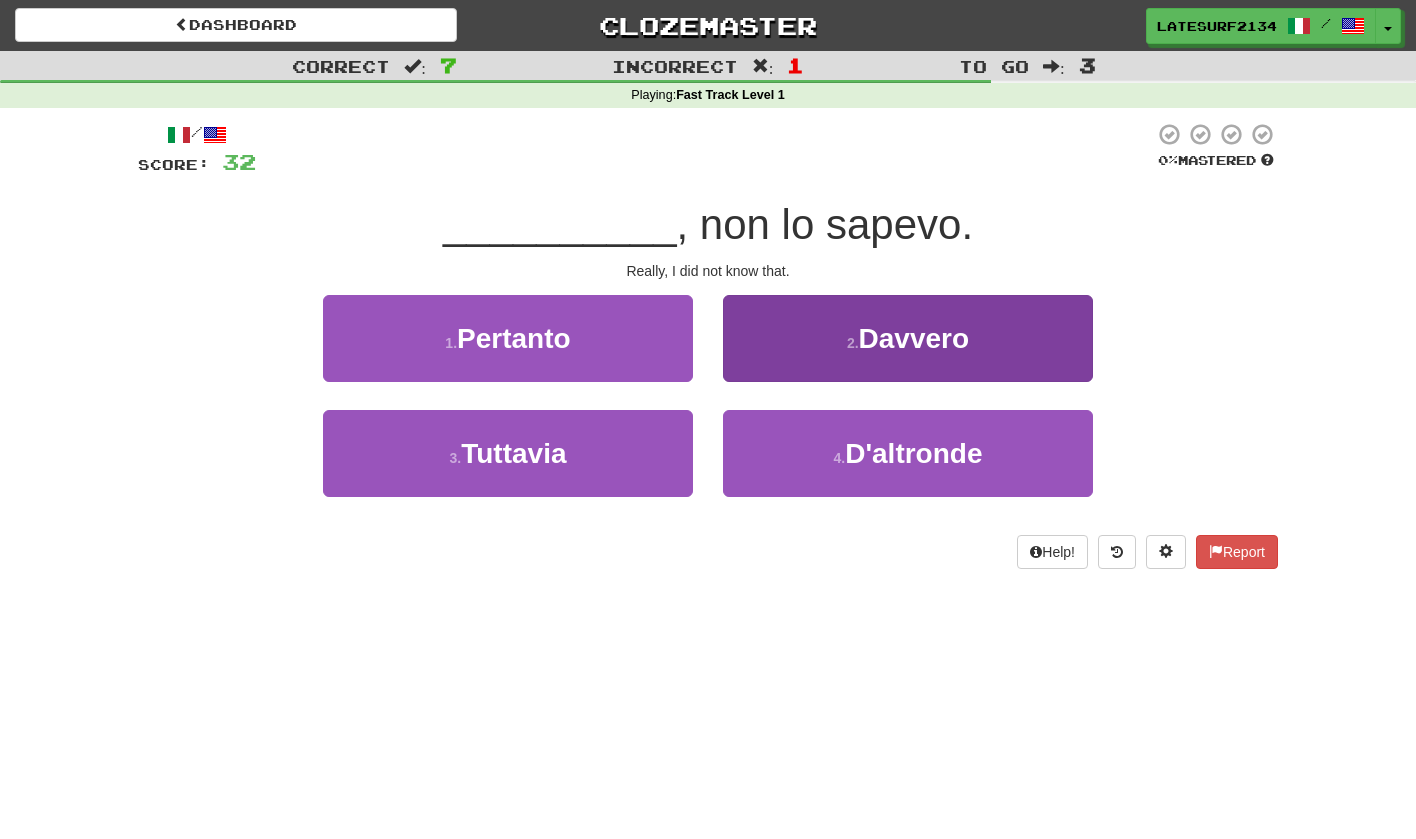 click on "Davvero" at bounding box center (914, 338) 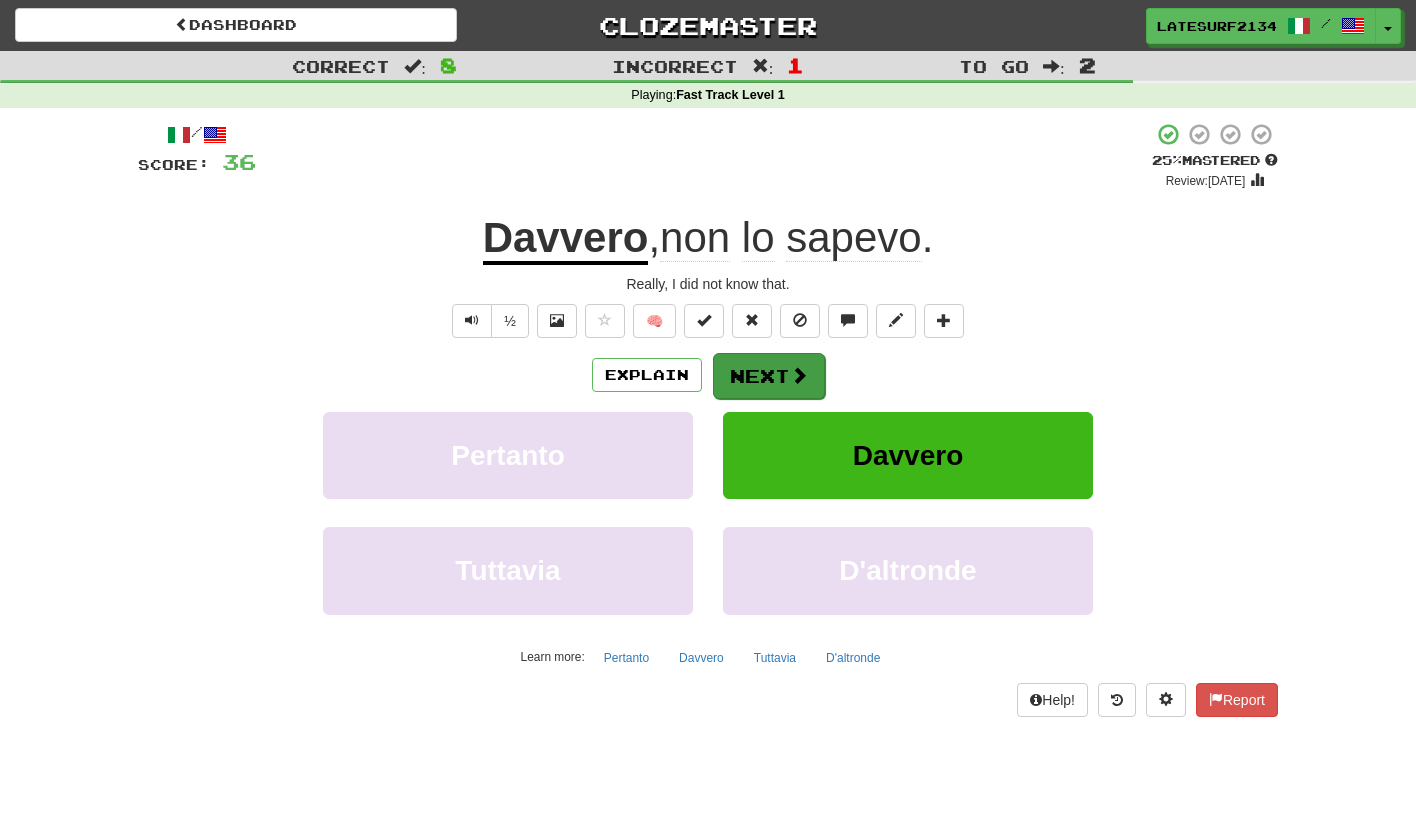 click at bounding box center [799, 375] 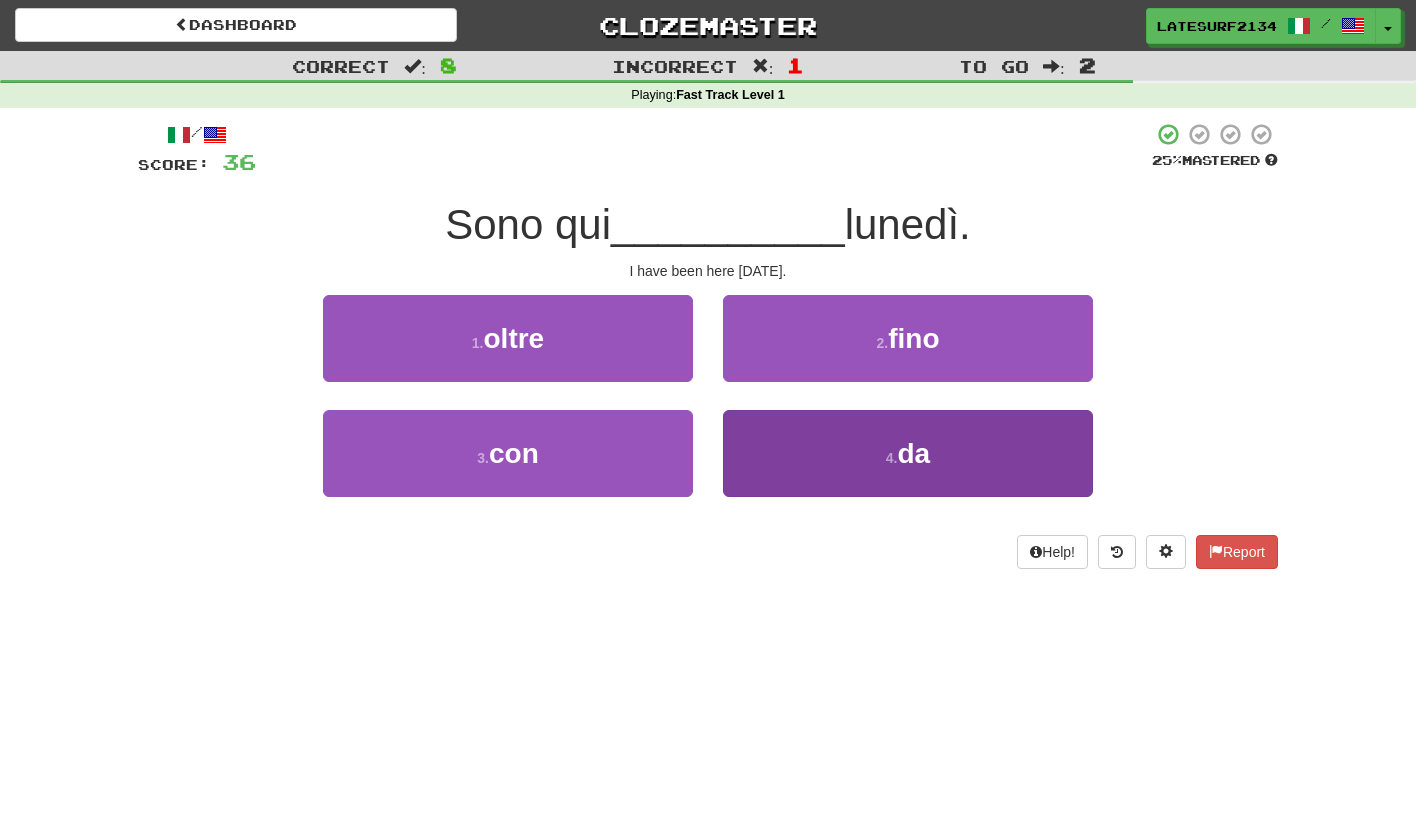 click on "da" at bounding box center [914, 453] 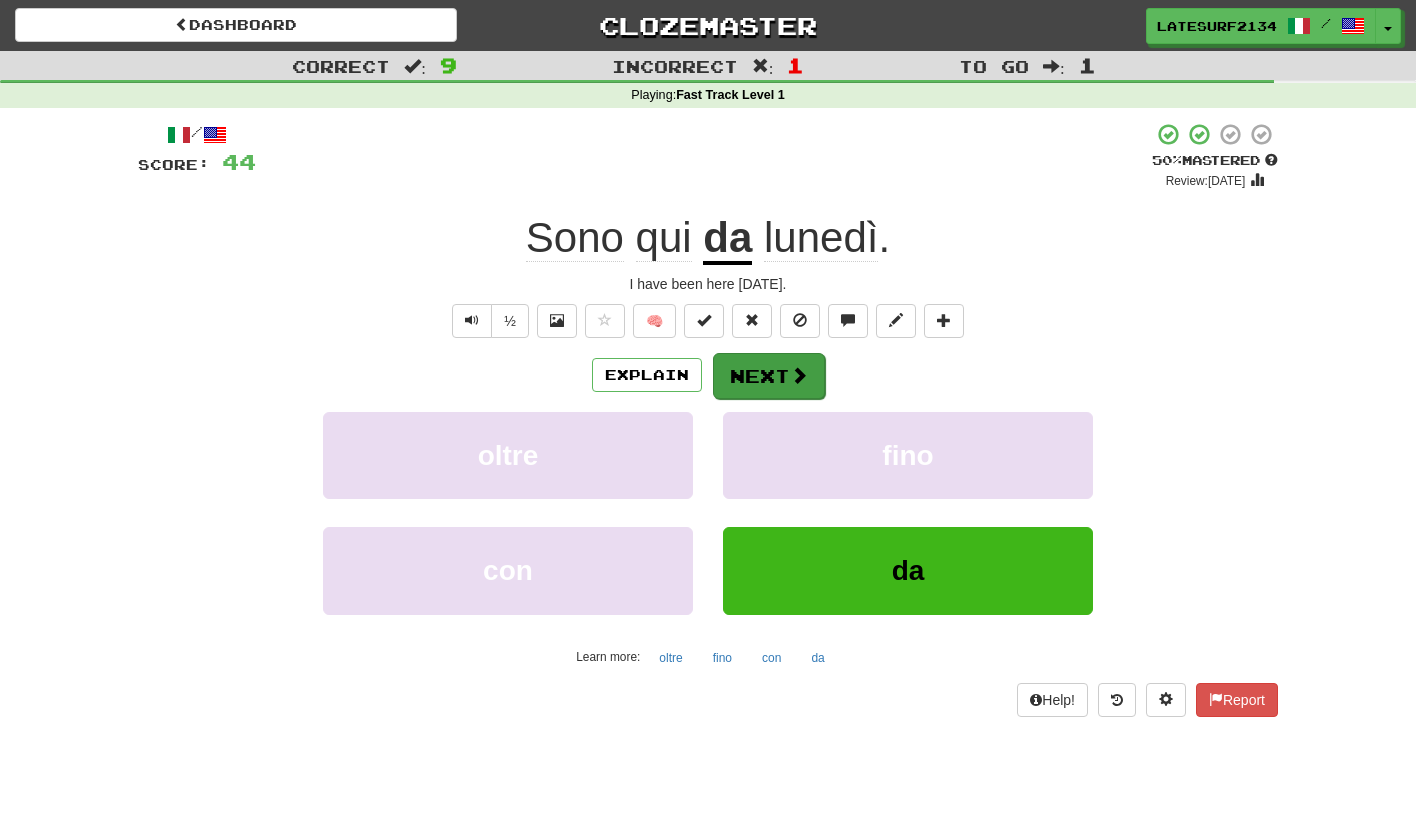 click on "Next" at bounding box center [769, 376] 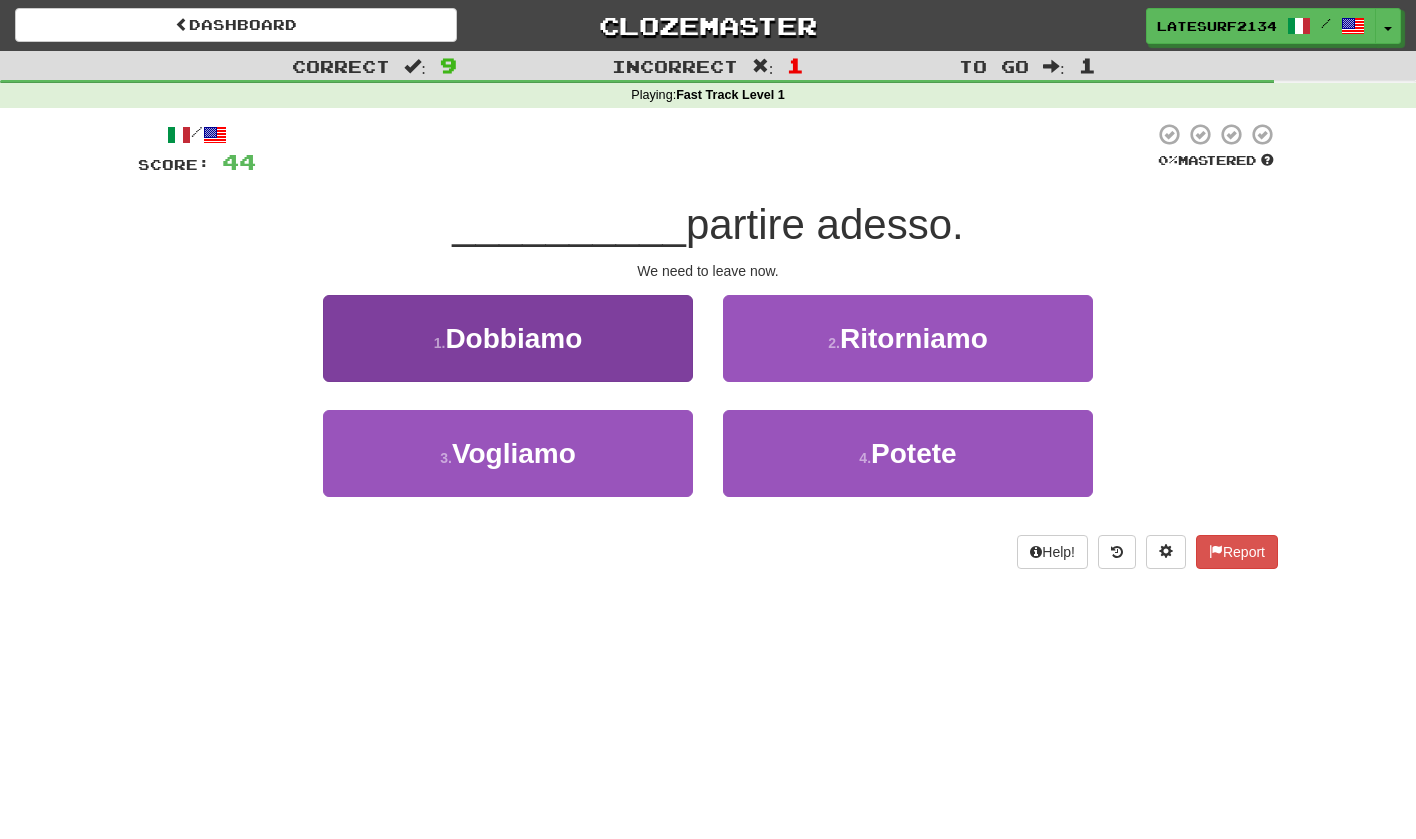 click on "Dobbiamo" at bounding box center [513, 338] 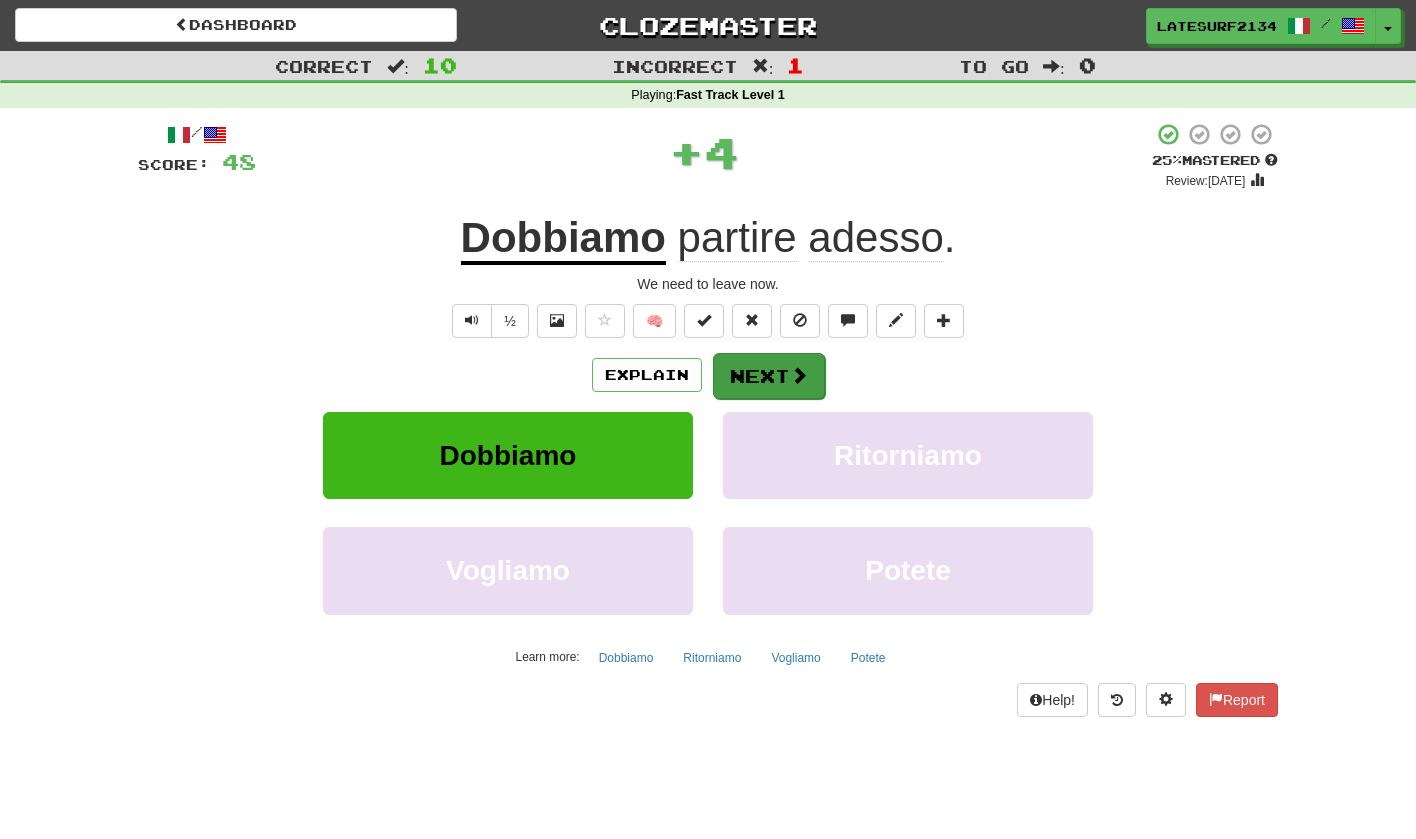 click on "Next" at bounding box center [769, 376] 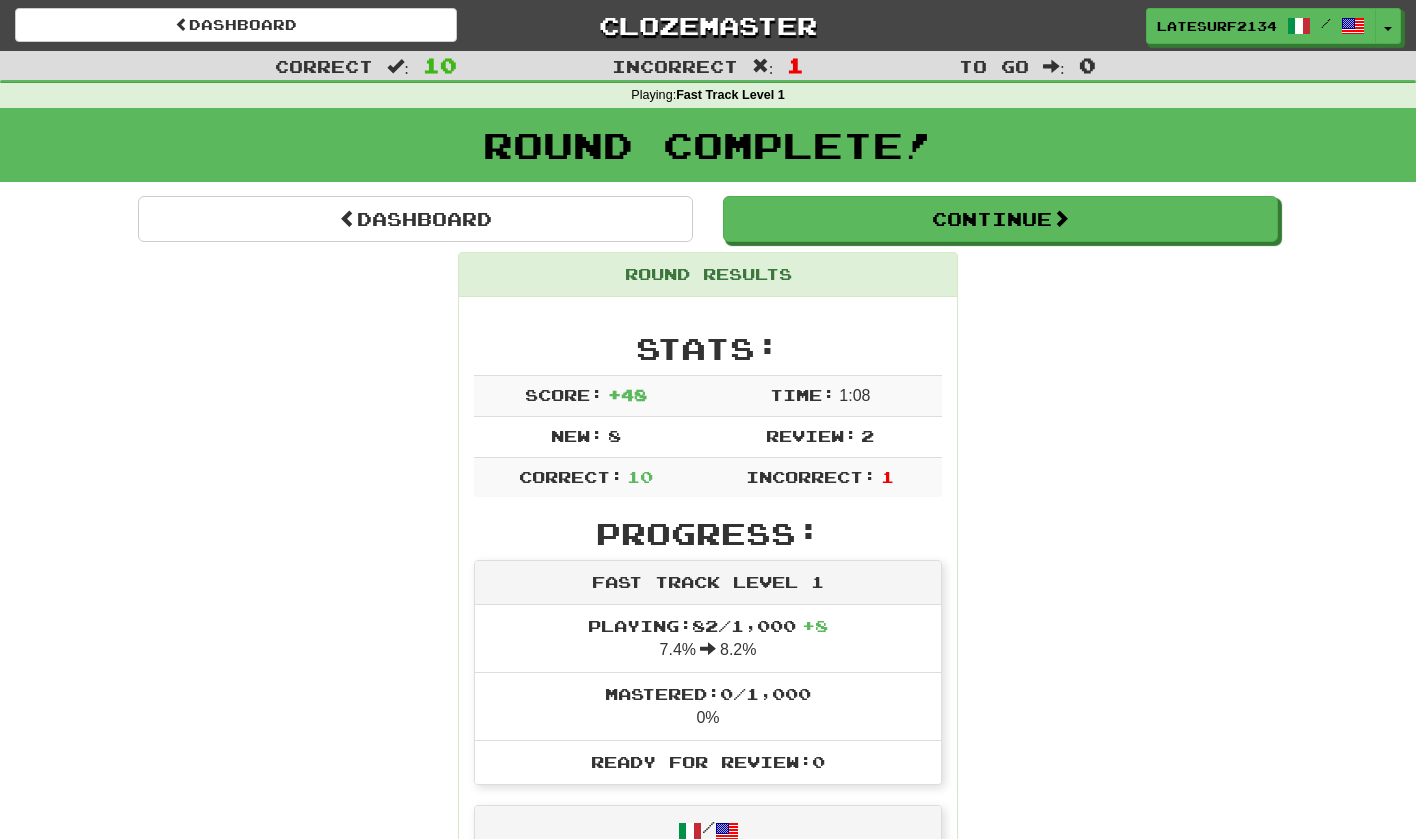 scroll, scrollTop: 0, scrollLeft: 0, axis: both 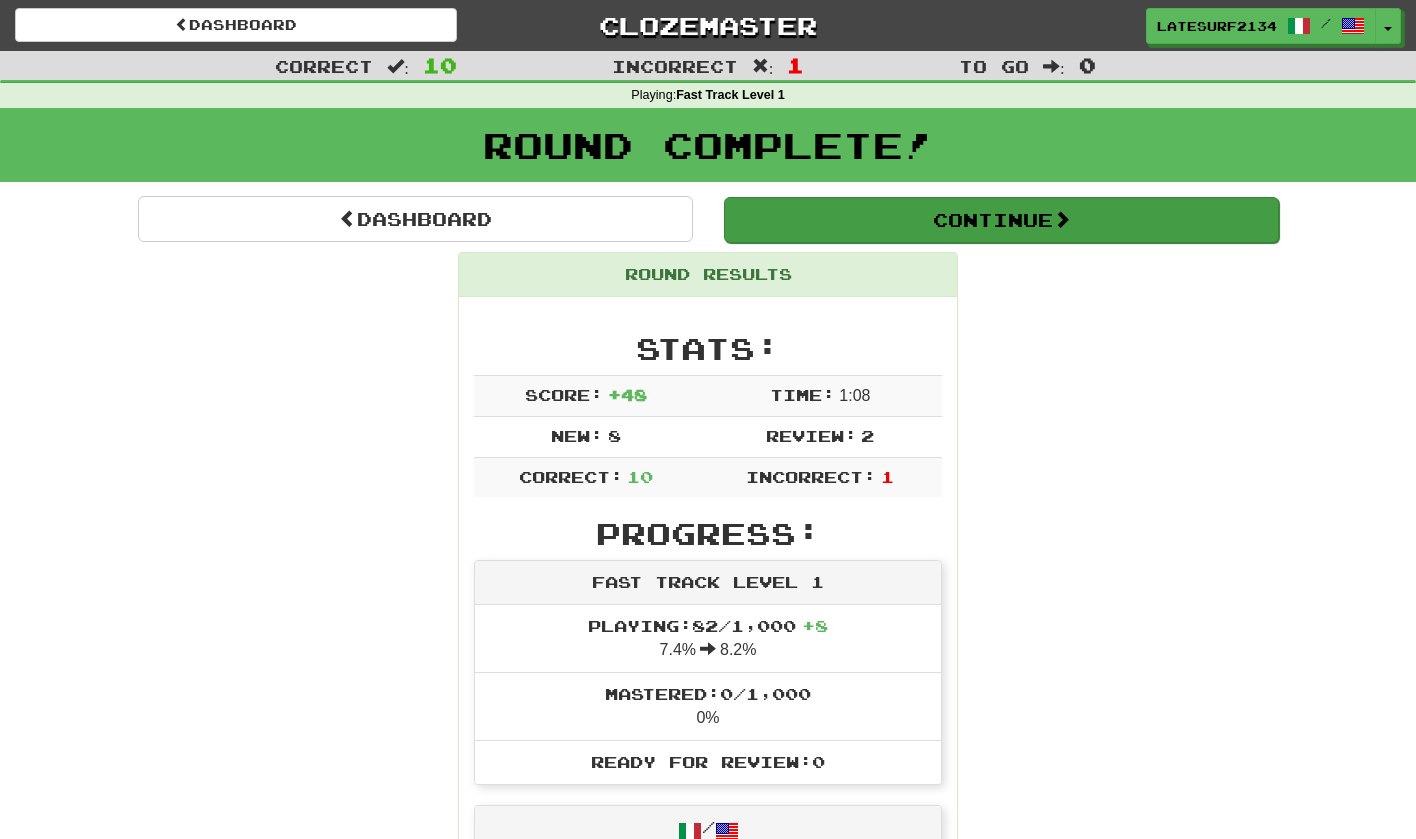 click at bounding box center [1062, 219] 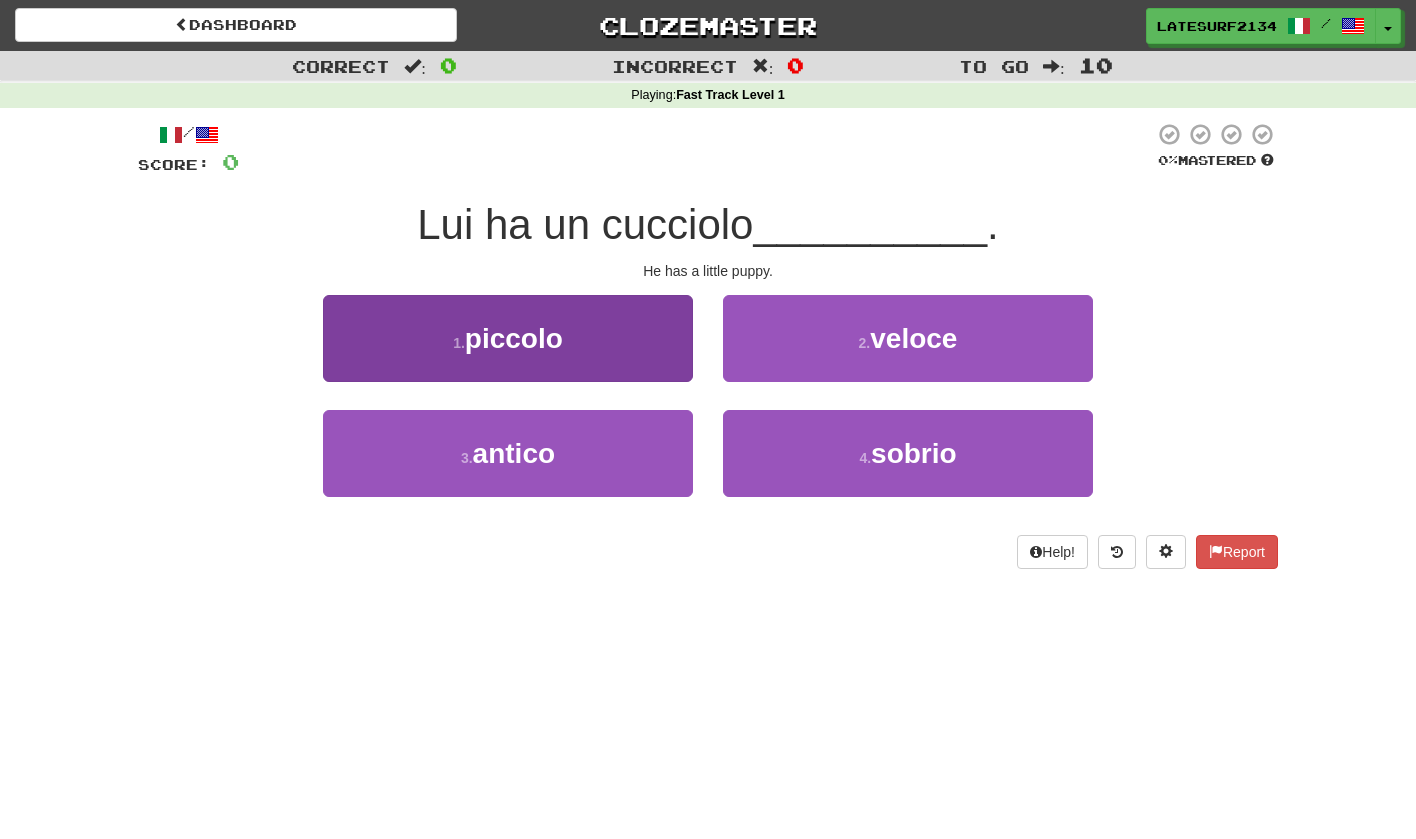 click on "1 .  piccolo" at bounding box center [508, 338] 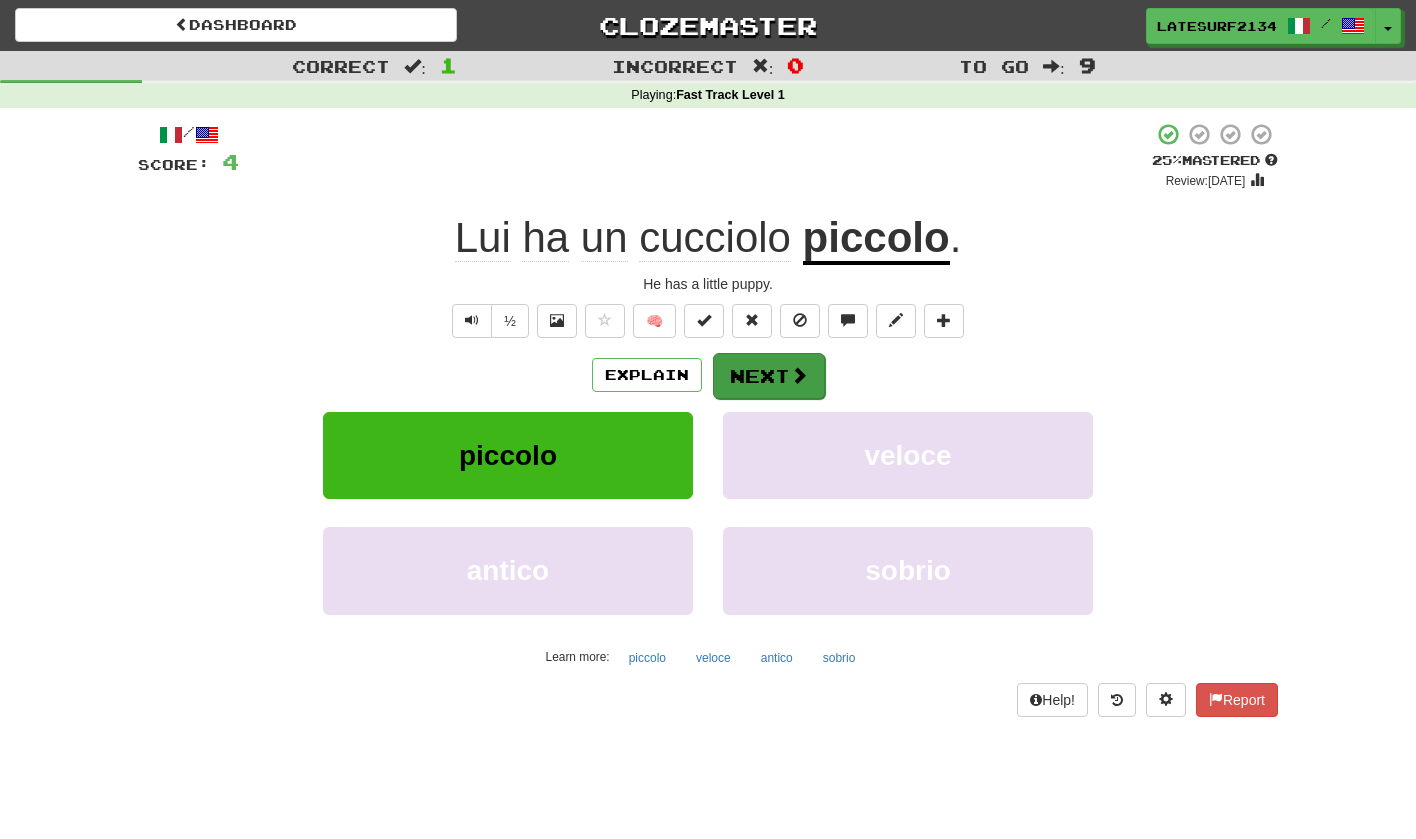 click on "Next" at bounding box center [769, 376] 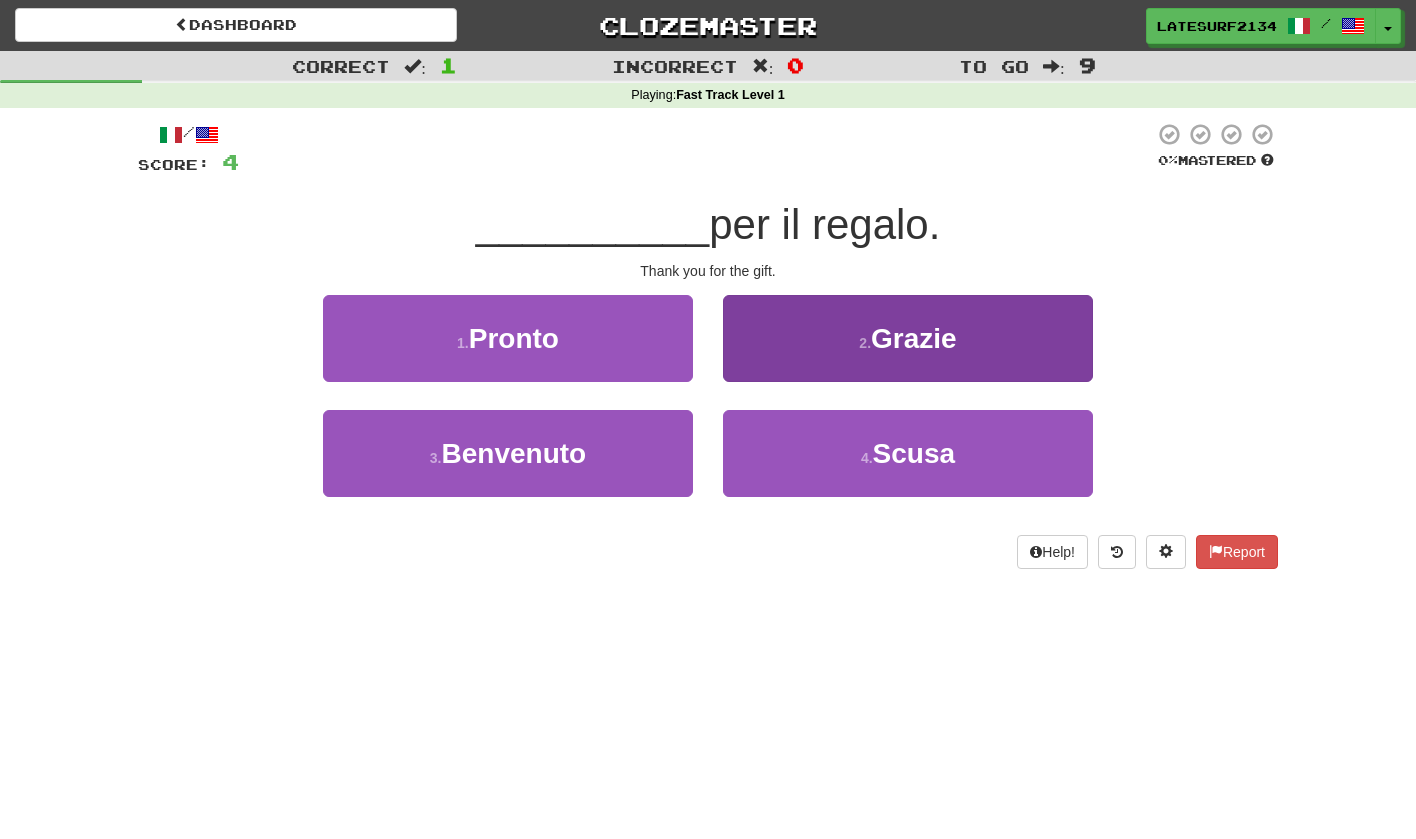 click on "Grazie" at bounding box center (914, 338) 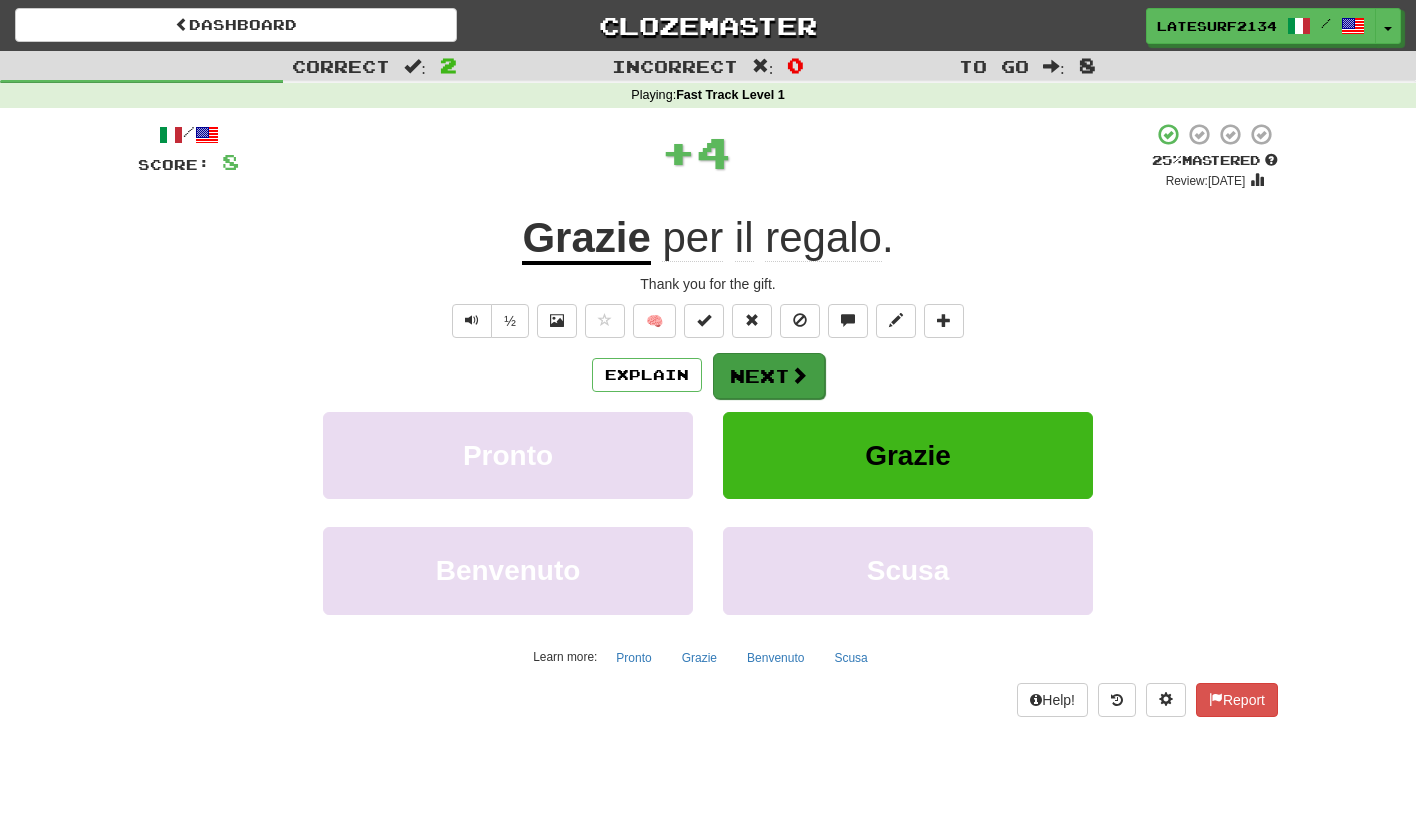 click at bounding box center [799, 375] 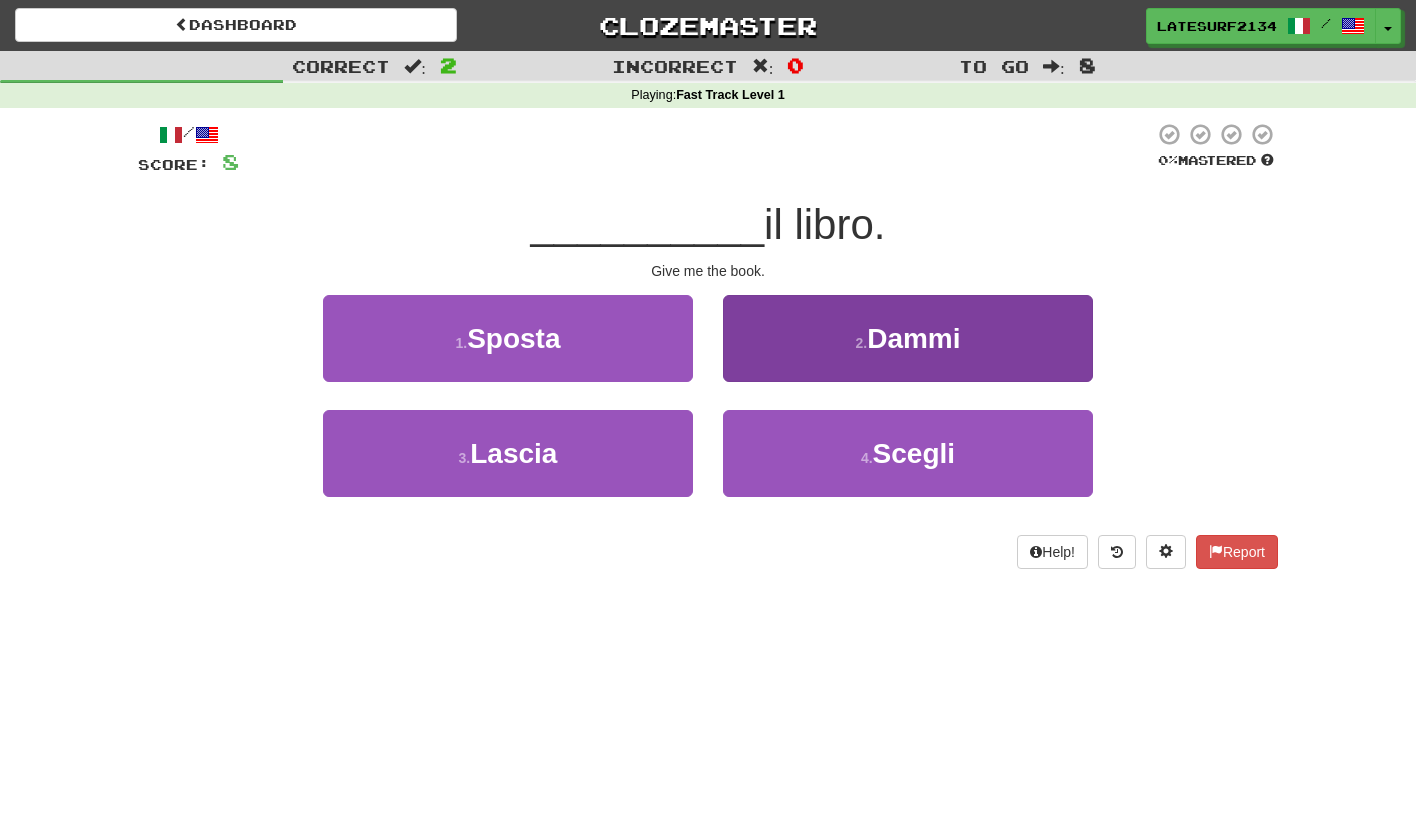 click on "Dammi" at bounding box center (913, 338) 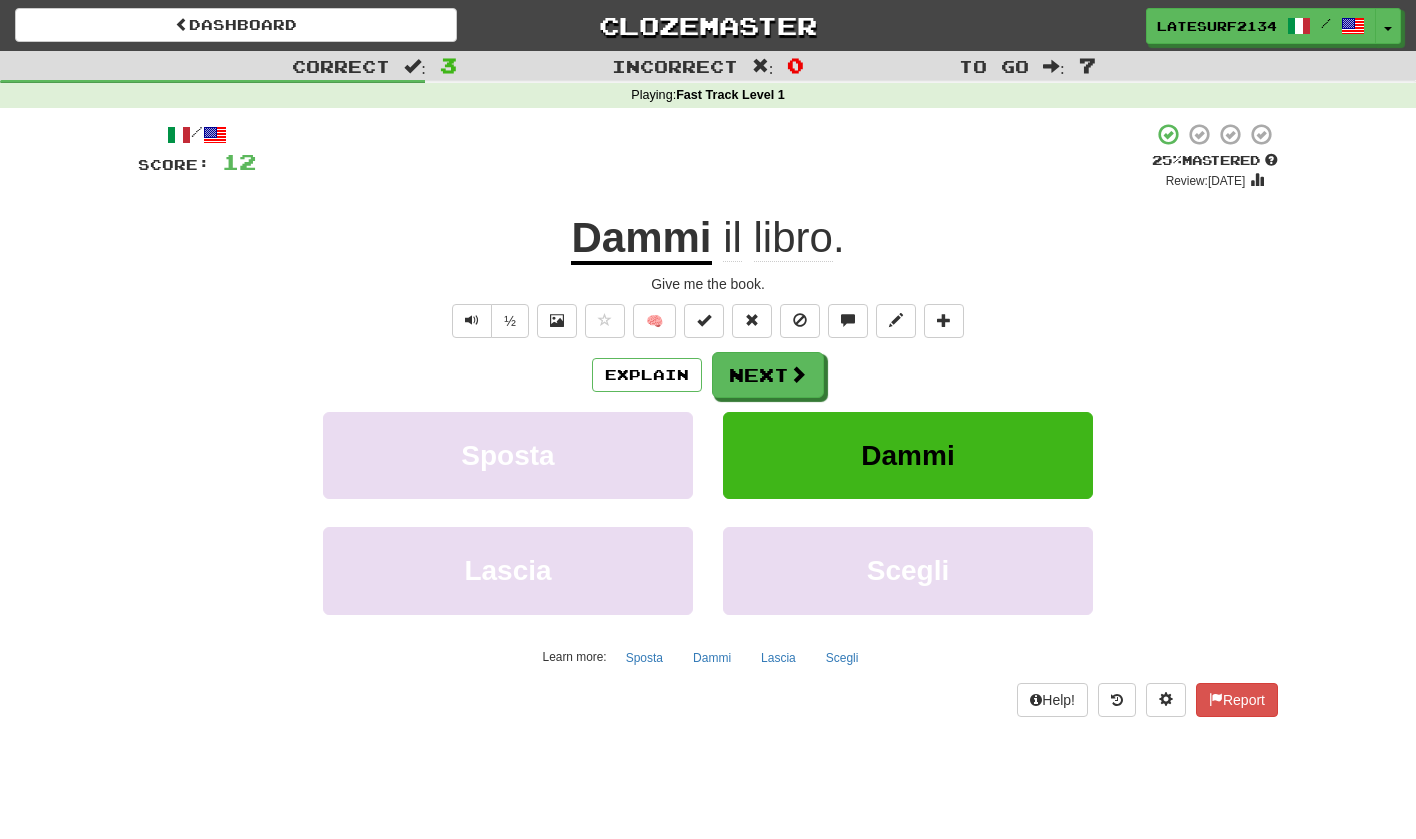 click on "Dammi" at bounding box center (641, 239) 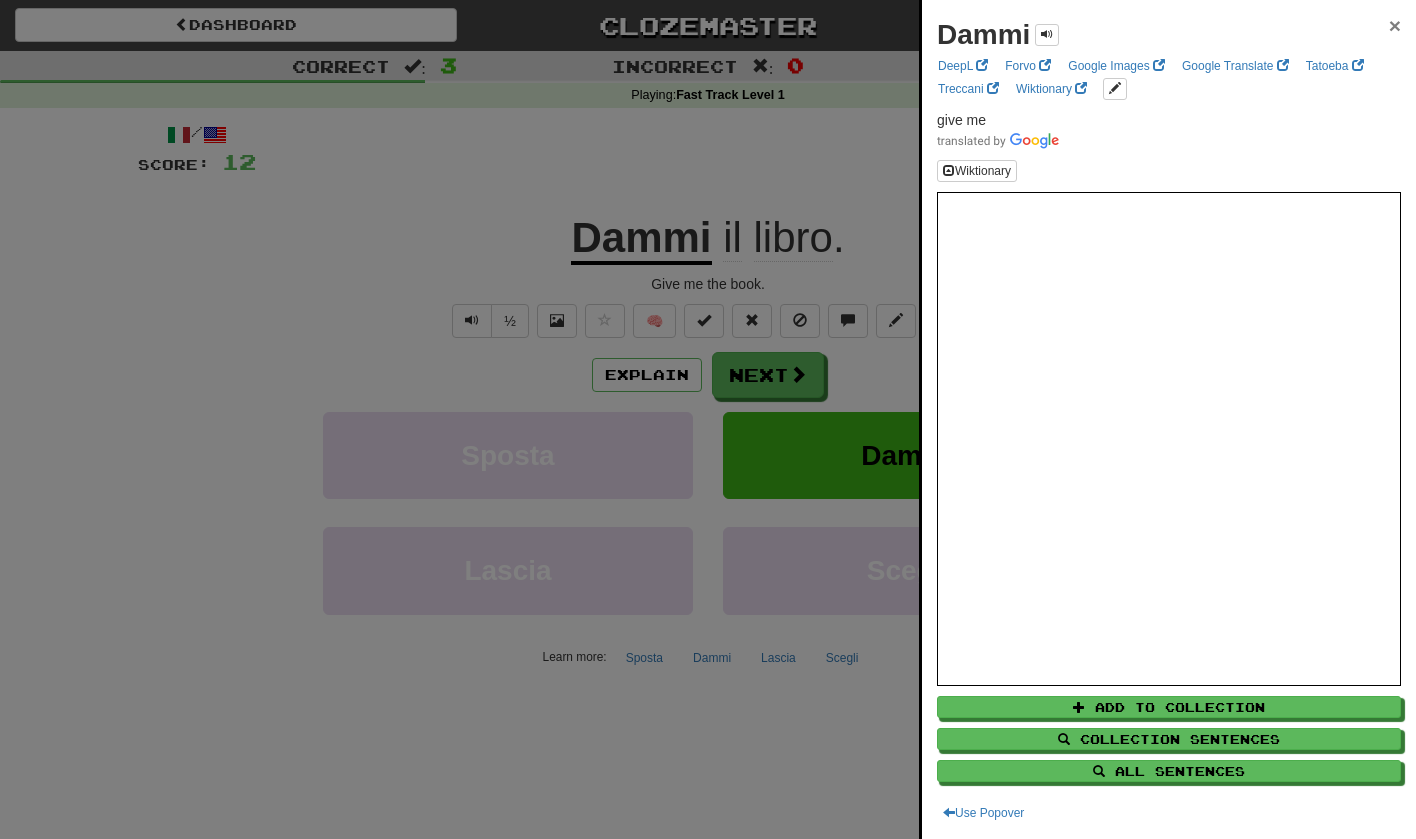 click on "×" at bounding box center (1395, 25) 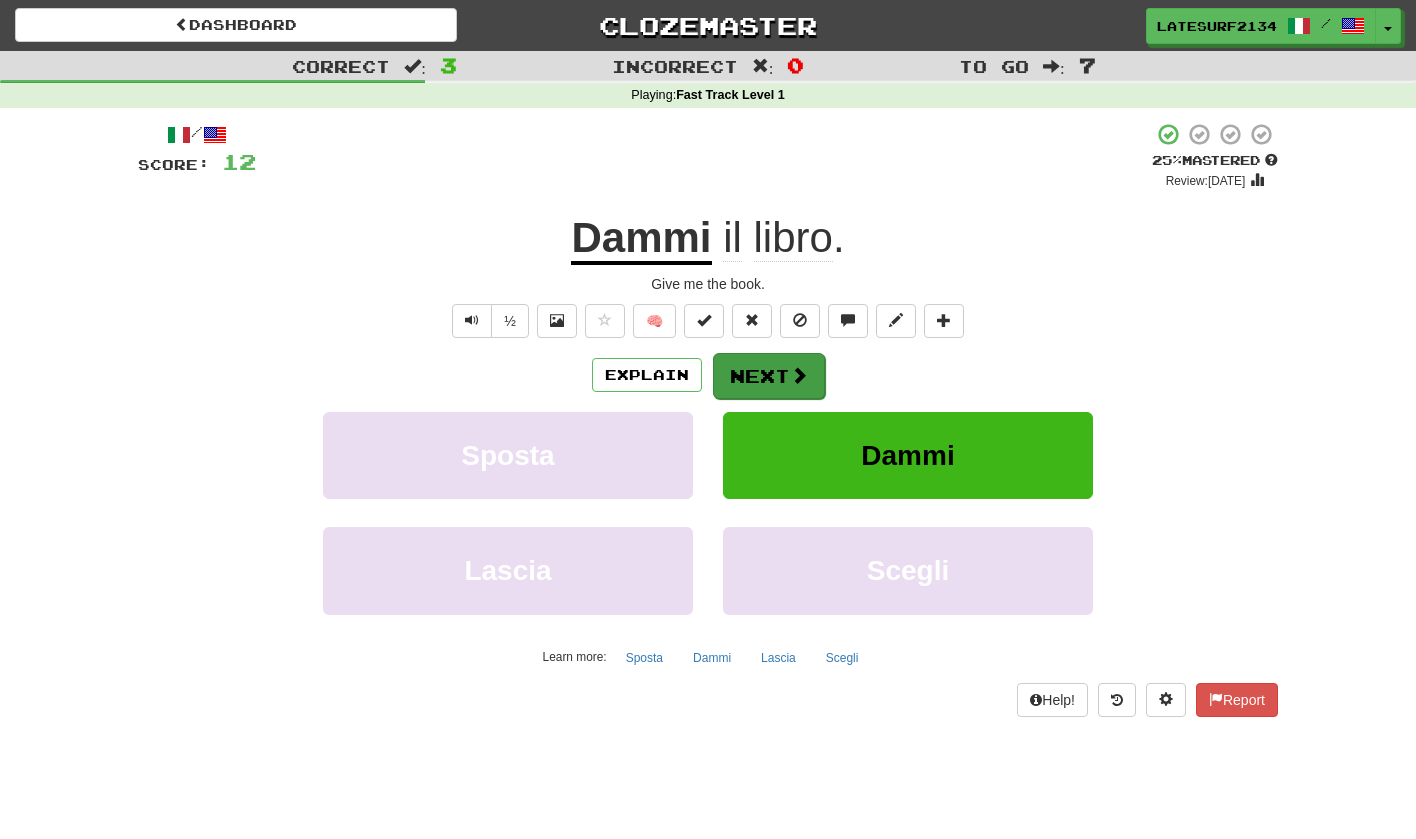 click on "Next" at bounding box center [769, 376] 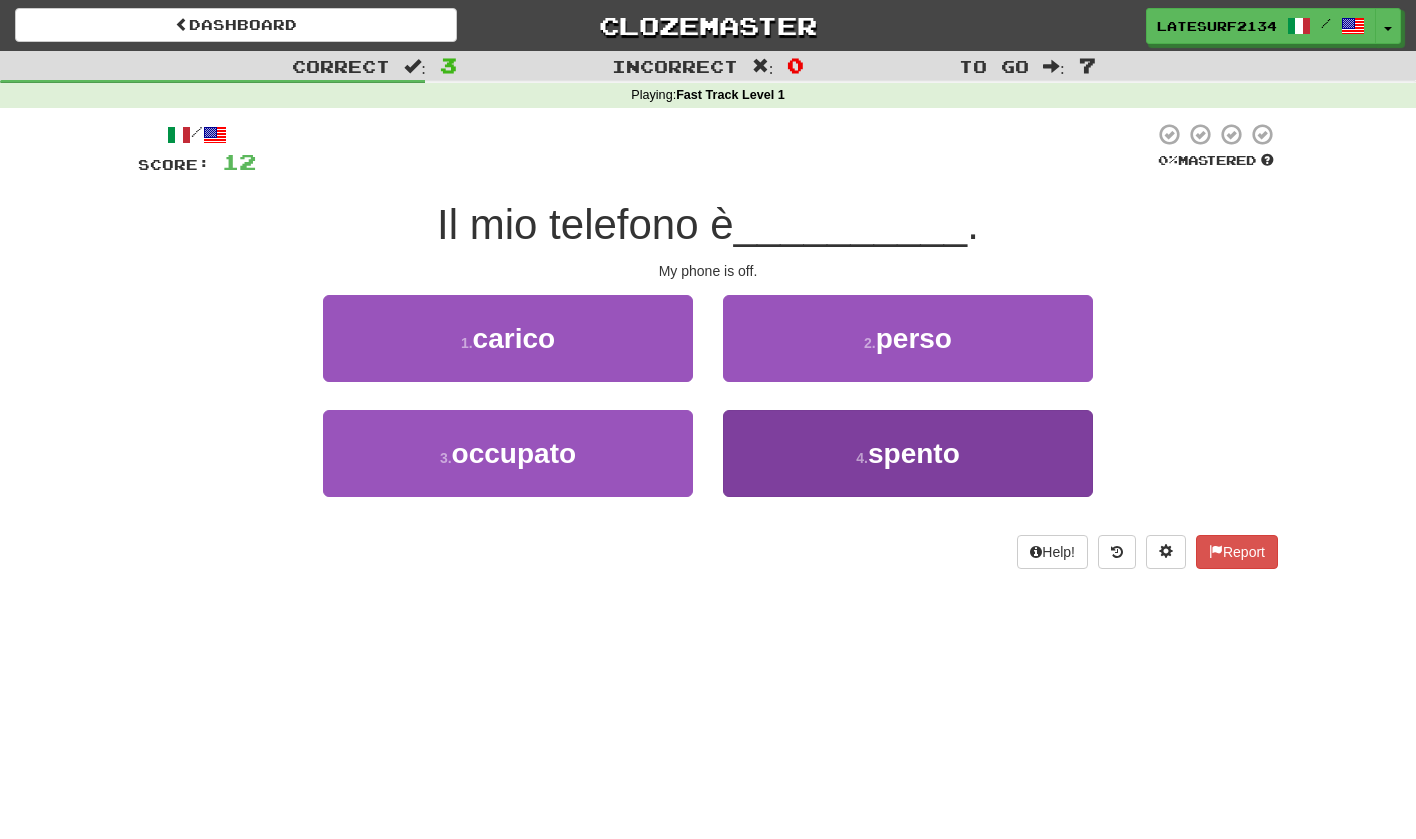 click on "4 .  spento" at bounding box center [908, 453] 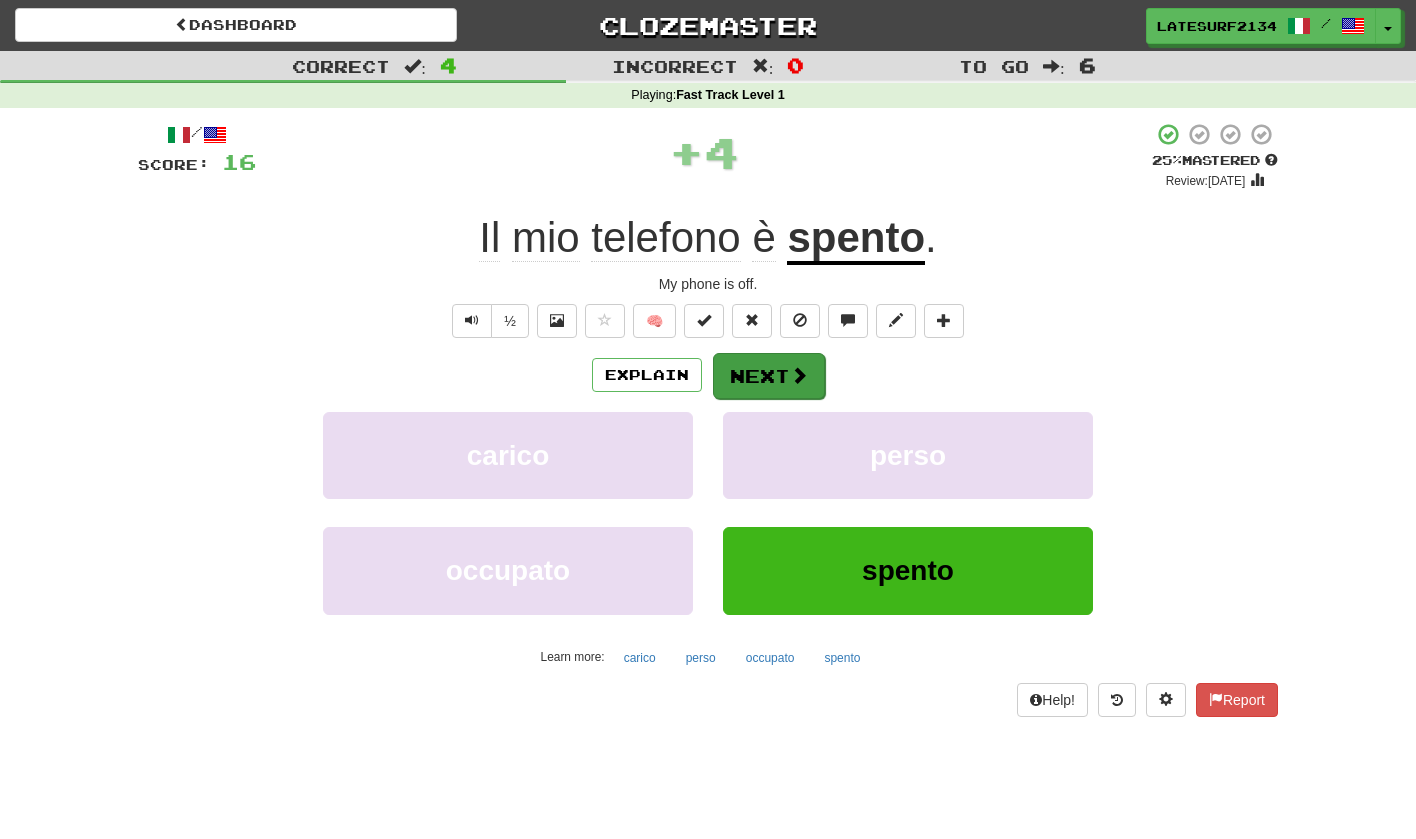 click at bounding box center (799, 375) 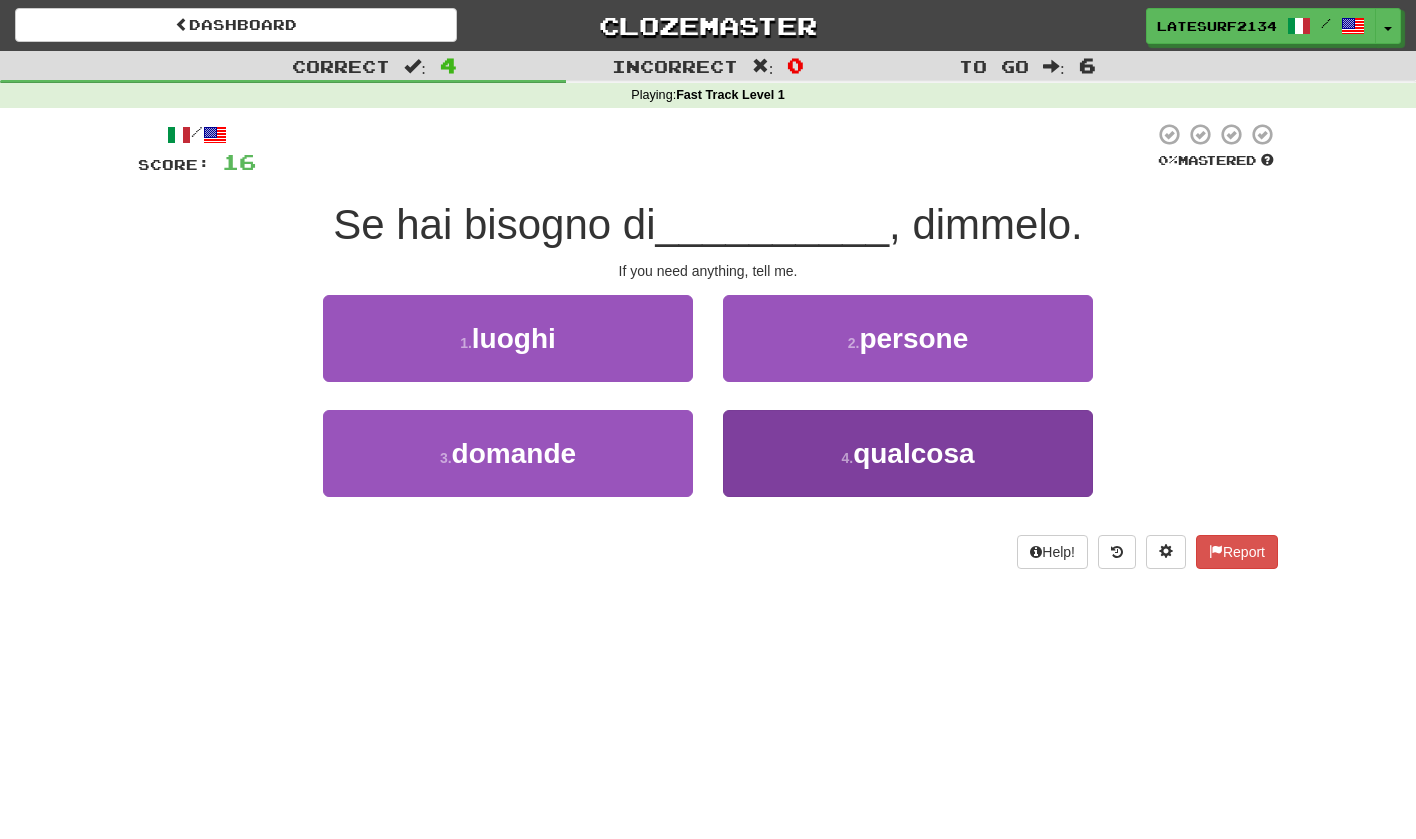 click on "qualcosa" at bounding box center [913, 453] 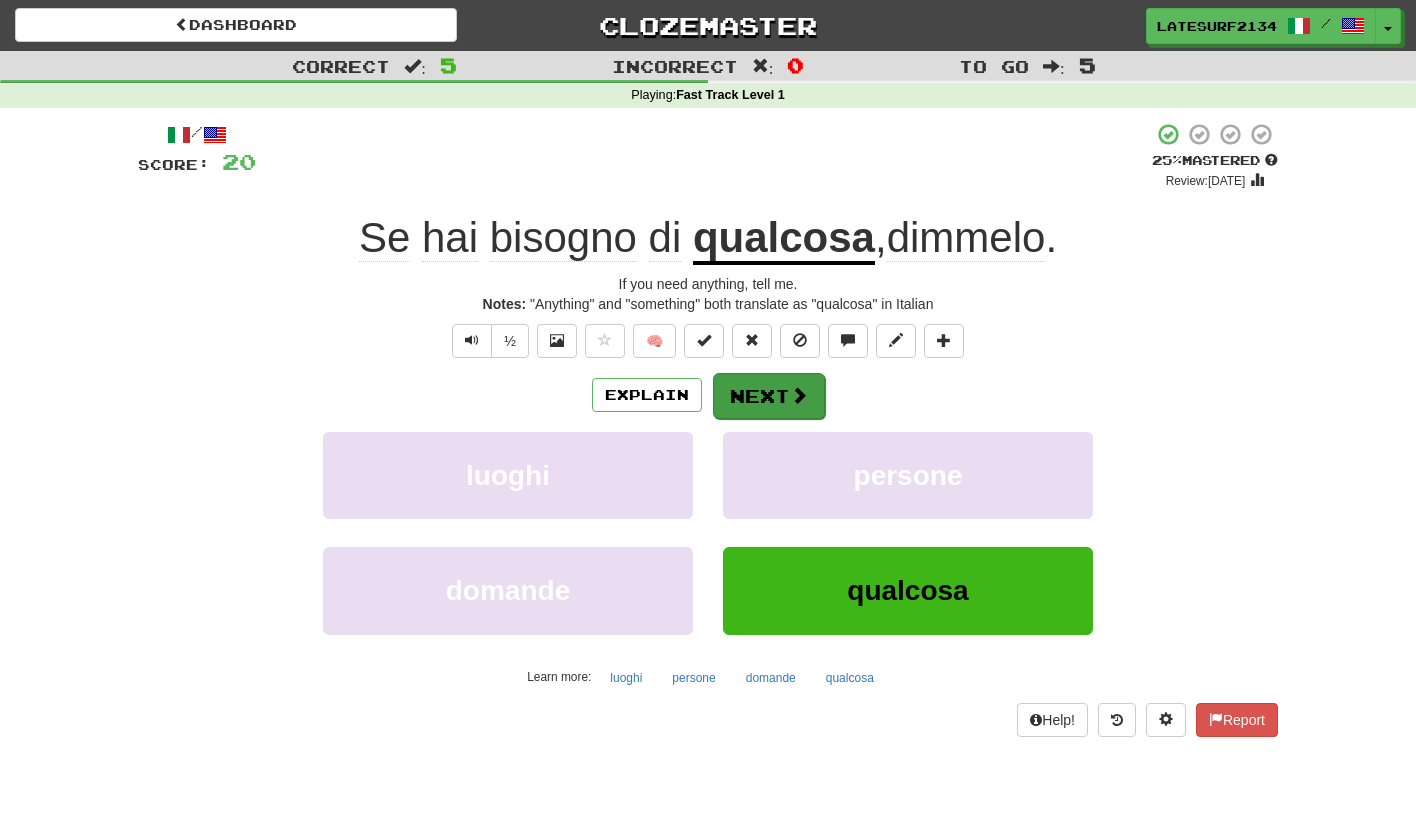 click on "Next" at bounding box center (769, 396) 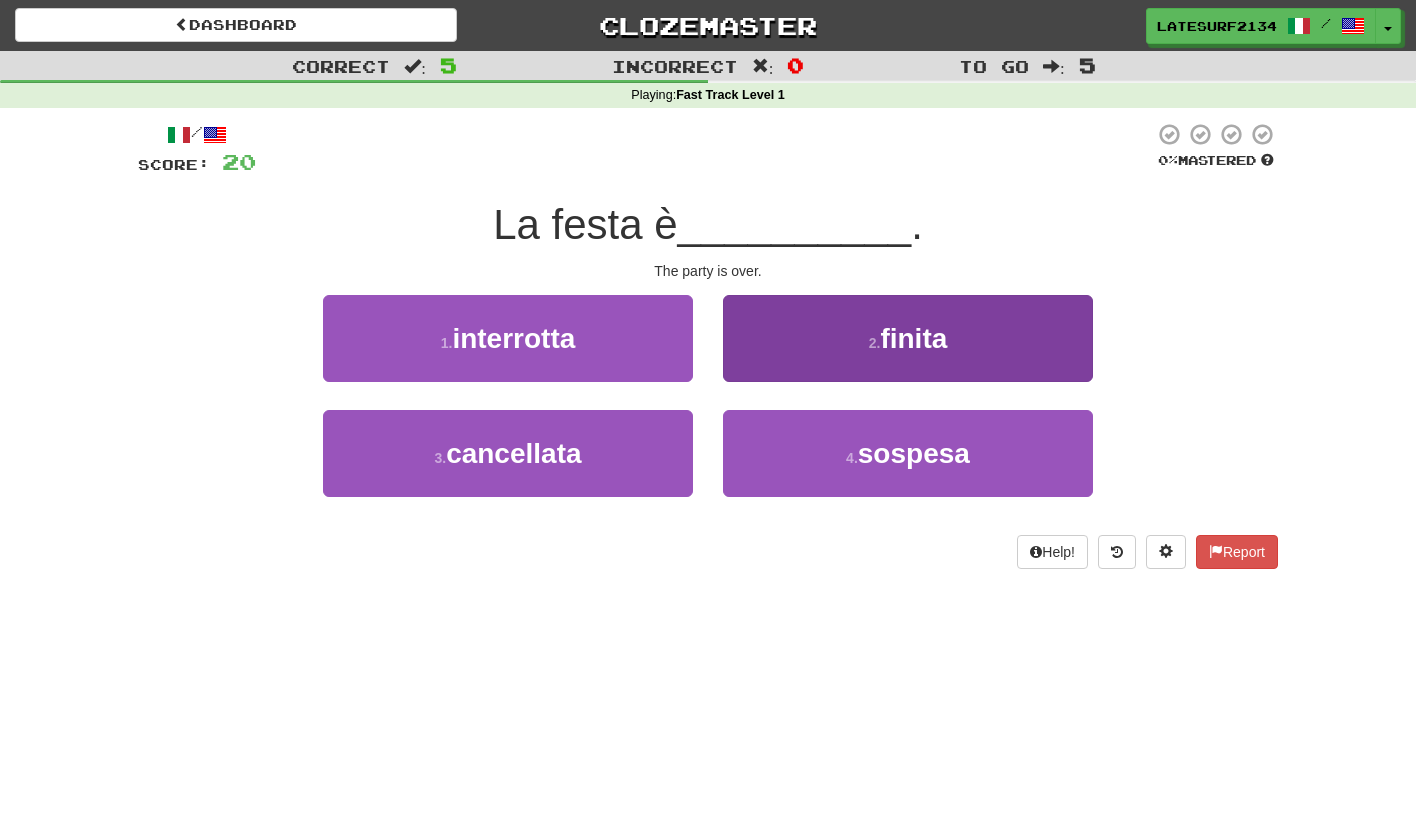click on "2 .  finita" at bounding box center (908, 338) 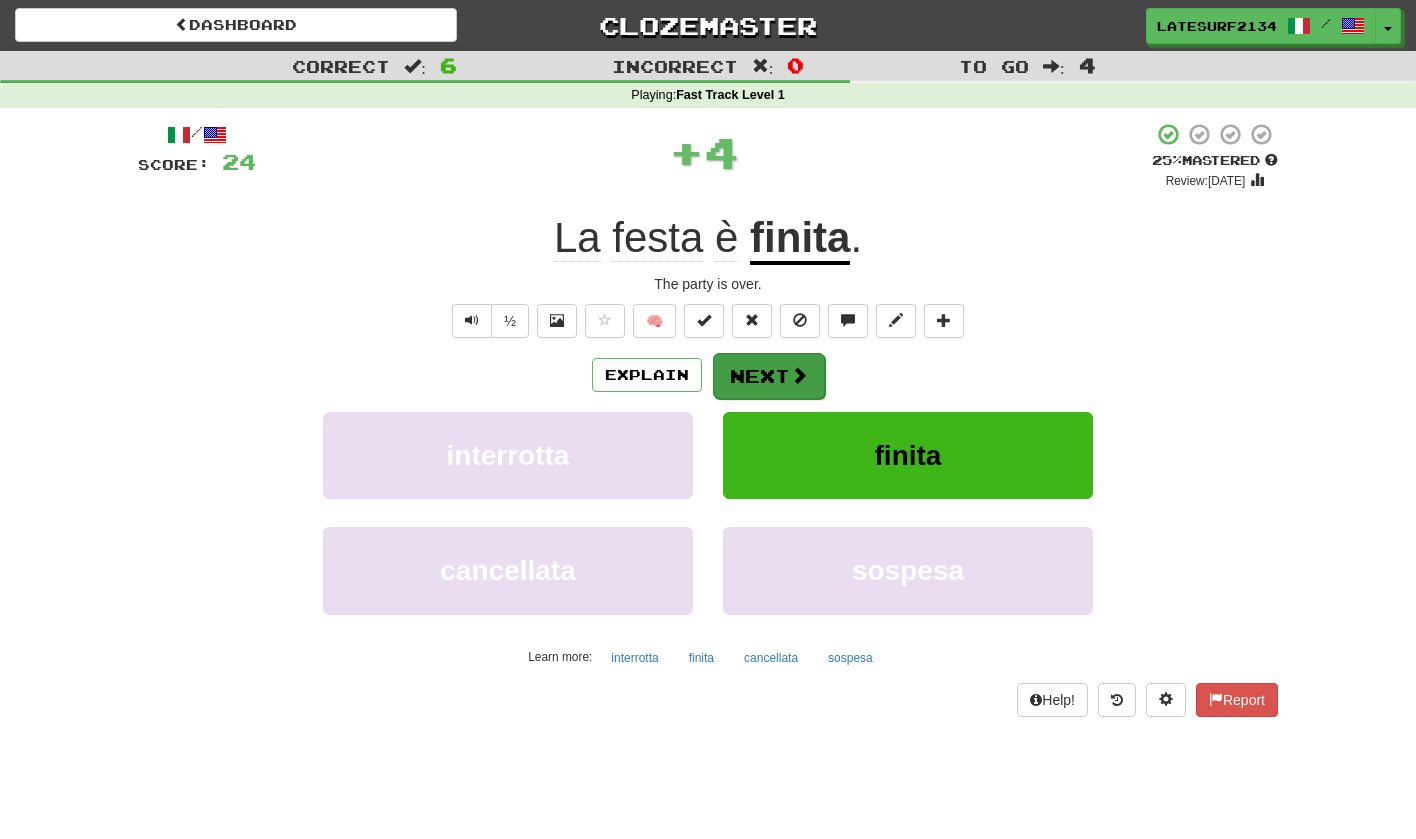 click on "Next" at bounding box center [769, 376] 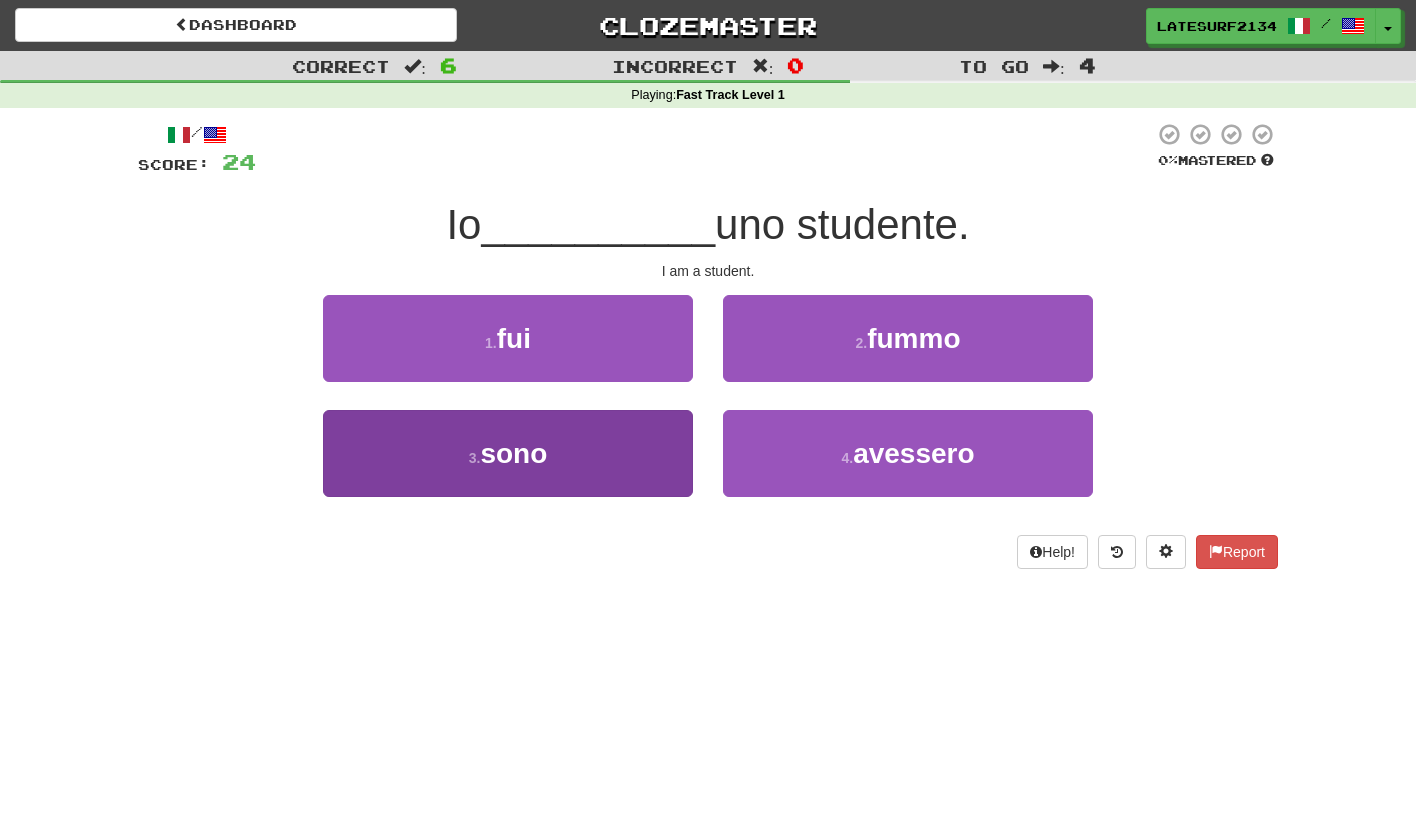 click on "3 .  sono" at bounding box center (508, 453) 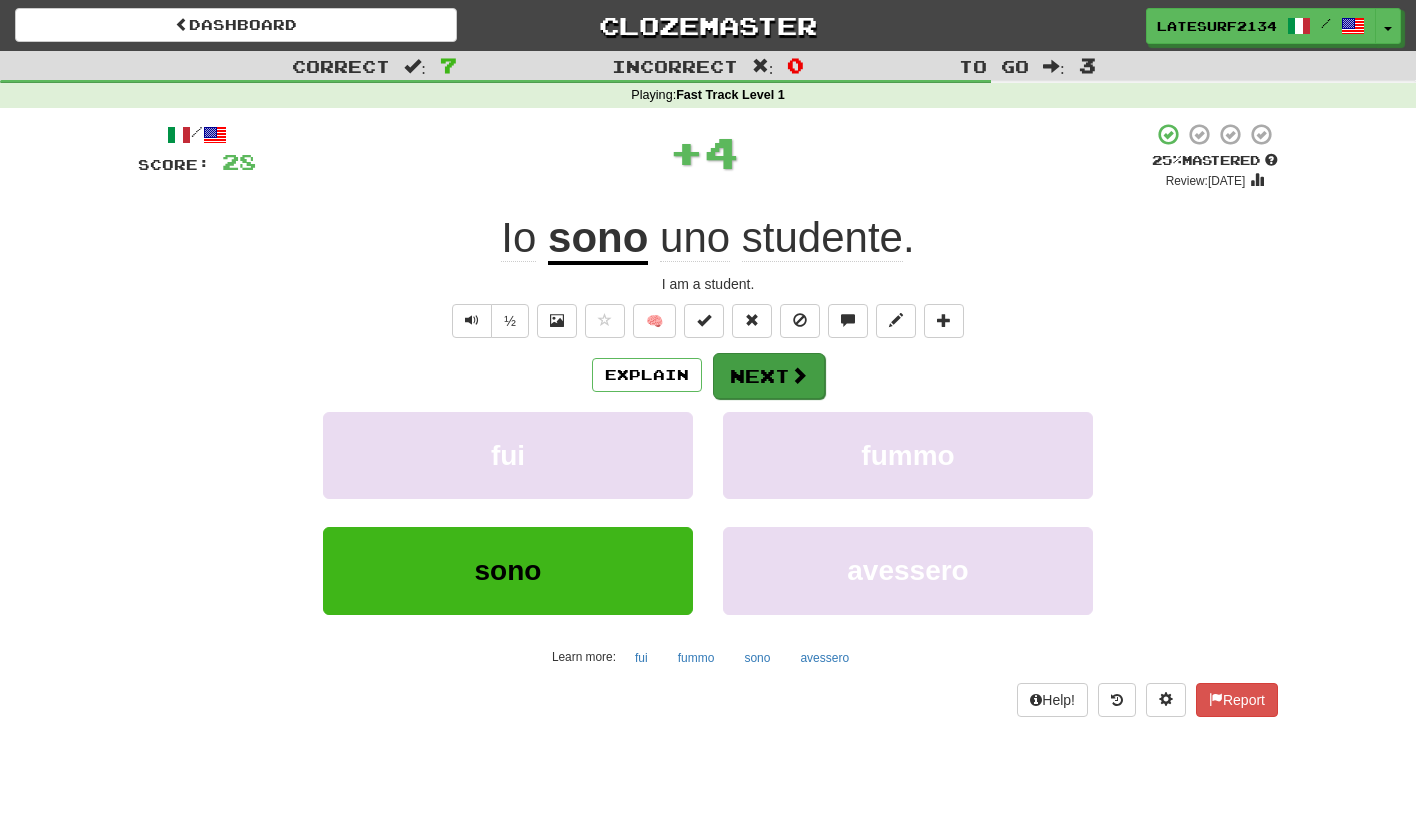 click on "Next" at bounding box center [769, 376] 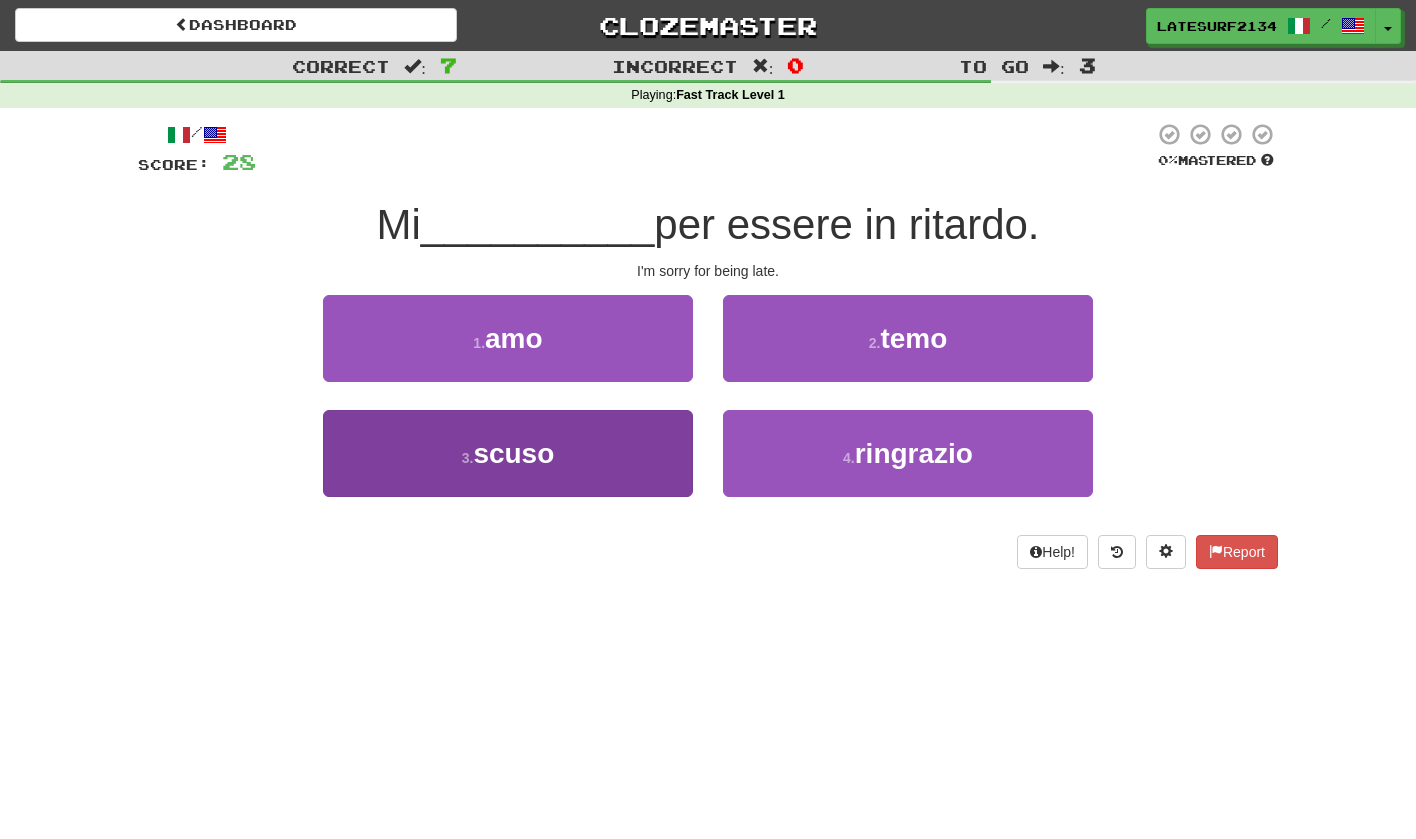 click on "3 .  scuso" at bounding box center (508, 453) 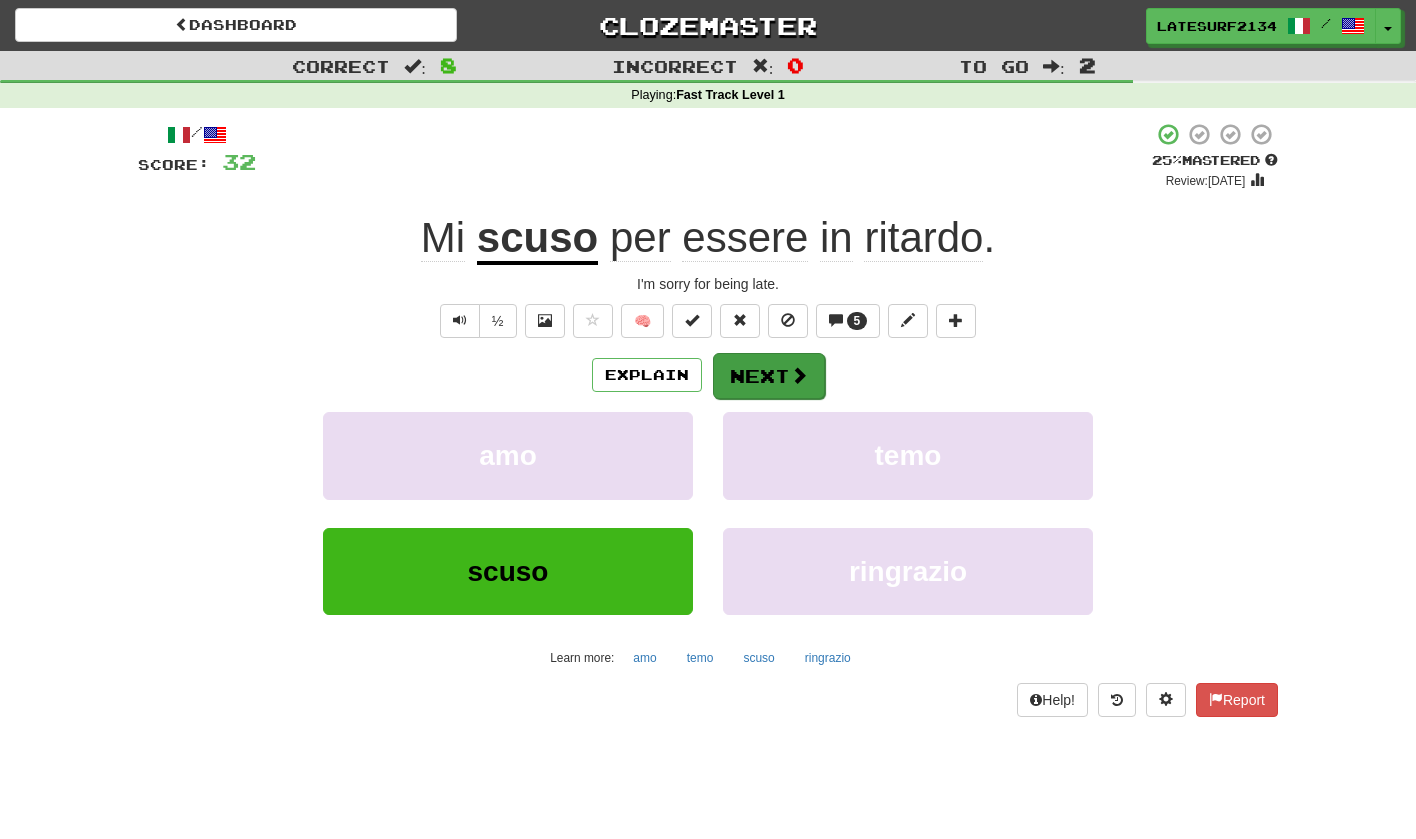 click on "Next" at bounding box center (769, 376) 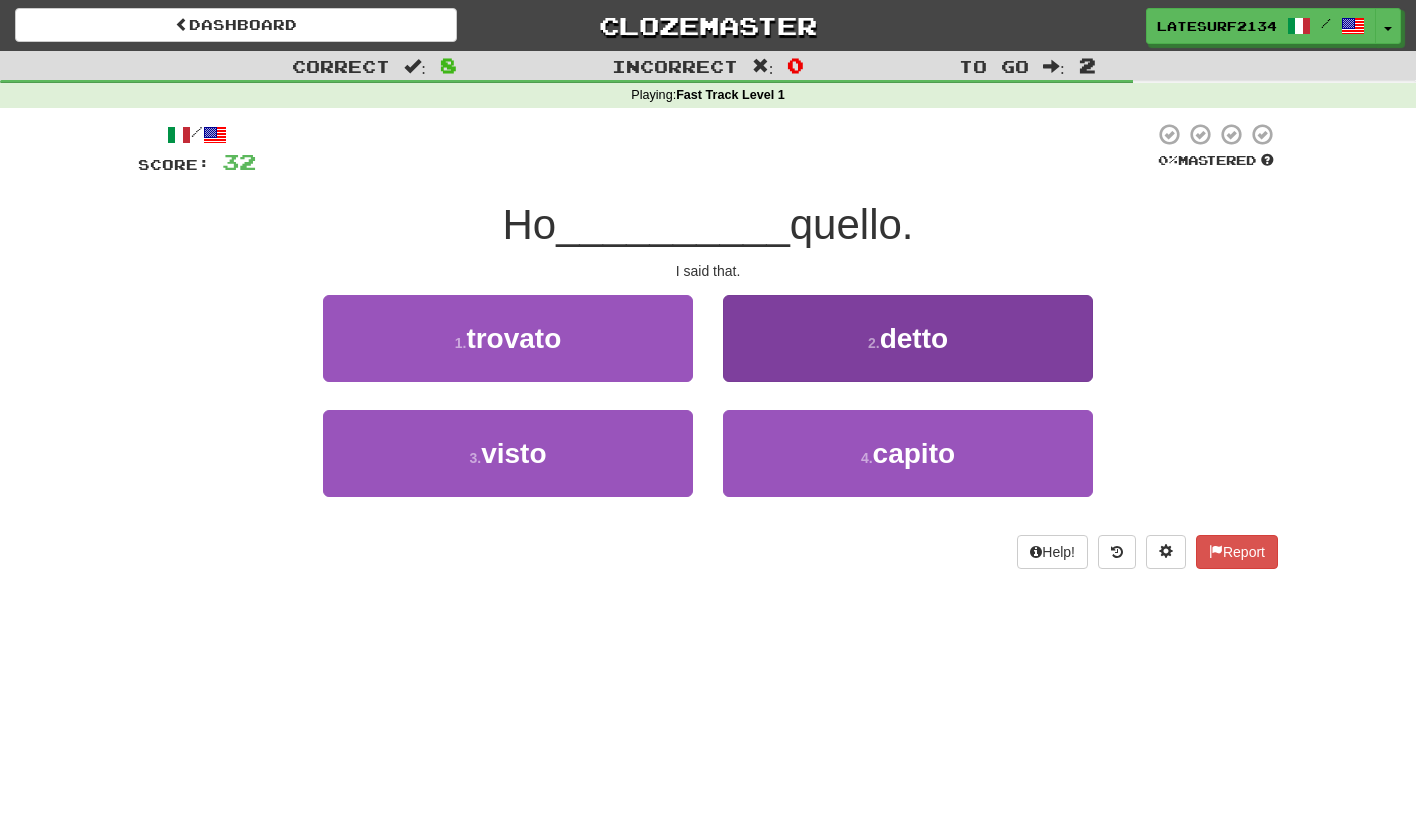 click on "detto" at bounding box center [914, 338] 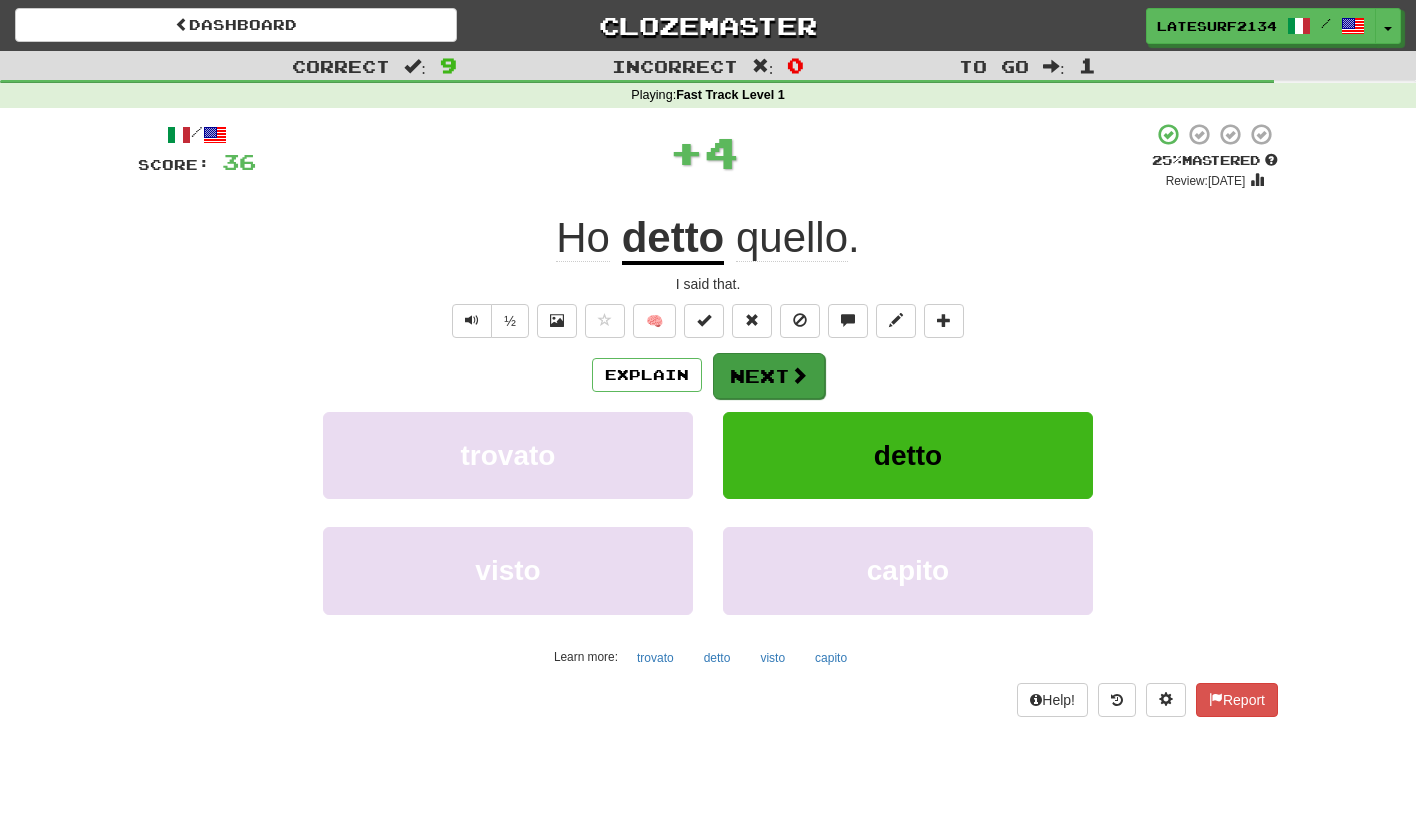 click at bounding box center [799, 375] 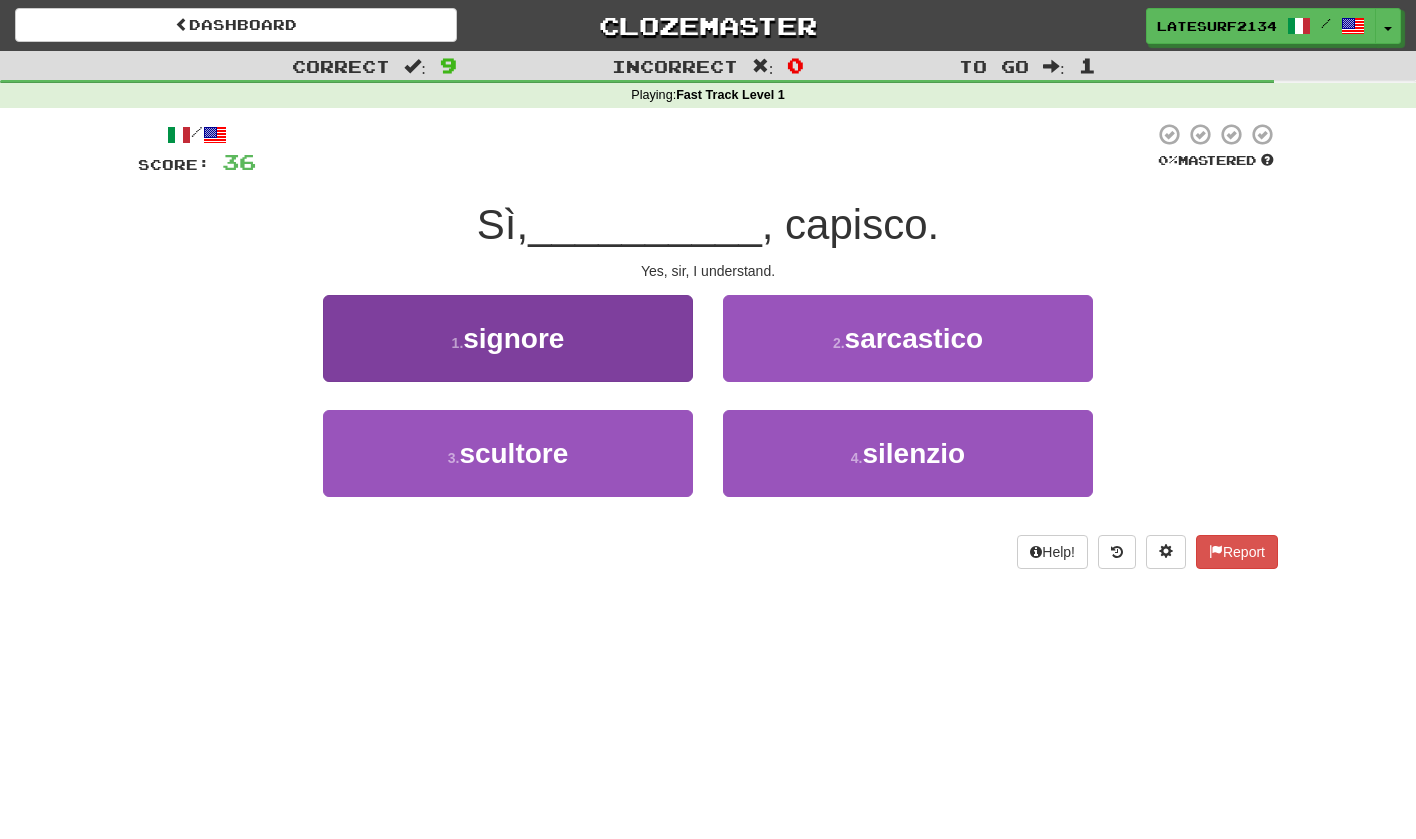 click on "signore" at bounding box center [513, 338] 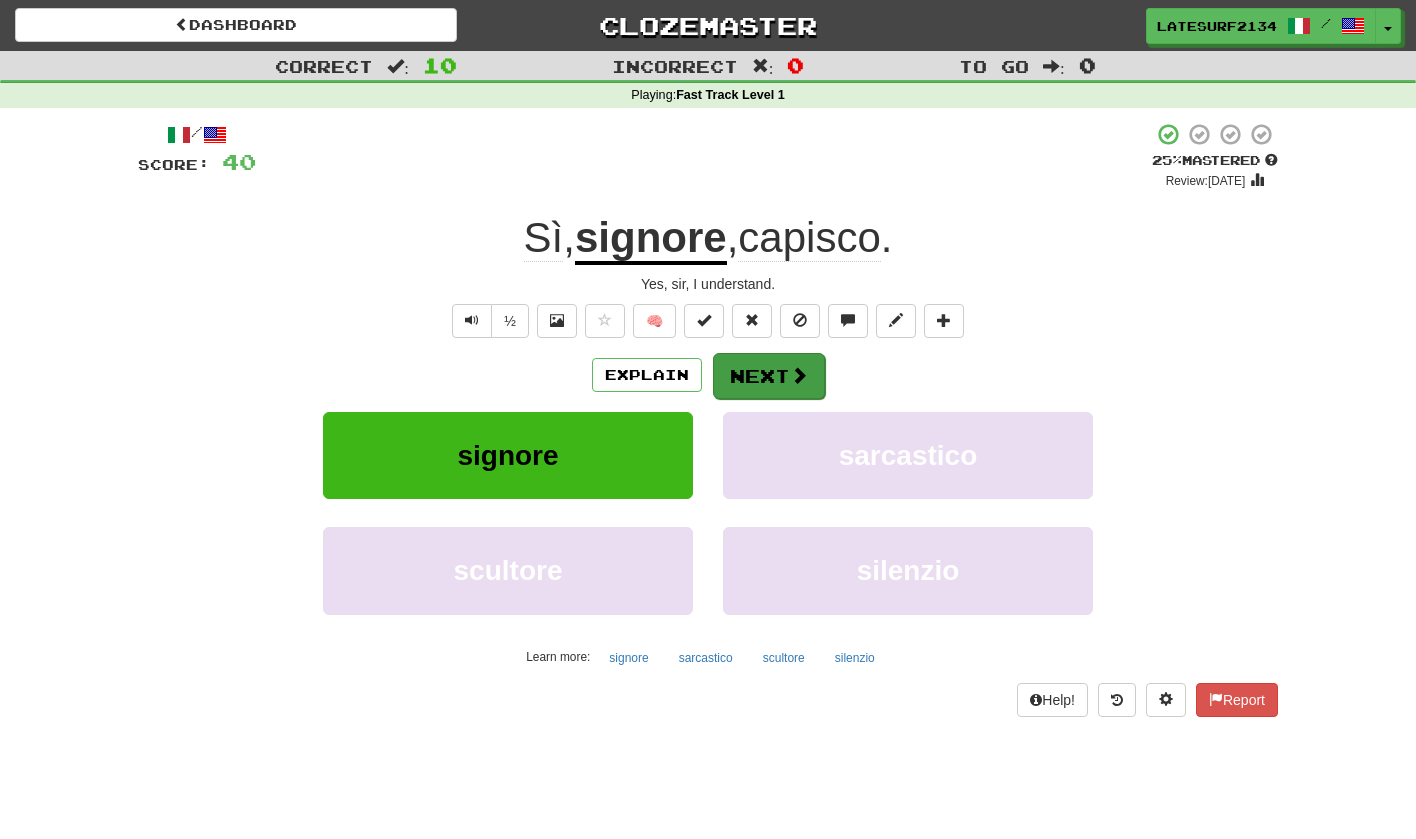 click on "Next" at bounding box center (769, 376) 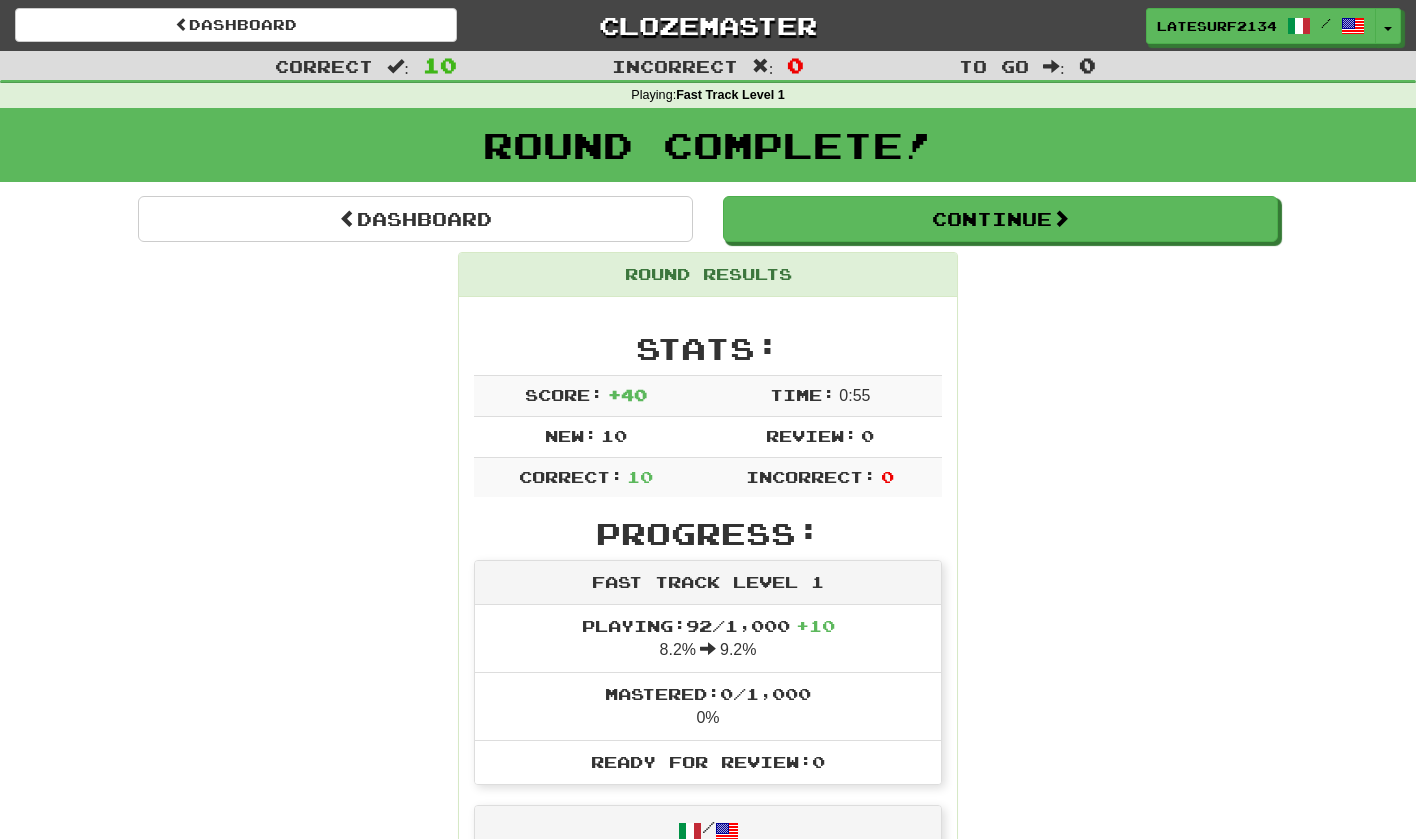 scroll, scrollTop: 0, scrollLeft: 0, axis: both 